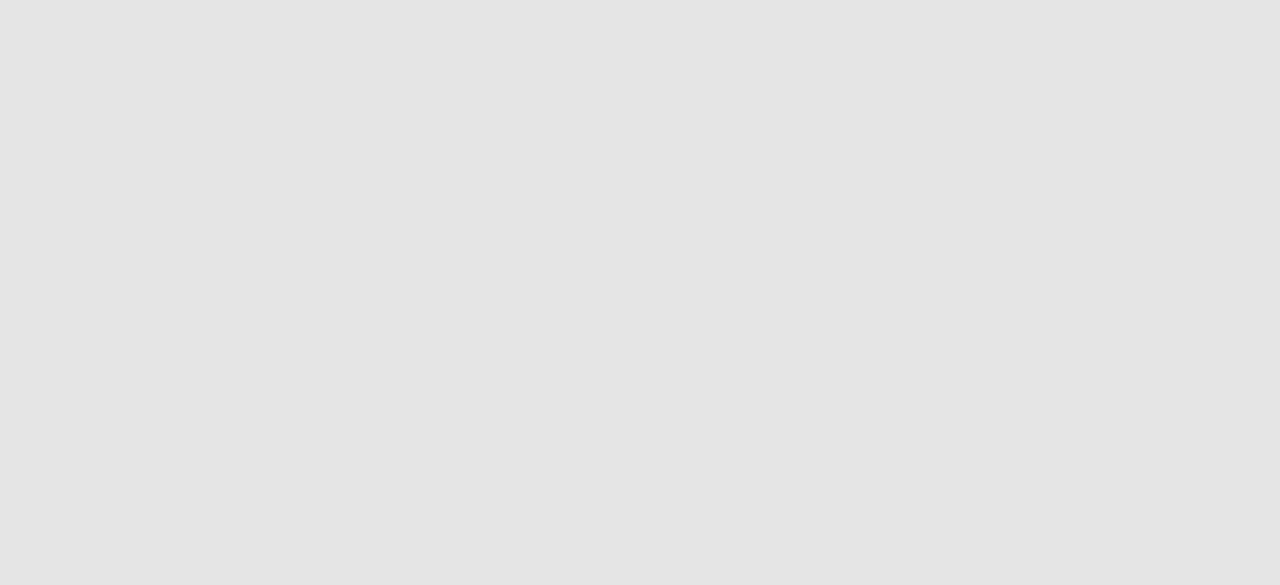 scroll, scrollTop: 0, scrollLeft: 0, axis: both 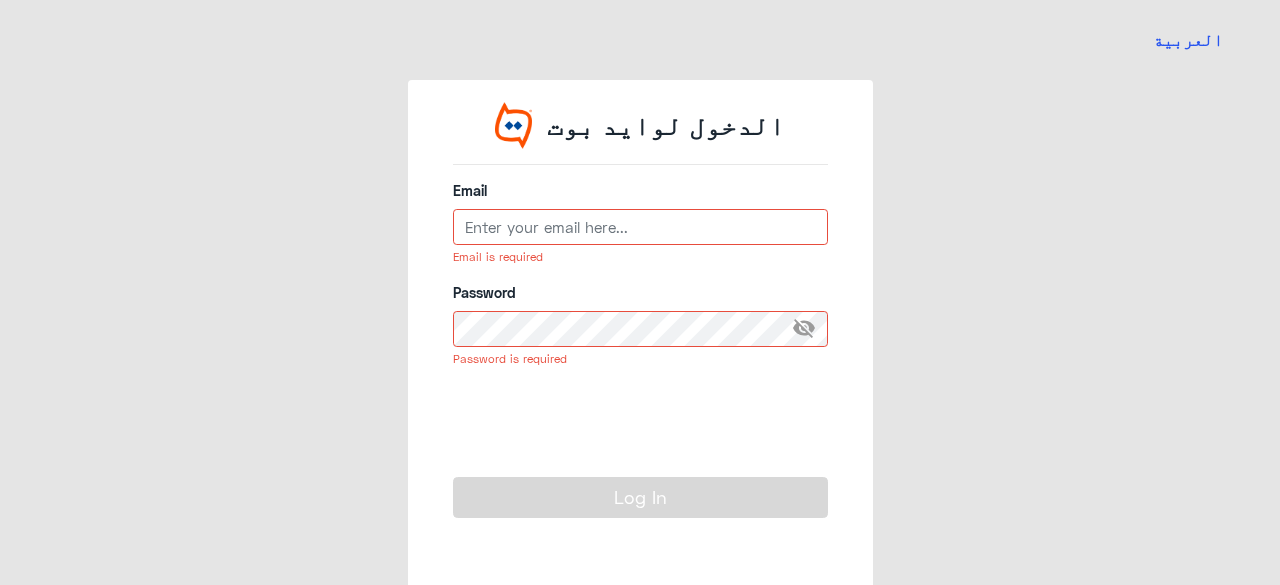 type on "[EMAIL_ADDRESS][DOMAIN_NAME][GEOGRAPHIC_DATA]" 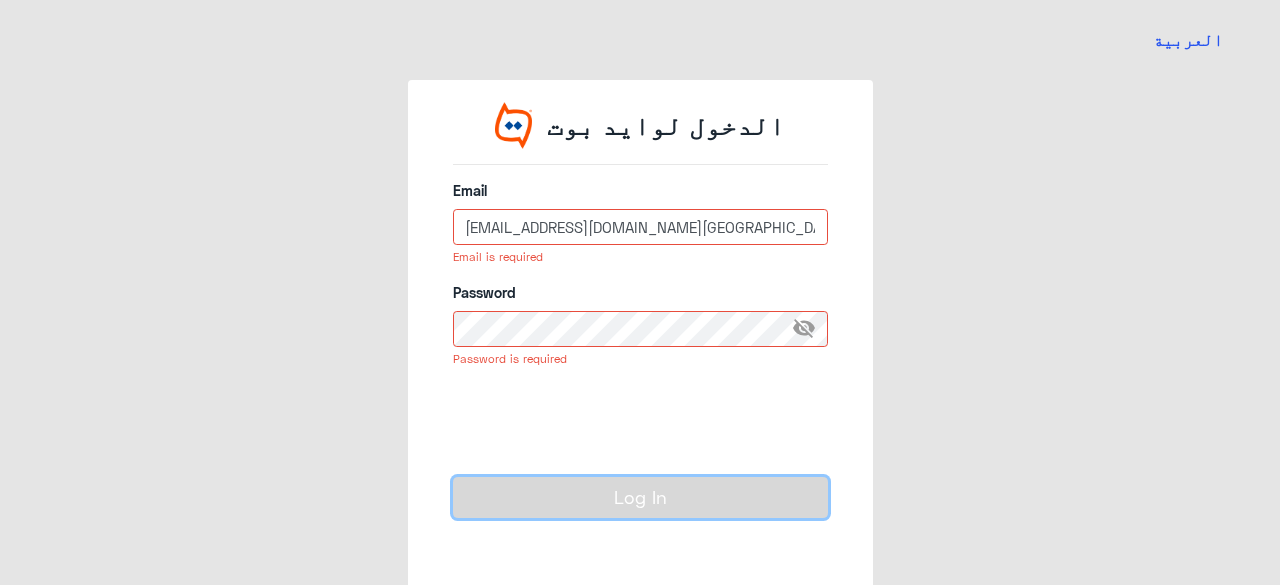 click on "Log In" 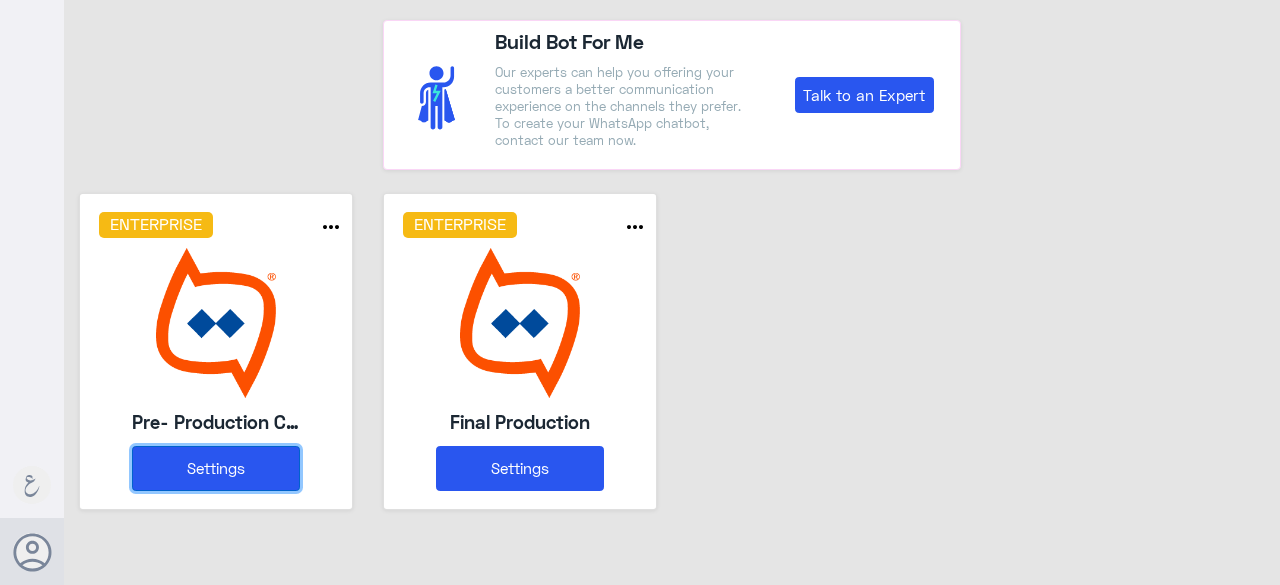 click on "Settings" at bounding box center [216, 468] 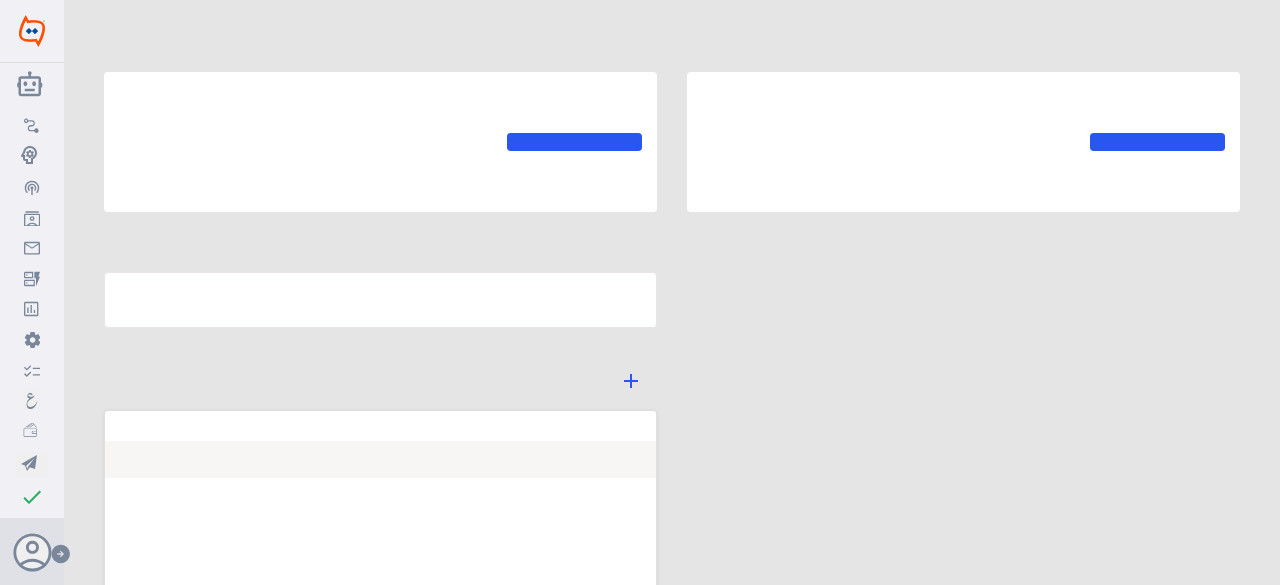 type on "Pre- Production CAE" 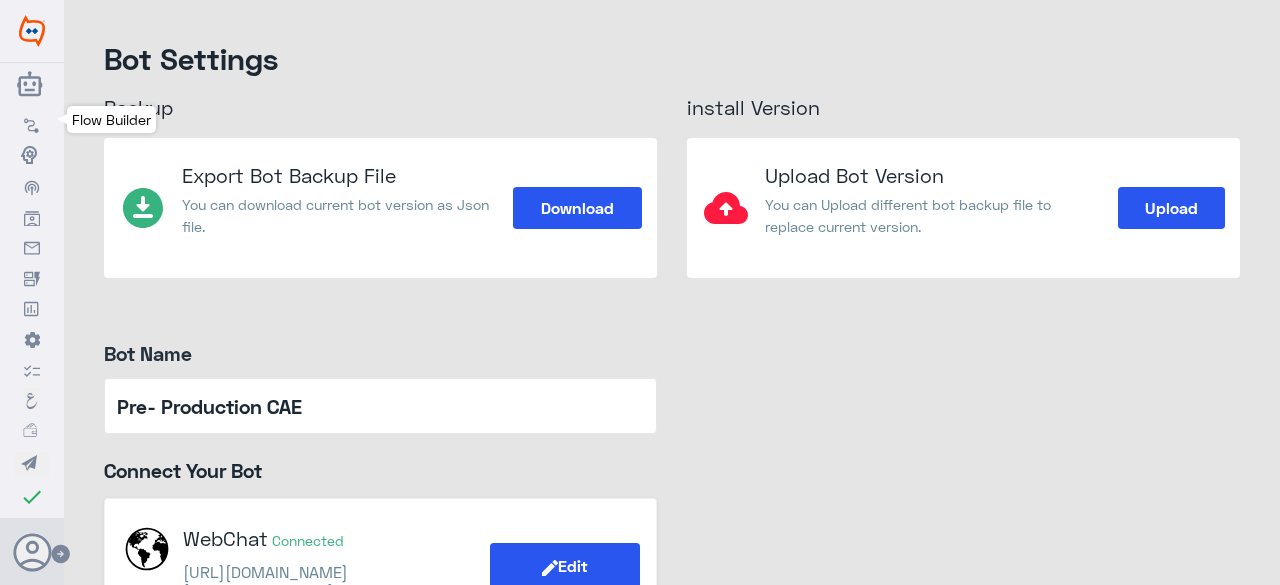 click on "Flow Builder" at bounding box center [32, 123] 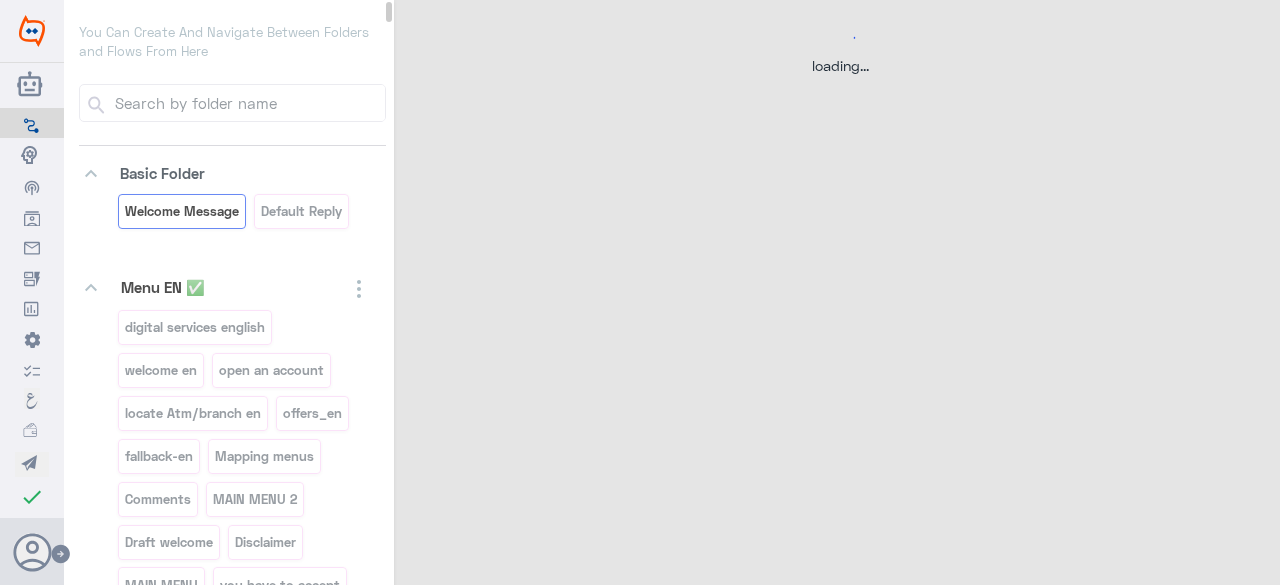 select on "POST" 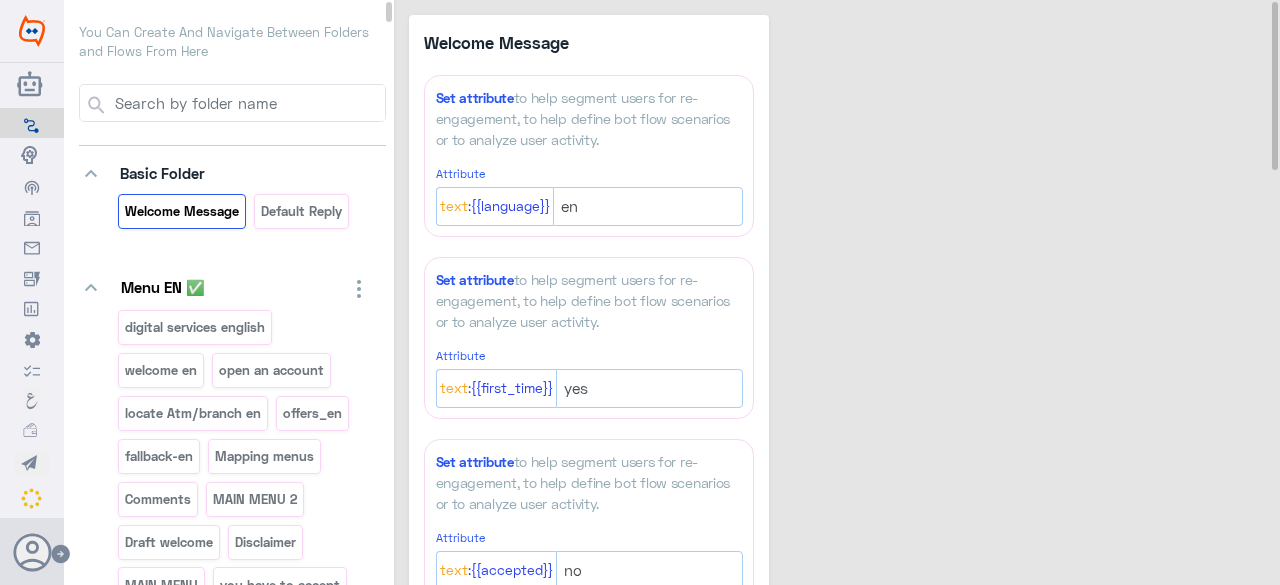 click at bounding box center [248, 103] 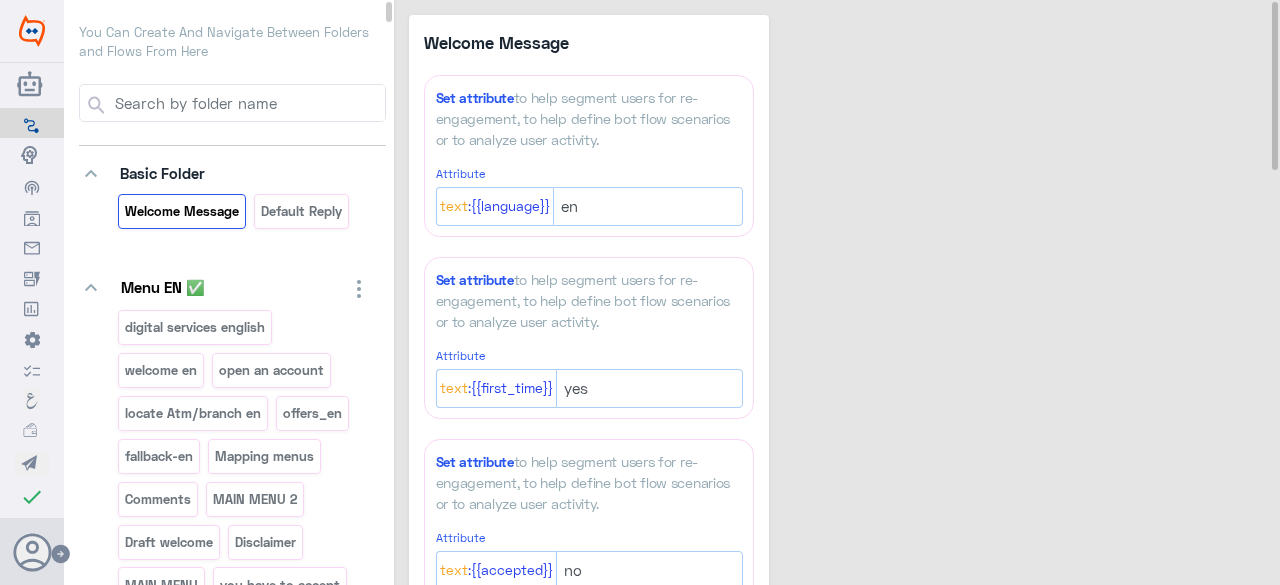 click on "Welcome Message  Set attribute  to help segment users for re-engagement, to help define bot flow scenarios or to analyze user activity. Attribute {{language}}: Text en Set attribute  to help segment users for re-engagement, to help define bot flow scenarios or to analyze user activity. Attribute {{first_time}}: Text yes Set attribute  to help segment users for re-engagement, to help define bot flow scenarios or to analyze user activity. Attribute {{accepted}}: Text no Set attribute  to help segment users for re-engagement, to help define bot flow scenarios or to analyze user activity. Attribute {{first_time_ar}}: Text yes Set attribute  to help segment users for re-engagement, to help define bot flow scenarios or to analyze user activity. Attribute {{accepted_ar}}: Text no Create integrations with your own server or other 3rd party systems. Type Get Post Put Delete URL  * [URL][DOMAIN_NAME]  937  [URL][DOMAIN_NAME] 6045" 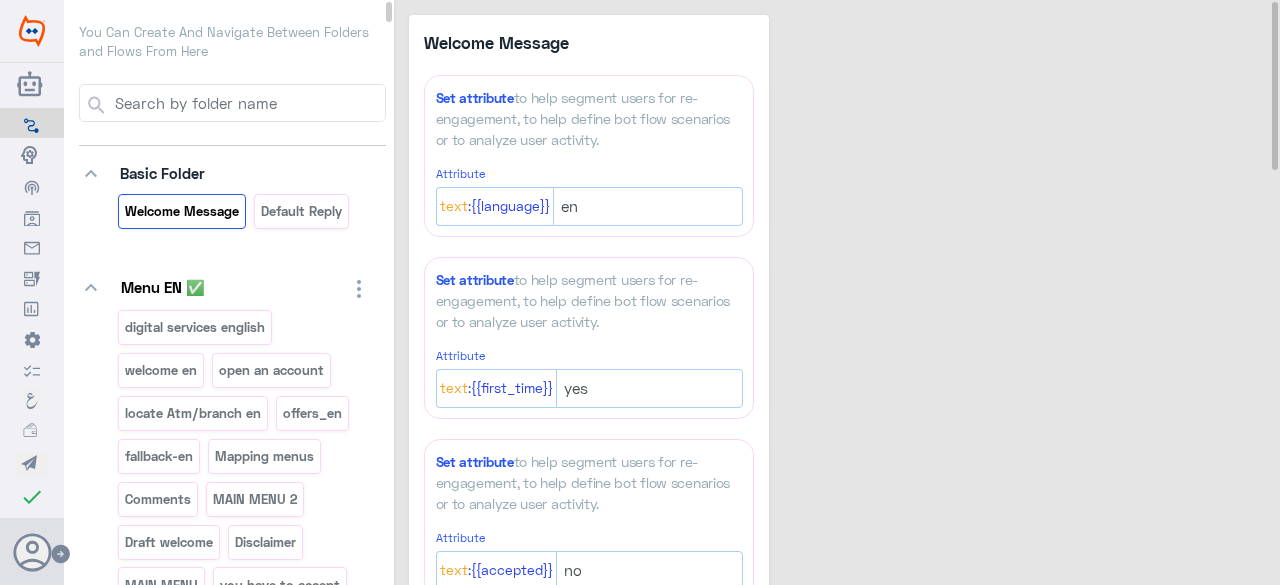 scroll, scrollTop: 44655, scrollLeft: 0, axis: vertical 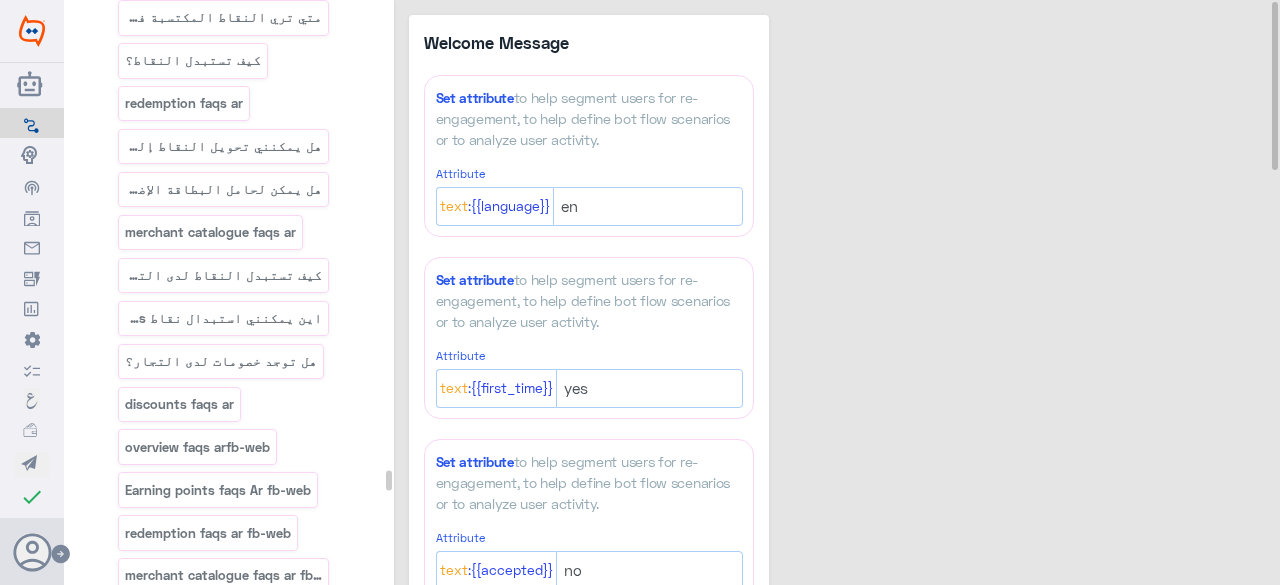 click on "Doctors loan" at bounding box center (165, 1030) 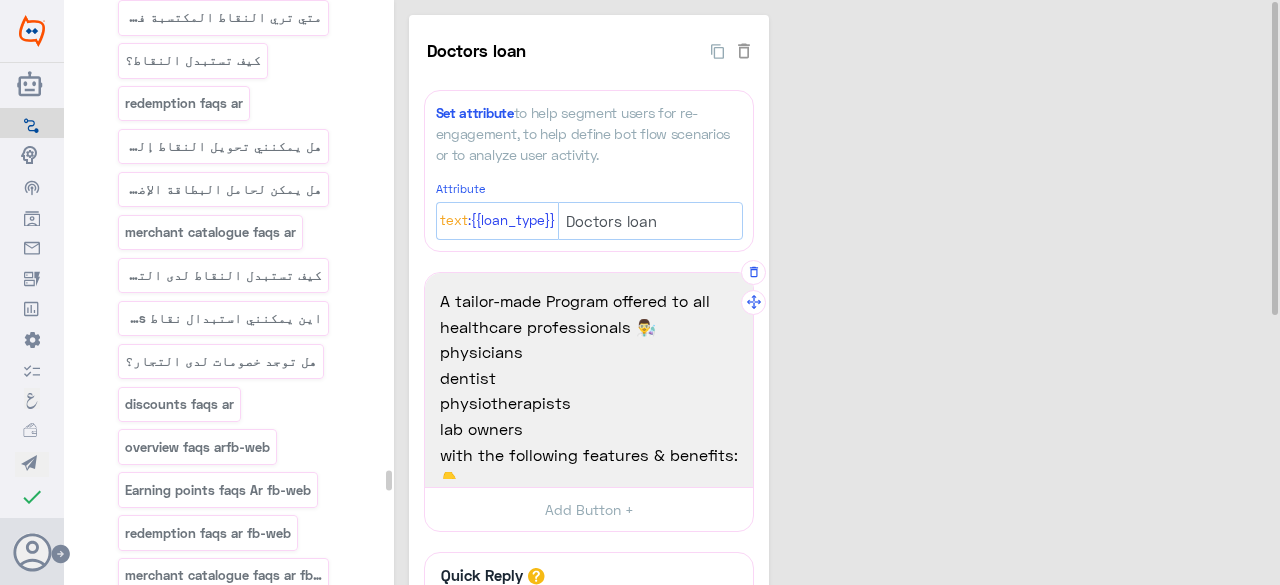 scroll, scrollTop: 69, scrollLeft: 0, axis: vertical 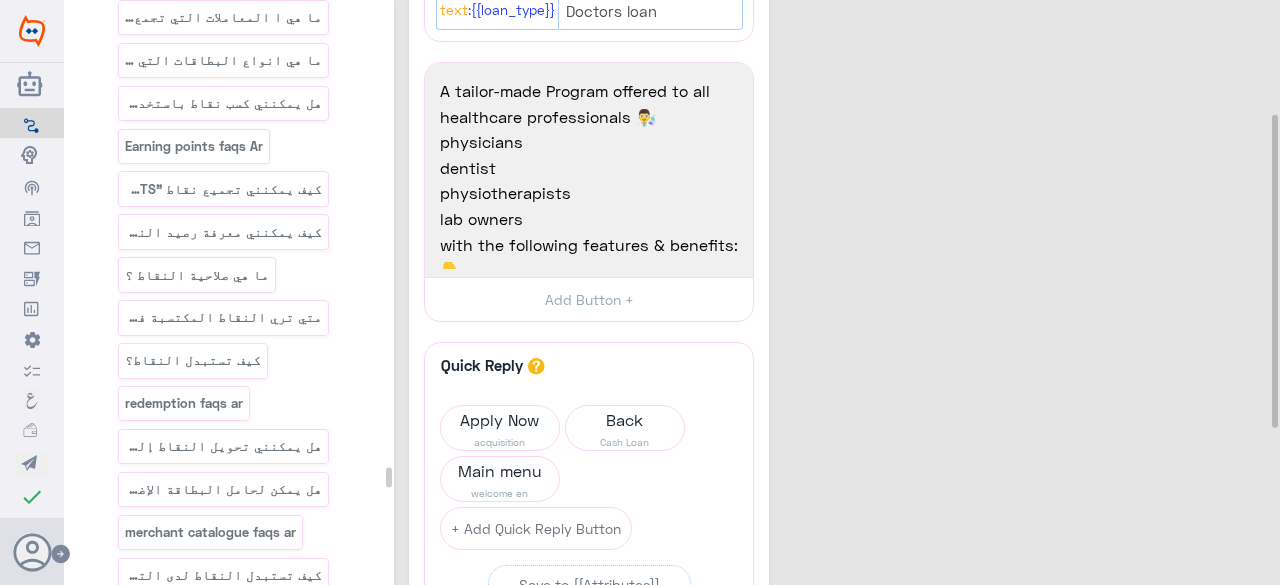 click on "Cash and Auto Loans-En✅" at bounding box center (211, 1033) 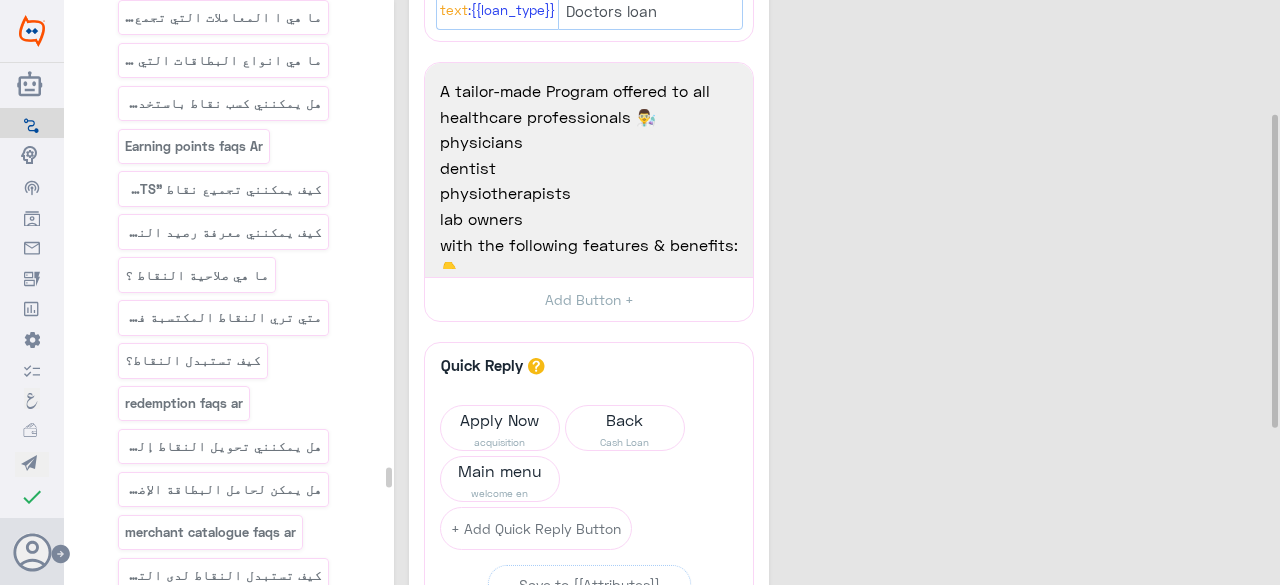 scroll, scrollTop: 0, scrollLeft: 2, axis: horizontal 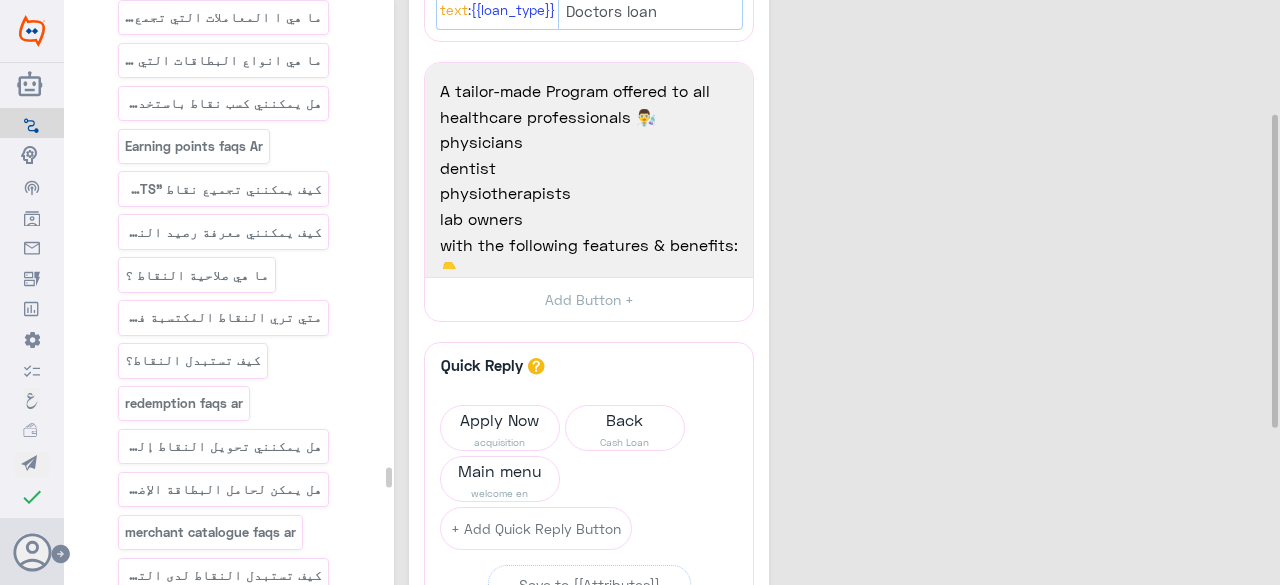 click on "Doctors loan  38  Set attribute  to help segment users for re-engagement, to help define bot flow scenarios or to analyze user activity. Attribute {{loan_type}}: Text Doctors loan A tailor-made Program offered to all healthcare professionals 👨‍🔬
physicians
dentist
physiotherapists
lab owners
with the following features & benefits:👇
•Loan amount up to EGP 2,000,000💰
• Loan tenor up to 7 years📅
• Minimum age of [DEMOGRAPHIC_DATA] years-old and a maximum of [DEMOGRAPHIC_DATA]
•Egyptian nationality🇪🇬
Required Documents:
• Valid National ID
• Recent residence utility bill
- Syndicate card  1599  A tailor-made Program offered to all healthcare professionals 👨‍🔬
physicians
dentist
physiotherapists
lab owners
with the following features & benefits:👇
•Loan amount up to EGP 2,000,000💰
• Loan tenor up to 7 years📅
• Minimum age of [DEMOGRAPHIC_DATA] years-old and a maximum of [DEMOGRAPHIC_DATA]
•Egyptian nationality🇪🇬
Required Documents:
• Valid National ID" 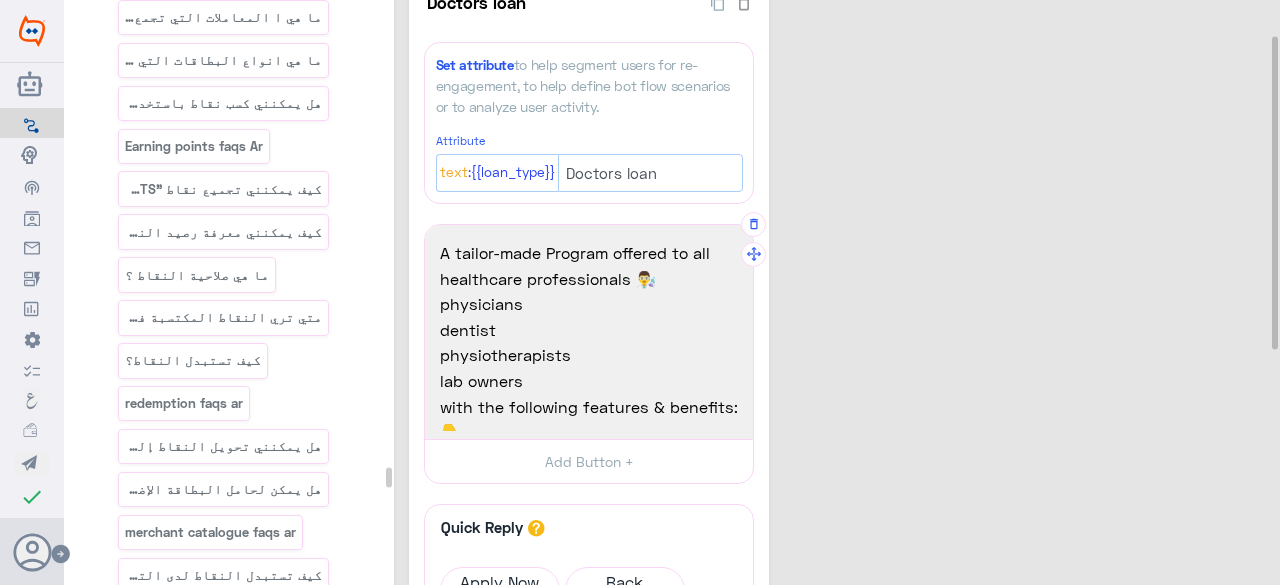scroll, scrollTop: 0, scrollLeft: 0, axis: both 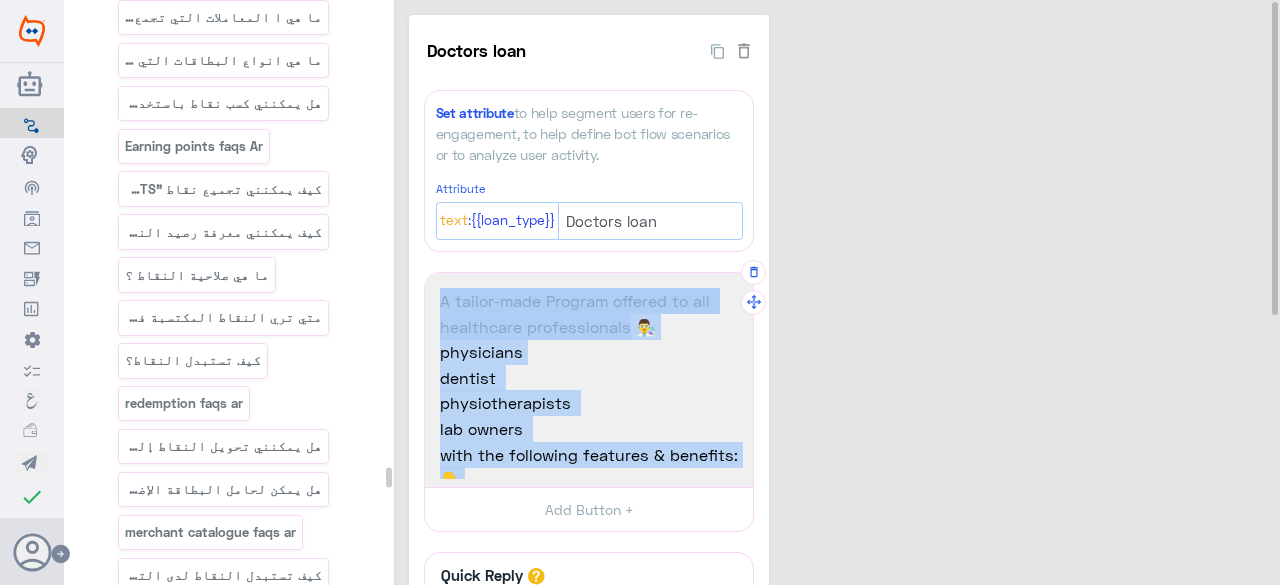 drag, startPoint x: 624, startPoint y: 322, endPoint x: 441, endPoint y: 302, distance: 184.08965 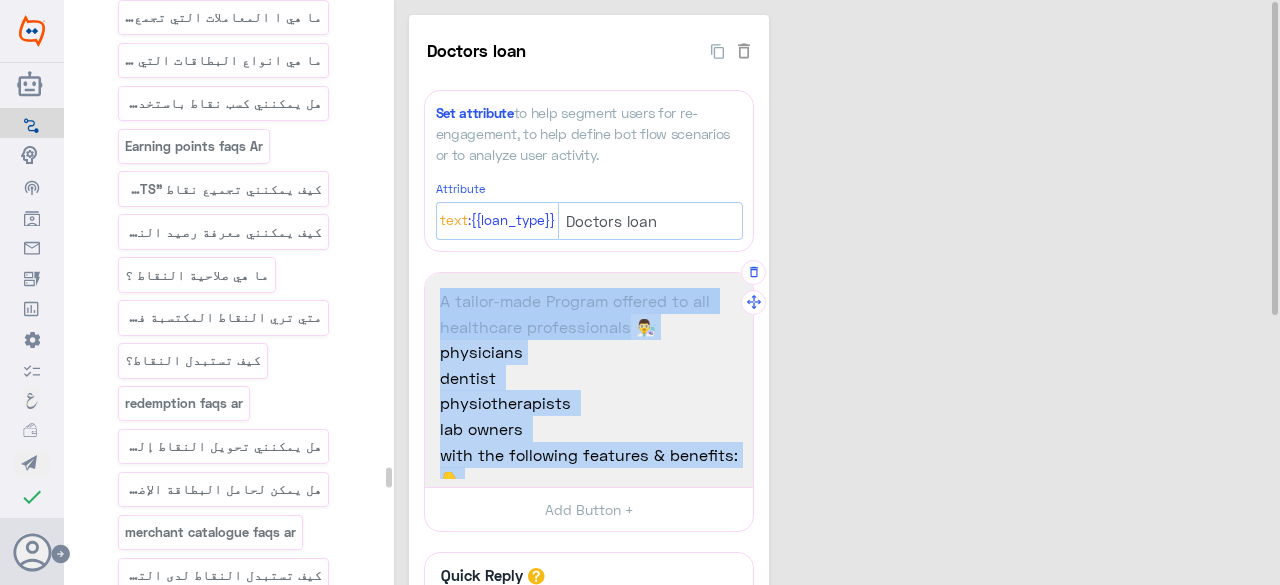 click on "Doctors loan  38  Set attribute  to help segment users for re-engagement, to help define bot flow scenarios or to analyze user activity. Attribute {{loan_type}}: Text Doctors loan A tailor-made Program offered to all healthcare professionals 👨‍🔬
physicians
dentist
physiotherapists
lab owners
with the following features & benefits:👇
•Loan amount up to EGP 2,000,000💰
• Loan tenor up to 7 years📅
• Minimum age of [DEMOGRAPHIC_DATA] years-old and a maximum of [DEMOGRAPHIC_DATA]
•Egyptian nationality🇪🇬
Required Documents:
• Valid National ID
• Recent residence utility bill
- Syndicate card  1599  A tailor-made Program offered to all healthcare professionals 👨‍🔬
physicians
dentist
physiotherapists
lab owners
with the following features & benefits:👇
•Loan amount up to EGP 2,000,000💰
• Loan tenor up to 7 years📅
• Minimum age of [DEMOGRAPHIC_DATA] years-old and a maximum of [DEMOGRAPHIC_DATA]
•Egyptian nationality🇪🇬
Required Documents:
• Valid National ID" 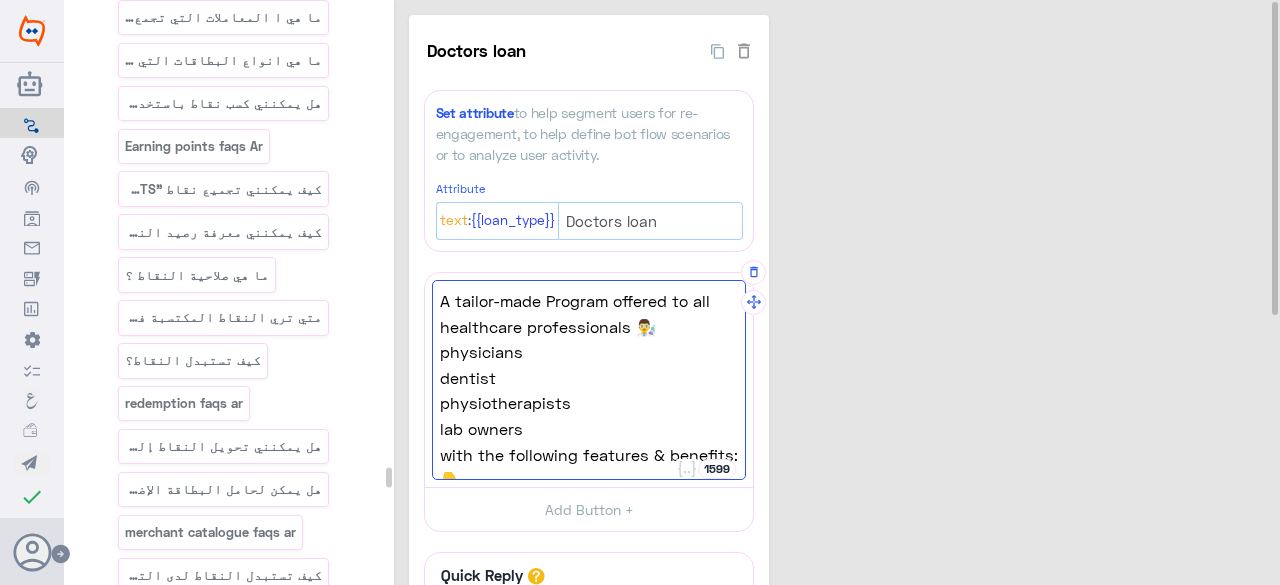 click on "A tailor-made Program offered to all healthcare professionals 👨‍🔬" at bounding box center [589, 313] 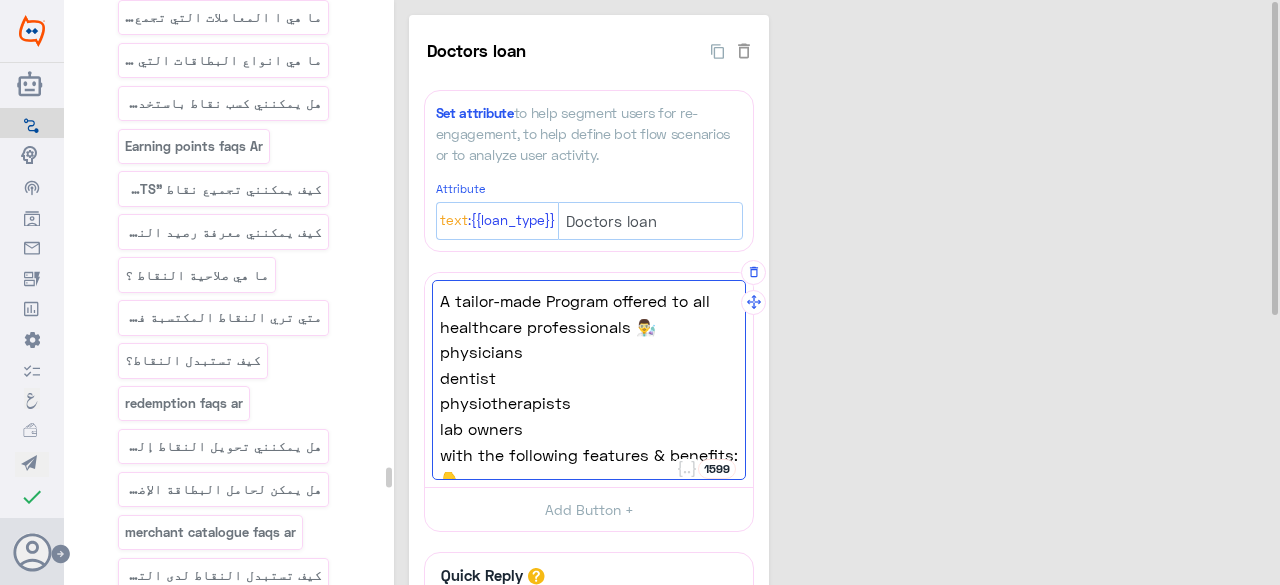 paste on "Equip your clinic with the latest medical equipment through Crédit Agricole Egypt’s new financing program for clinic owners. Aligned with the Central Bank of Egypt’" 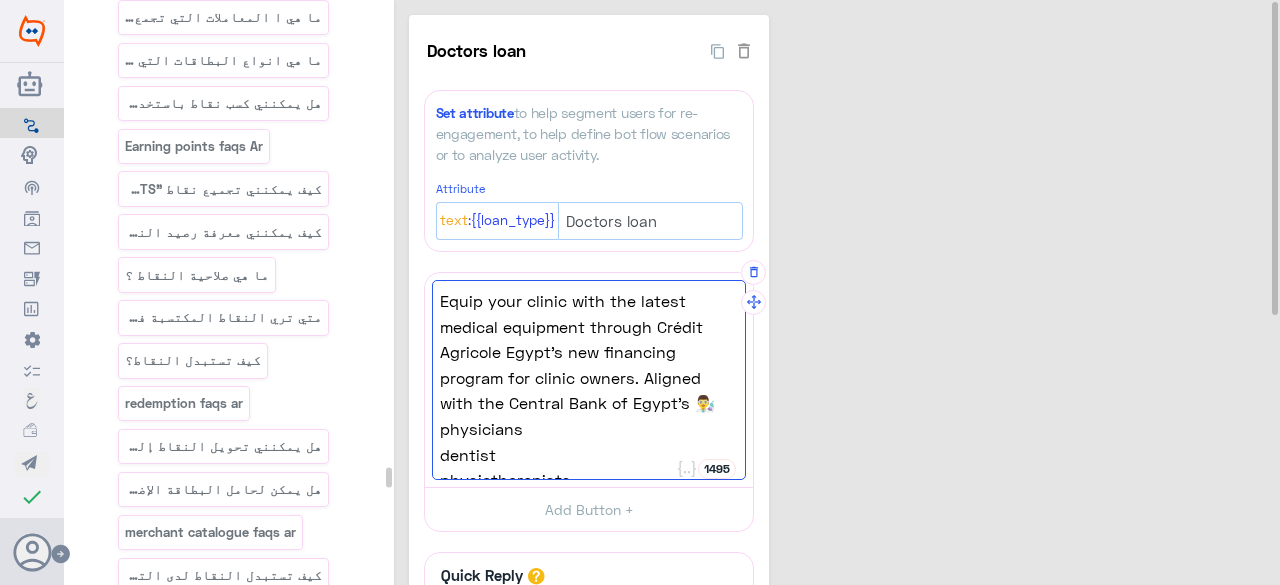 scroll, scrollTop: 59, scrollLeft: 0, axis: vertical 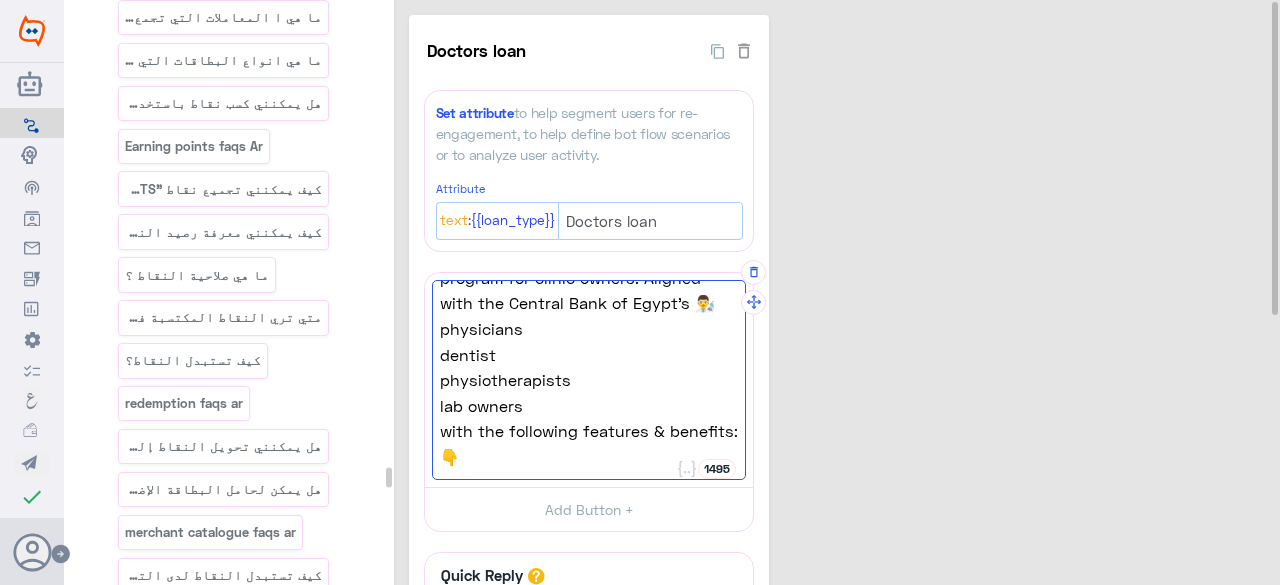 drag, startPoint x: 532, startPoint y: 403, endPoint x: 436, endPoint y: 333, distance: 118.810776 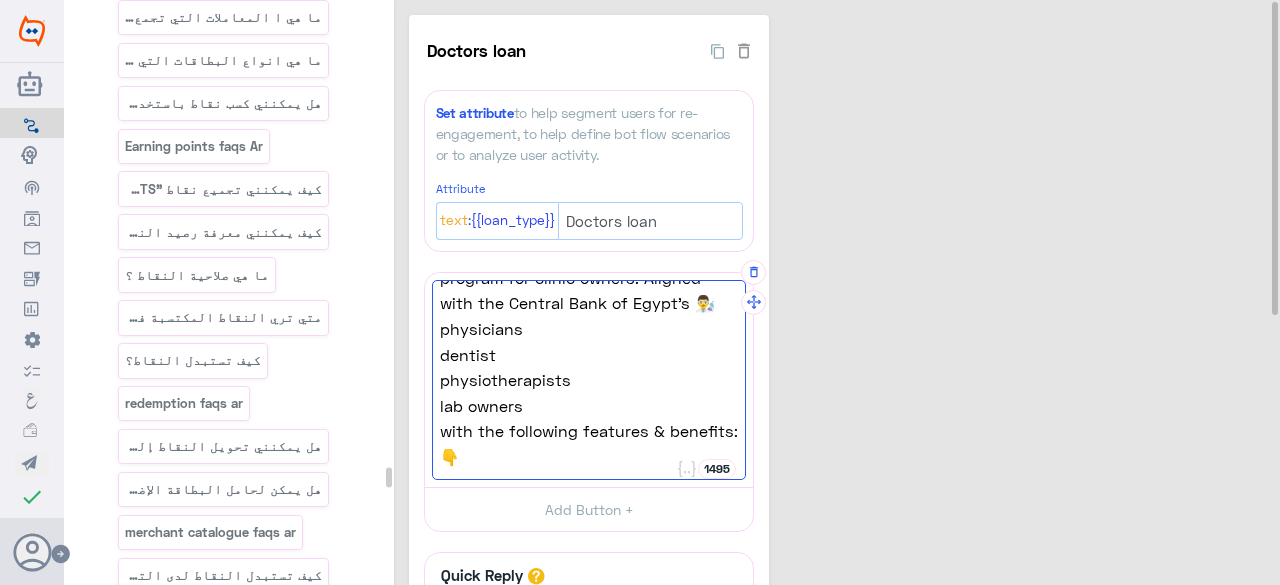 click on "Equip your clinic with the latest medical equipment through Crédit Agricole Egypt’s new financing program for clinic owners. Aligned with the Central Bank of Egypt’s 👨‍🔬
physicians
dentist
physiotherapists
lab owners
with the following features & benefits:👇
•Loan amount up to EGP 2,000,000💰
• Loan tenor up to 7 years📅
• Minimum age of [DEMOGRAPHIC_DATA] years-old and a maximum of [DEMOGRAPHIC_DATA]
•Egyptian nationality🇪🇬
Required Documents:
• Valid National ID
• Recent residence utility bill
- Syndicate card" at bounding box center [589, 380] 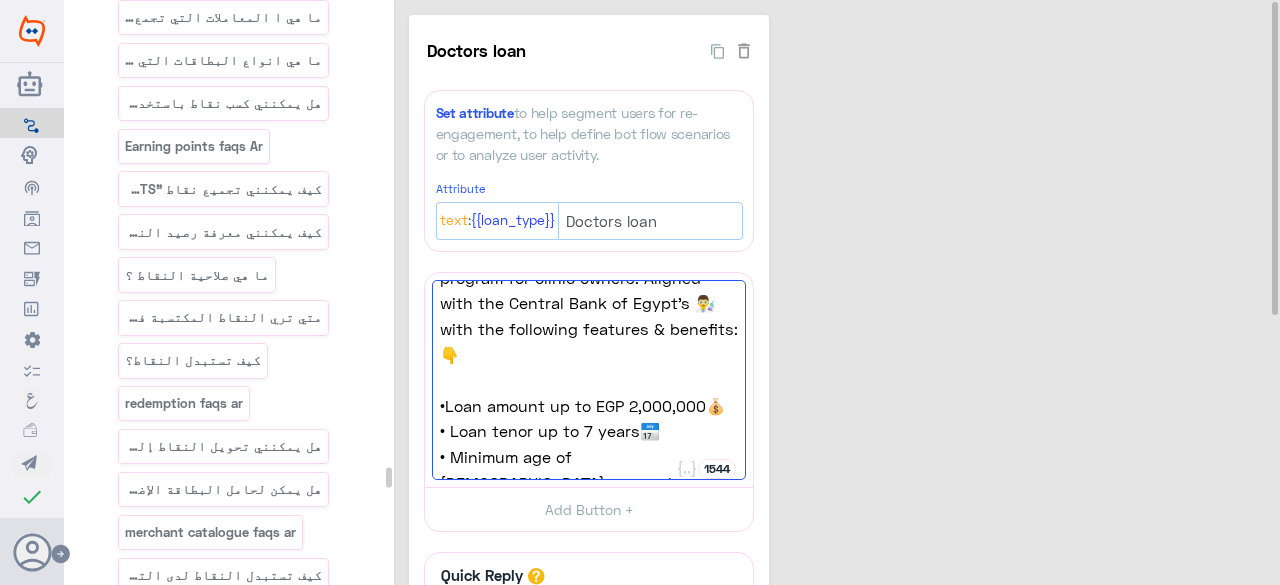 scroll, scrollTop: 74, scrollLeft: 0, axis: vertical 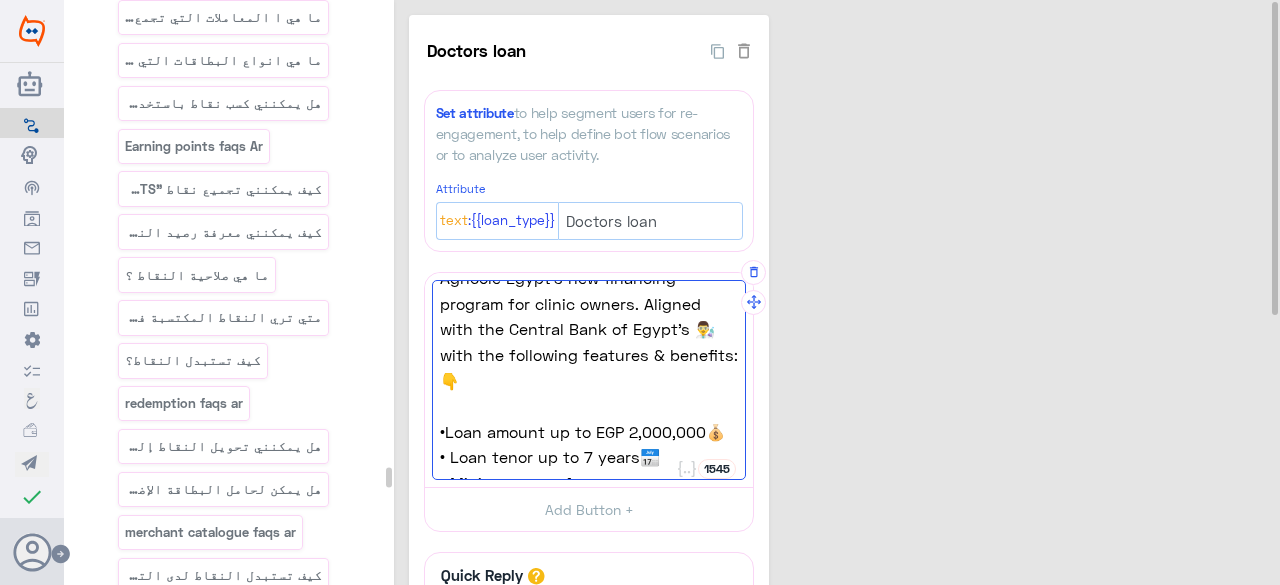 click on "Equip your clinic with the latest medical equipment through Crédit Agricole Egypt’s new financing program for clinic owners. Aligned with the Central Bank of Egypt’s 👨‍🔬
with the following features & benefits:👇
•Loan amount up to EGP 2,000,000💰
• Loan tenor up to 7 years📅
• Minimum age of [DEMOGRAPHIC_DATA] years-old and a maximum of [DEMOGRAPHIC_DATA]
•Egyptian nationality🇪🇬
Required Documents:
• Valid National ID
• Recent residence utility bill
- Syndicate card" at bounding box center [589, 380] 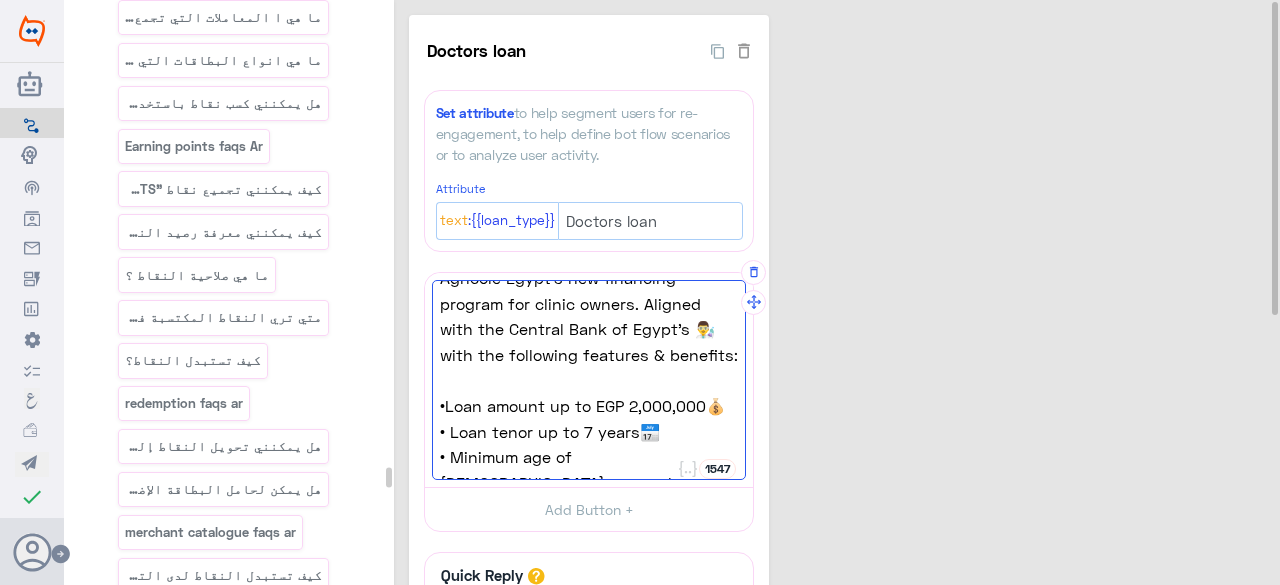 click on "Equip your clinic with the latest medical equipment through Crédit Agricole Egypt’s new financing program for clinic owners. Aligned with the Central Bank of Egypt’s 👨‍🔬" at bounding box center (589, 278) 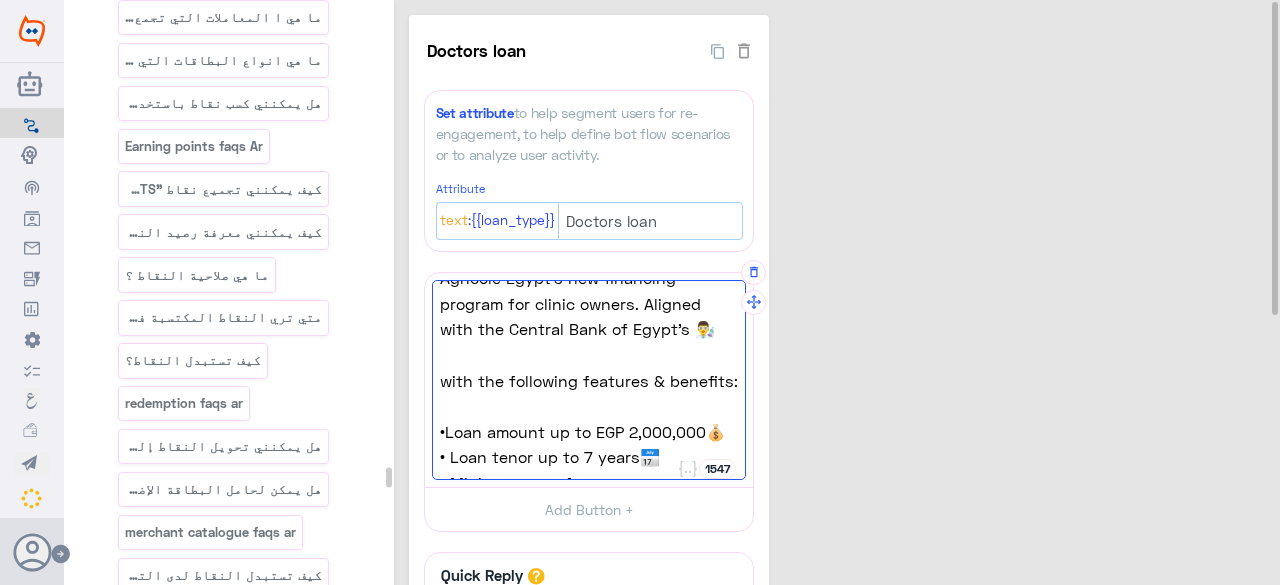 scroll, scrollTop: 100, scrollLeft: 0, axis: vertical 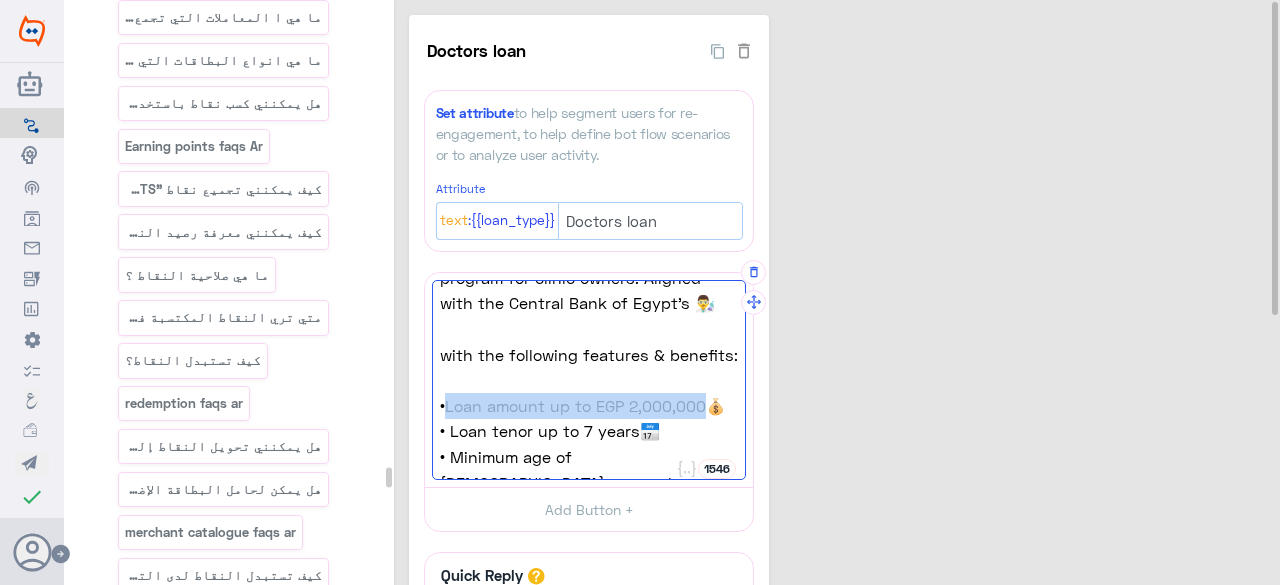 drag, startPoint x: 705, startPoint y: 403, endPoint x: 446, endPoint y: 405, distance: 259.00772 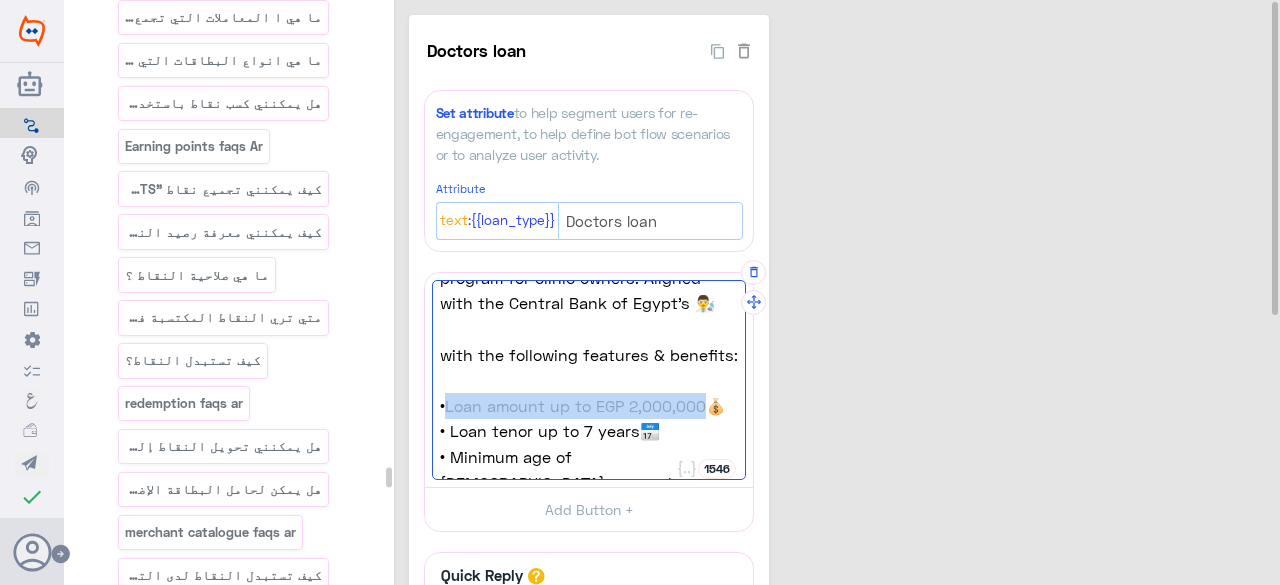click on "•Loan amount up to EGP 2,000,000💰" at bounding box center (589, 406) 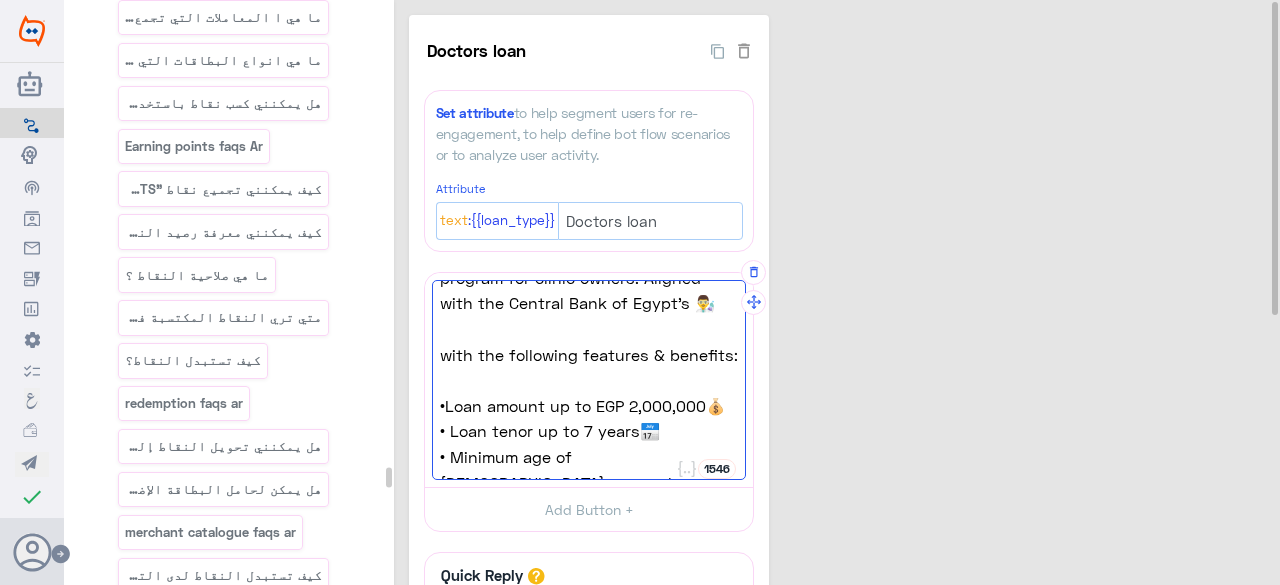 paste on "s up to 3,500,000 EGP" 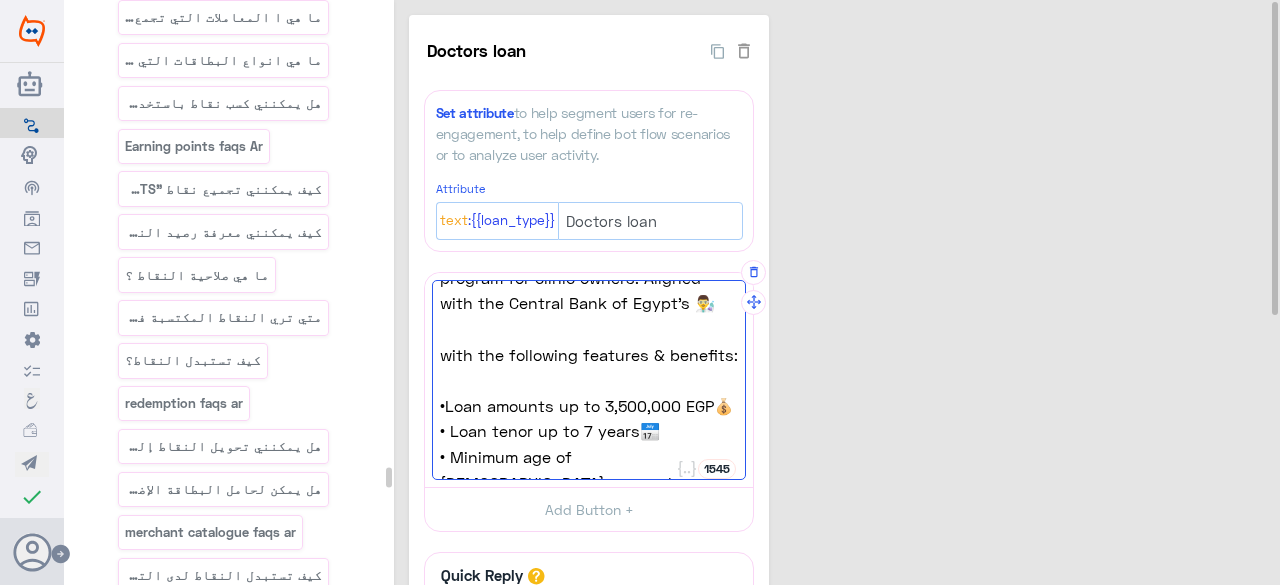scroll, scrollTop: 200, scrollLeft: 0, axis: vertical 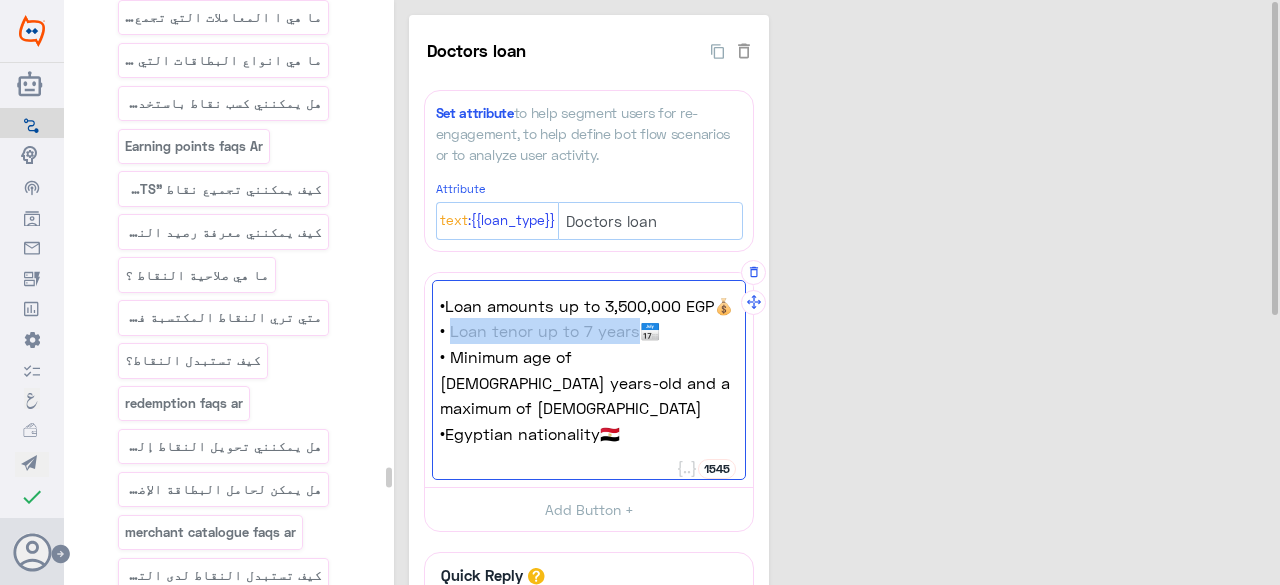 drag, startPoint x: 636, startPoint y: 357, endPoint x: 450, endPoint y: 356, distance: 186.00269 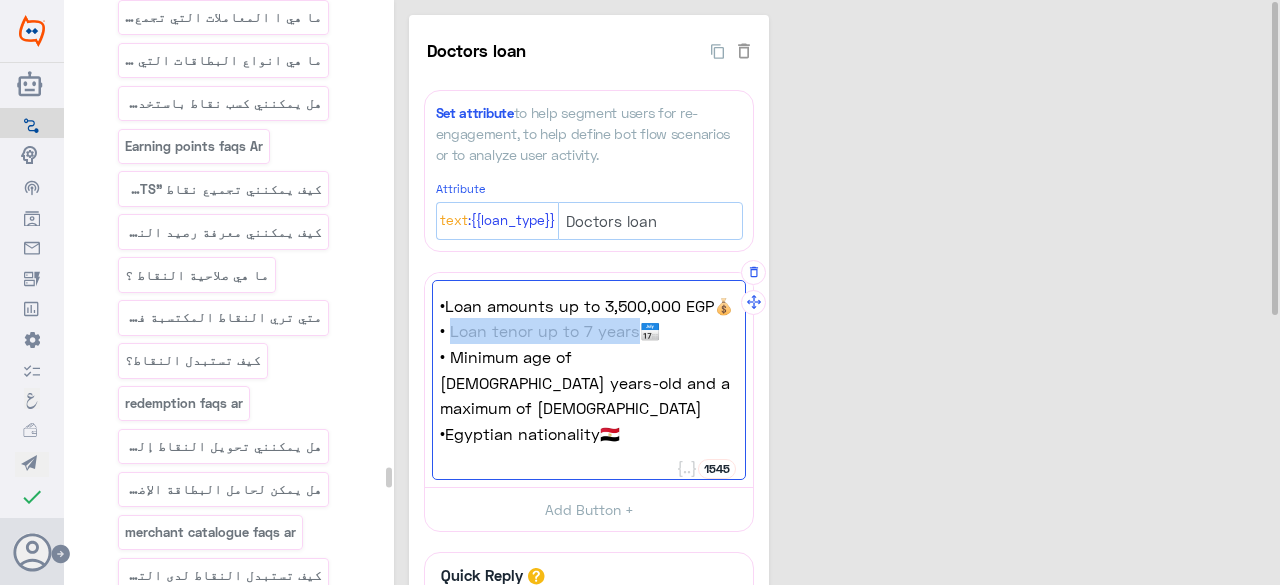 click on "• Loan tenor up to 7 years📅" at bounding box center (589, 331) 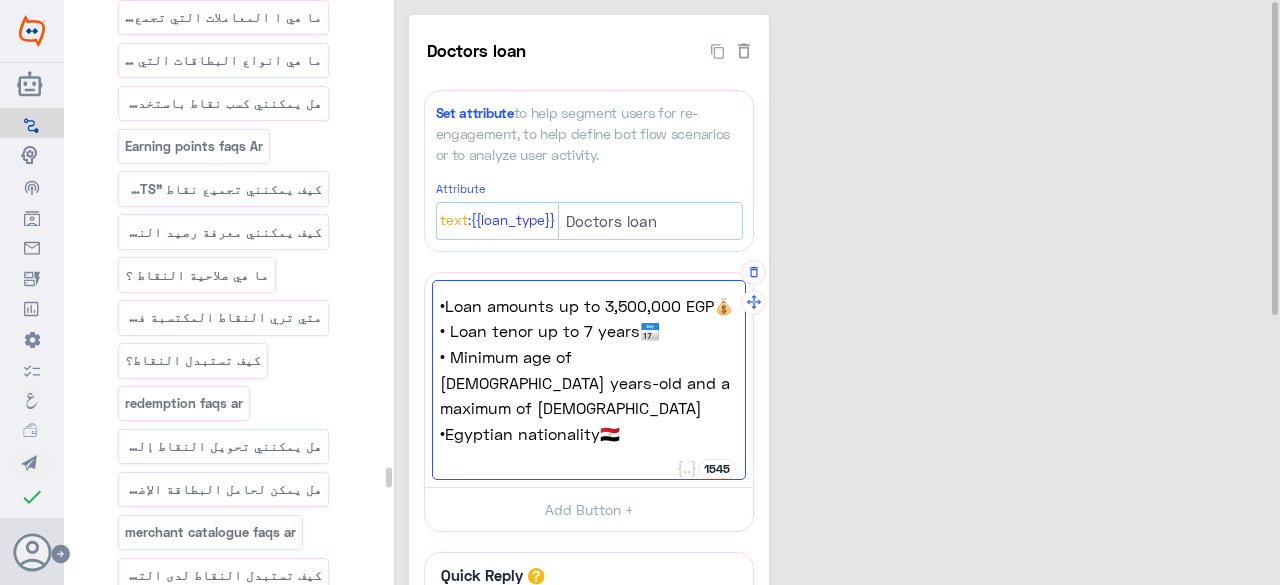 paste on "west interest rate 5% as per the CBE initiative" 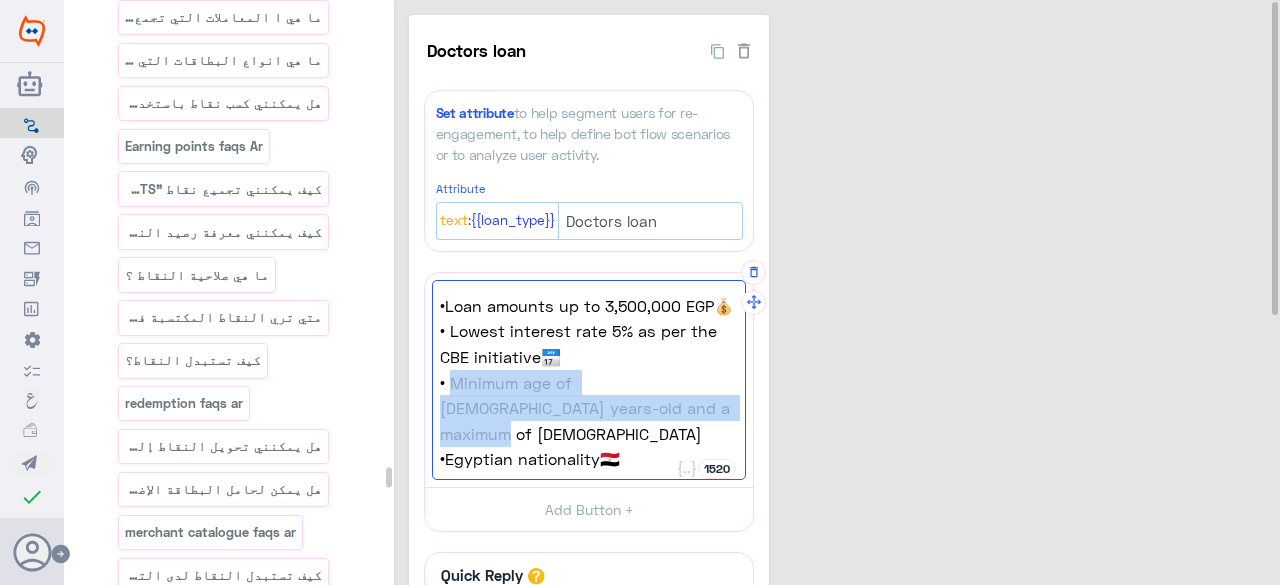 drag, startPoint x: 638, startPoint y: 432, endPoint x: 454, endPoint y: 412, distance: 185.08377 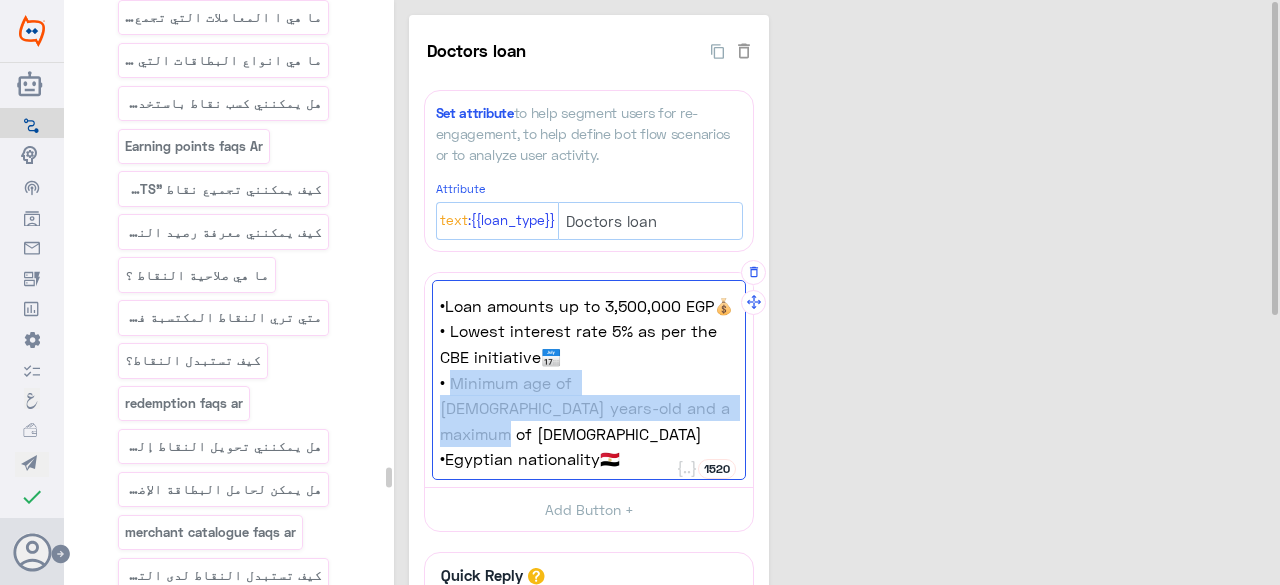 click on "• Minimum age of [DEMOGRAPHIC_DATA] years-old and a maximum of [DEMOGRAPHIC_DATA]" at bounding box center [589, 408] 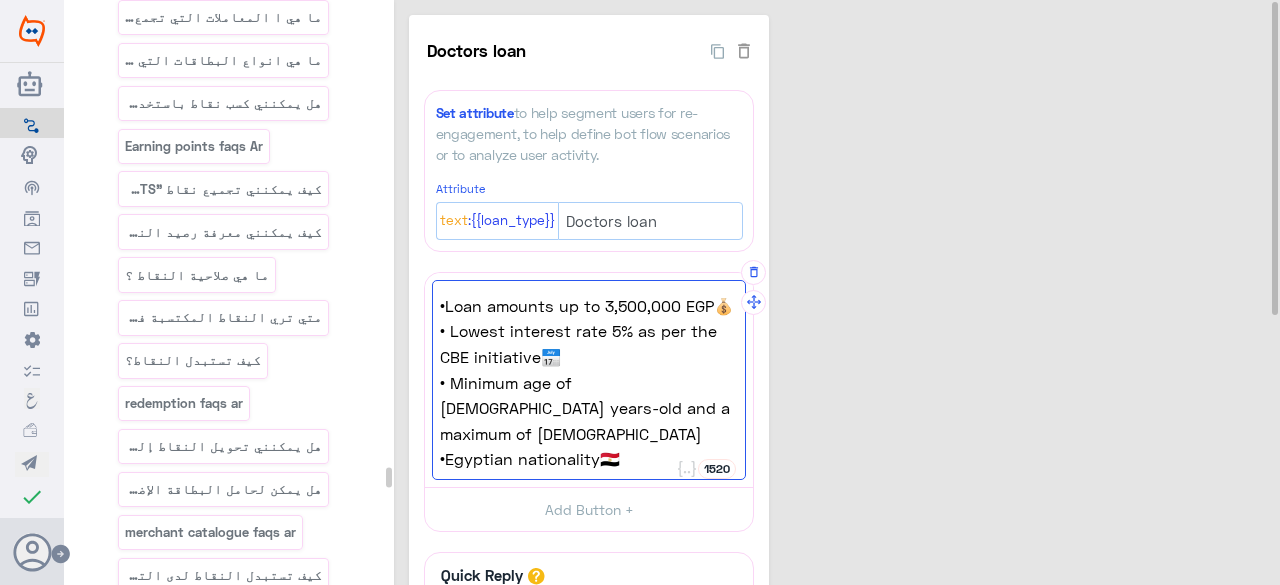 paste on "Financing available exclusively for business use (medical equipment to clinics)" 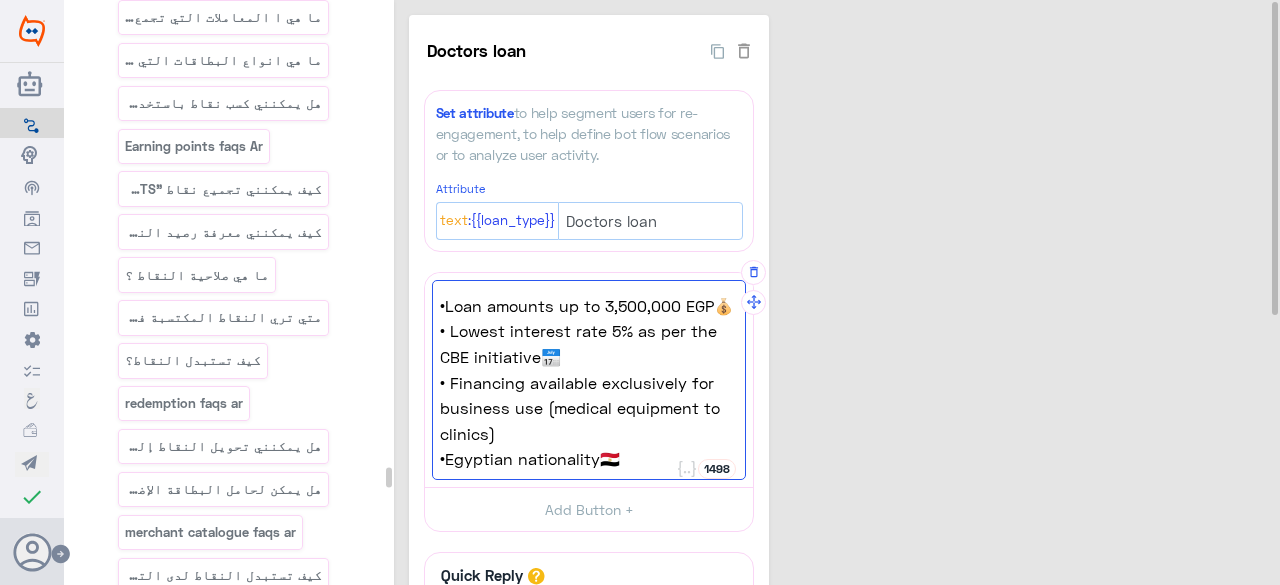 scroll, scrollTop: 282, scrollLeft: 0, axis: vertical 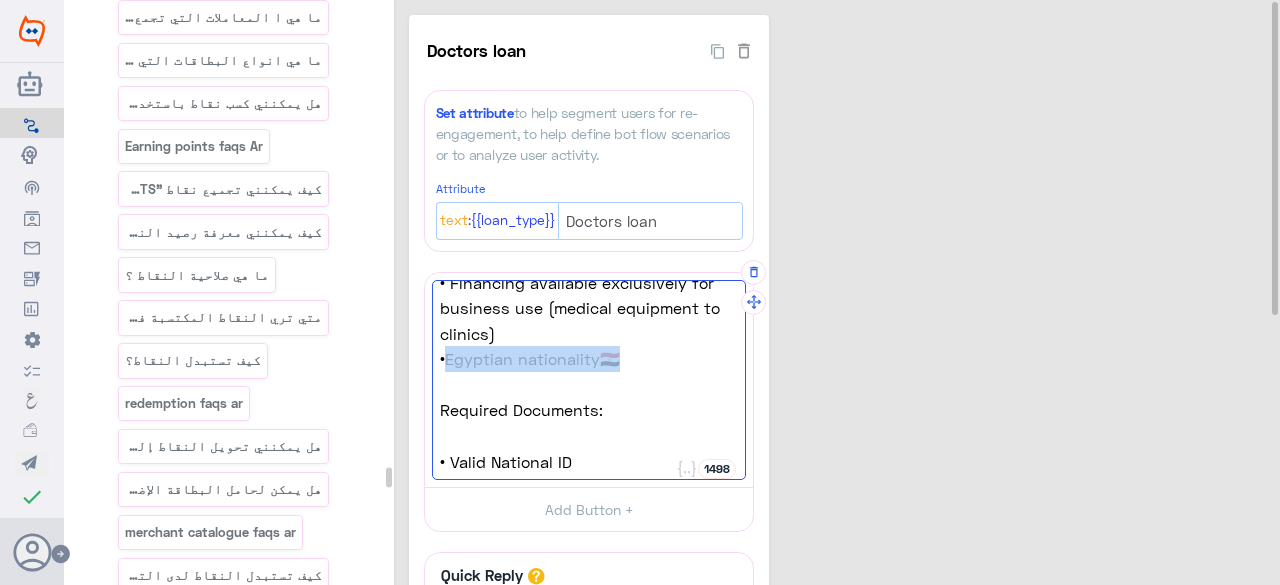 drag, startPoint x: 617, startPoint y: 379, endPoint x: 447, endPoint y: 389, distance: 170.29387 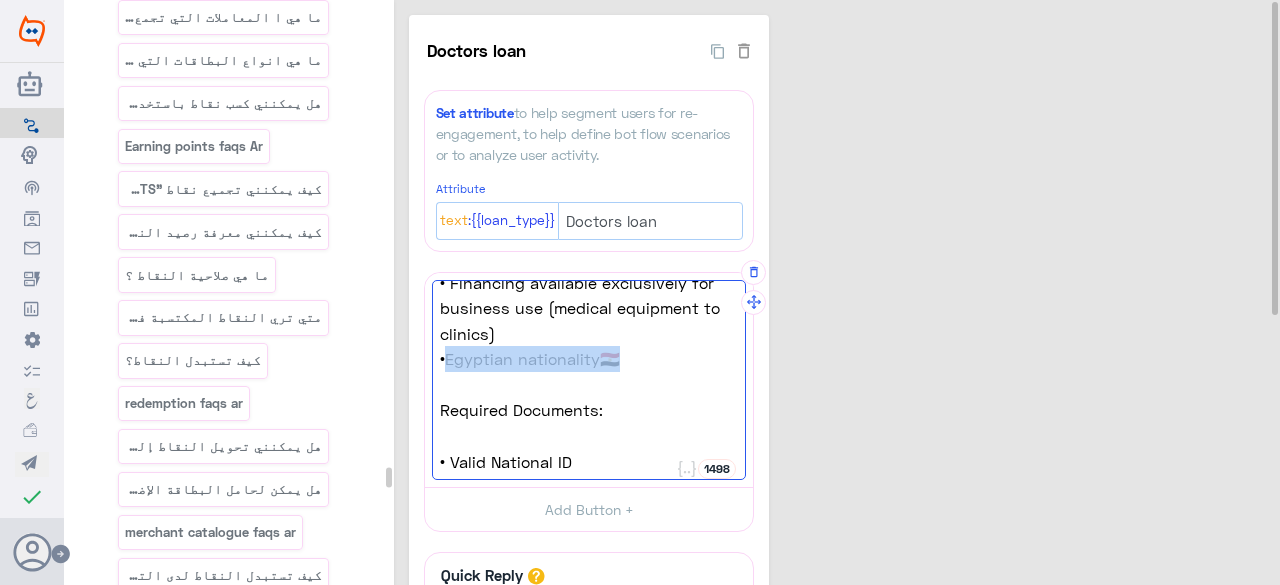 click on "•Egyptian nationality🇪🇬" at bounding box center [589, 359] 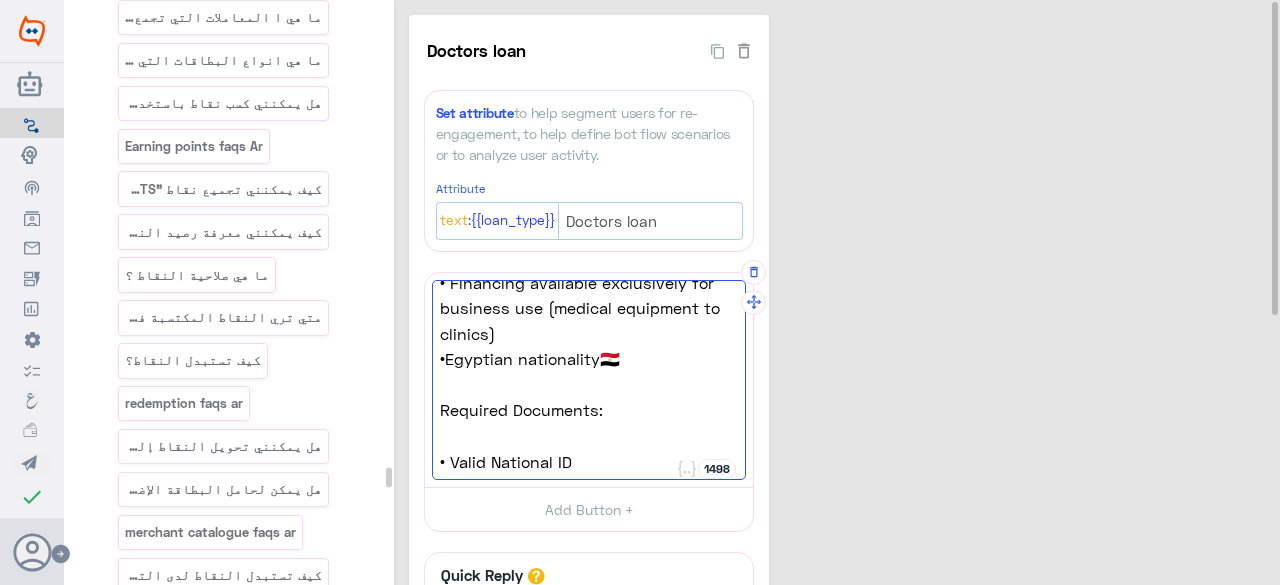 paste on "Zero administration fees" 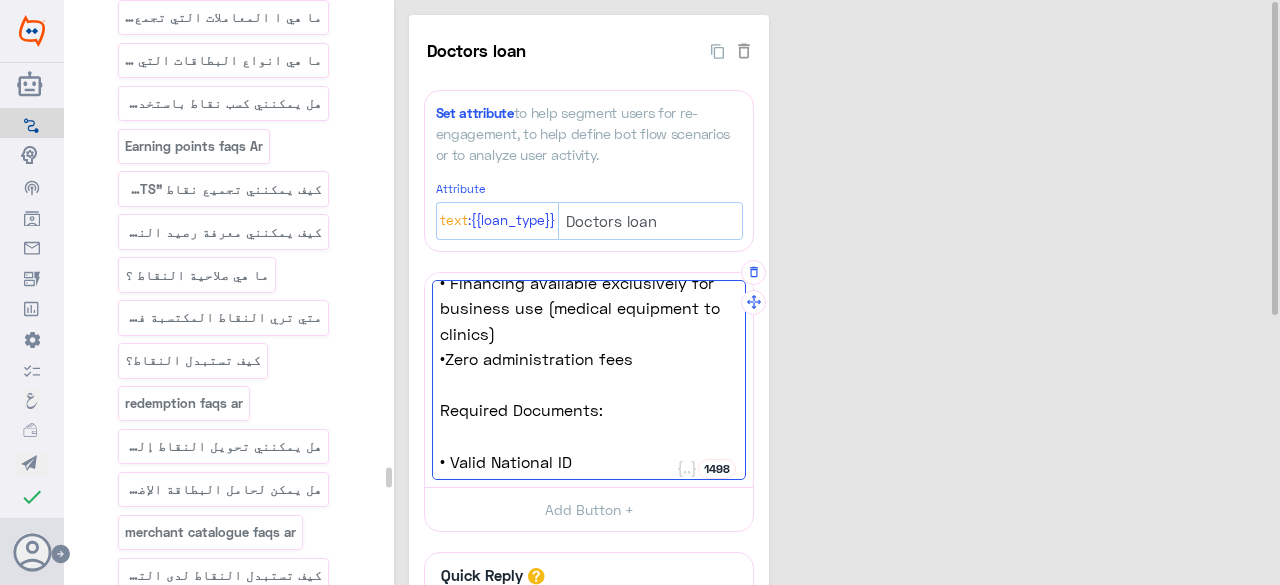 scroll, scrollTop: 200, scrollLeft: 0, axis: vertical 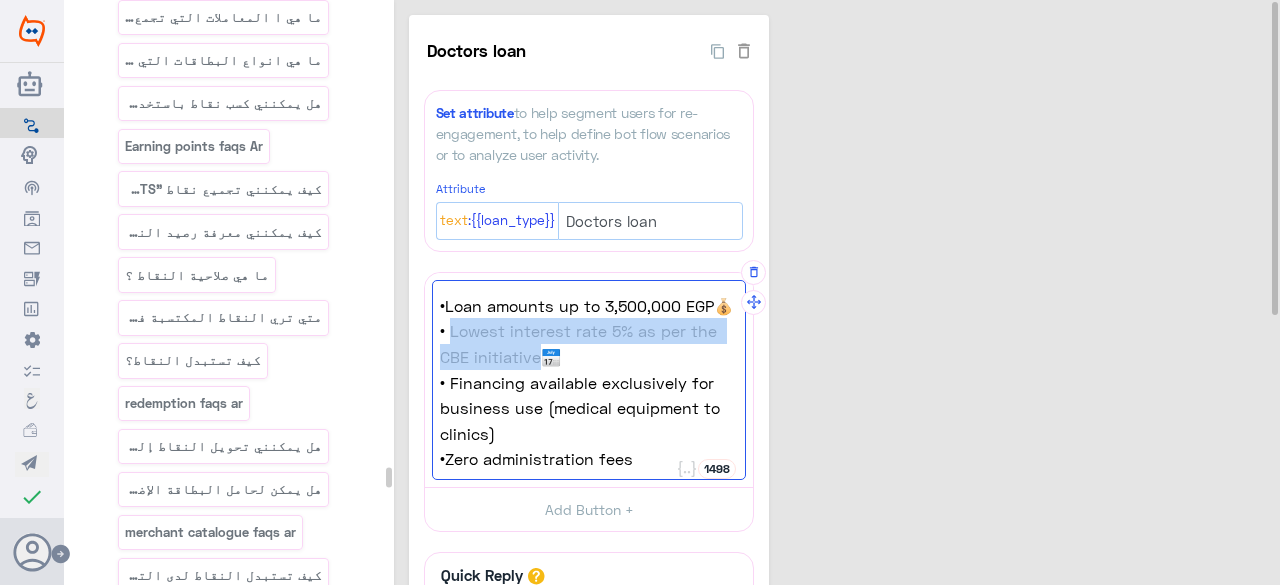 drag, startPoint x: 538, startPoint y: 383, endPoint x: 452, endPoint y: 361, distance: 88.76936 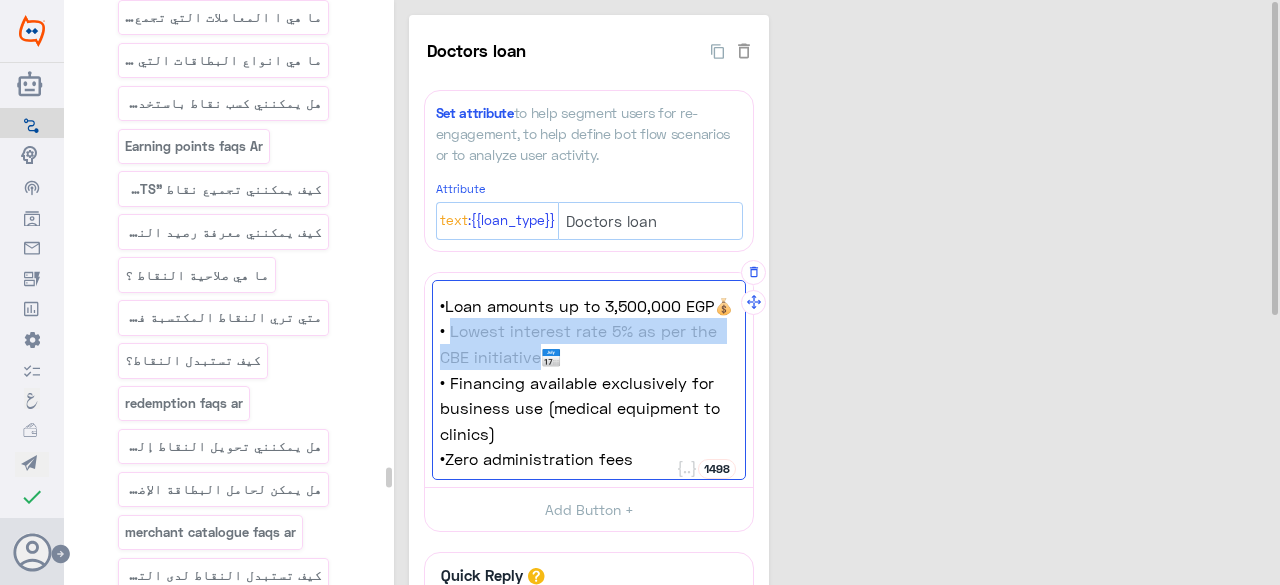 click on "• Lowest interest rate 5% as per the CBE initiative📅" at bounding box center [589, 343] 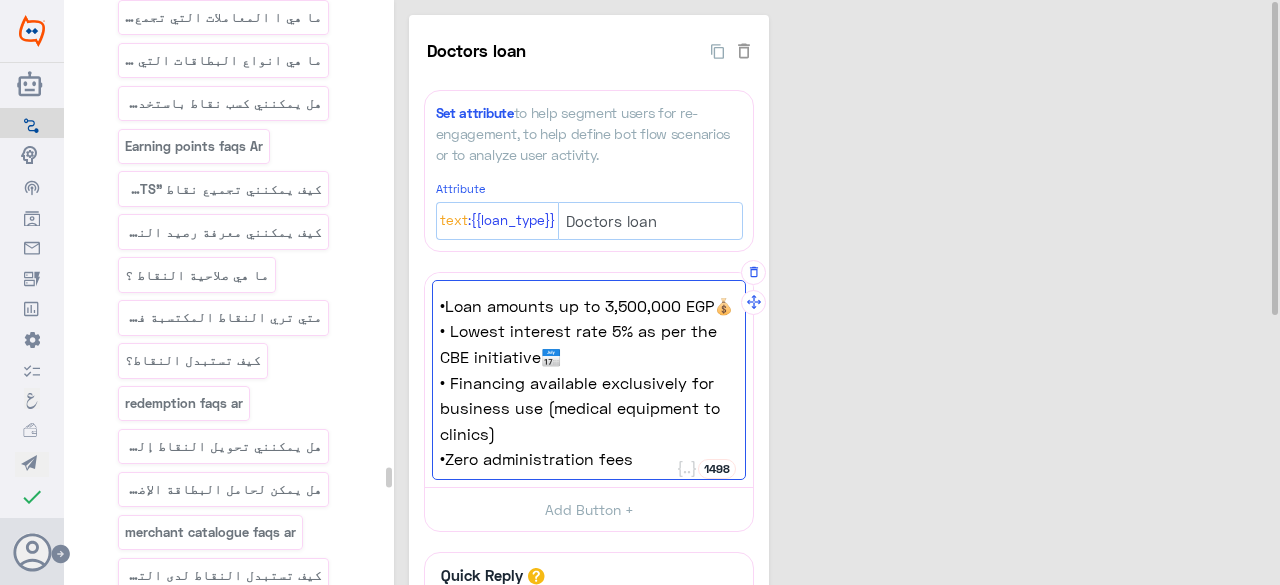 paste on "Minimum age is [DEMOGRAPHIC_DATA] years and maximum age is [DEMOGRAPHIC_DATA] years at loan maturity" 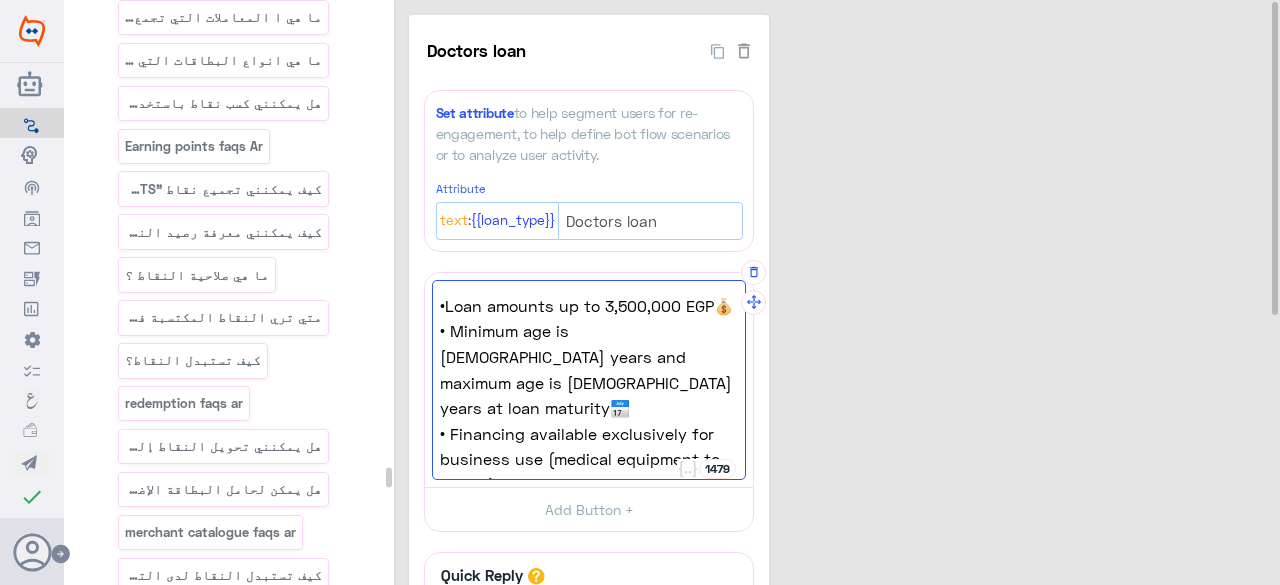 scroll, scrollTop: 300, scrollLeft: 0, axis: vertical 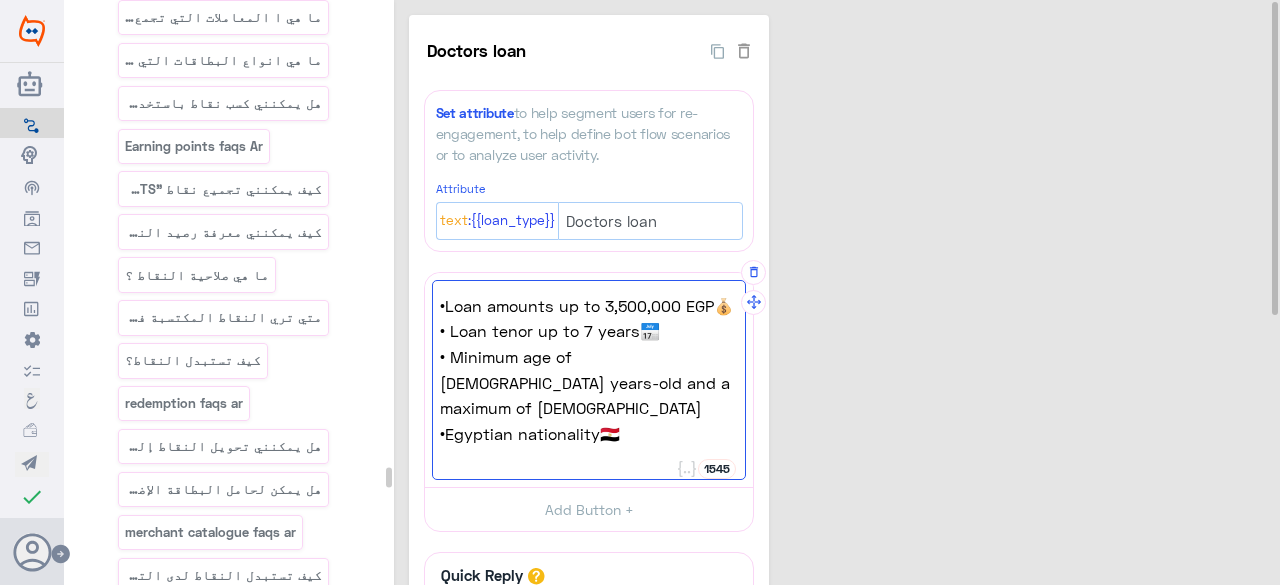 click on "• Minimum age of [DEMOGRAPHIC_DATA] years-old and a maximum of [DEMOGRAPHIC_DATA]" at bounding box center (589, 382) 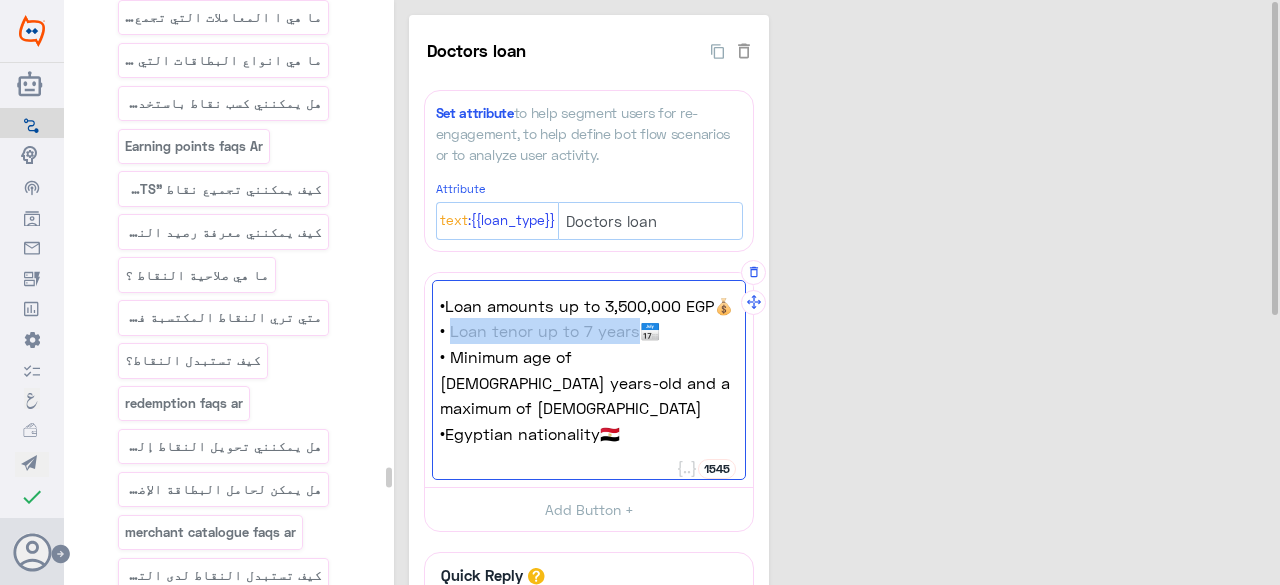 drag, startPoint x: 634, startPoint y: 354, endPoint x: 451, endPoint y: 363, distance: 183.22118 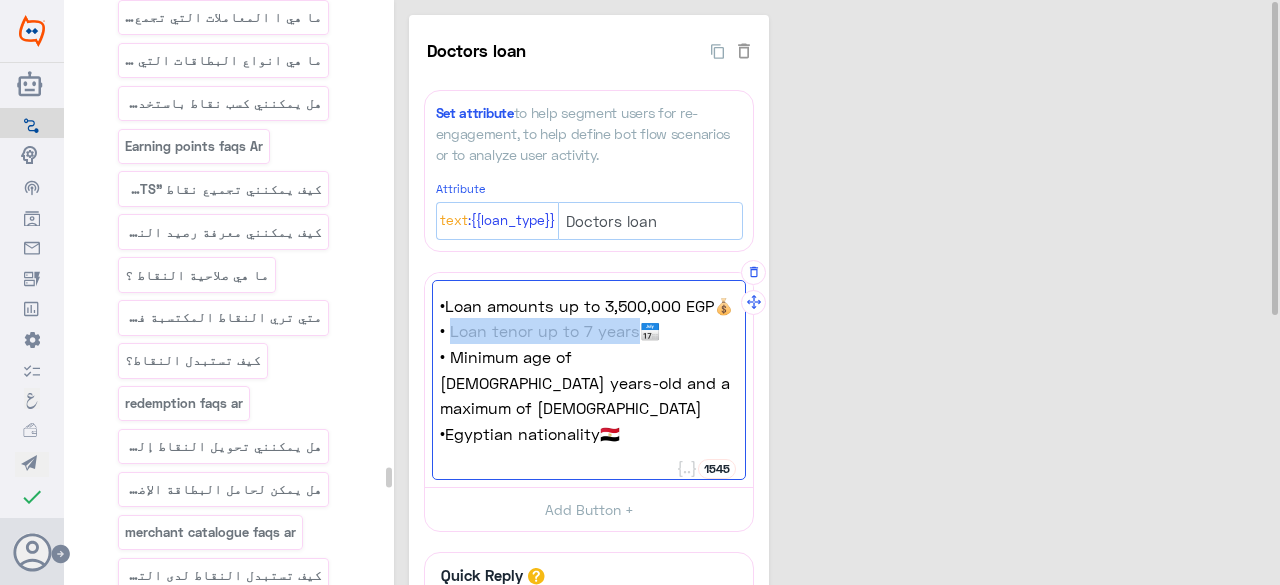 click on "• Loan tenor up to 7 years📅" at bounding box center [589, 331] 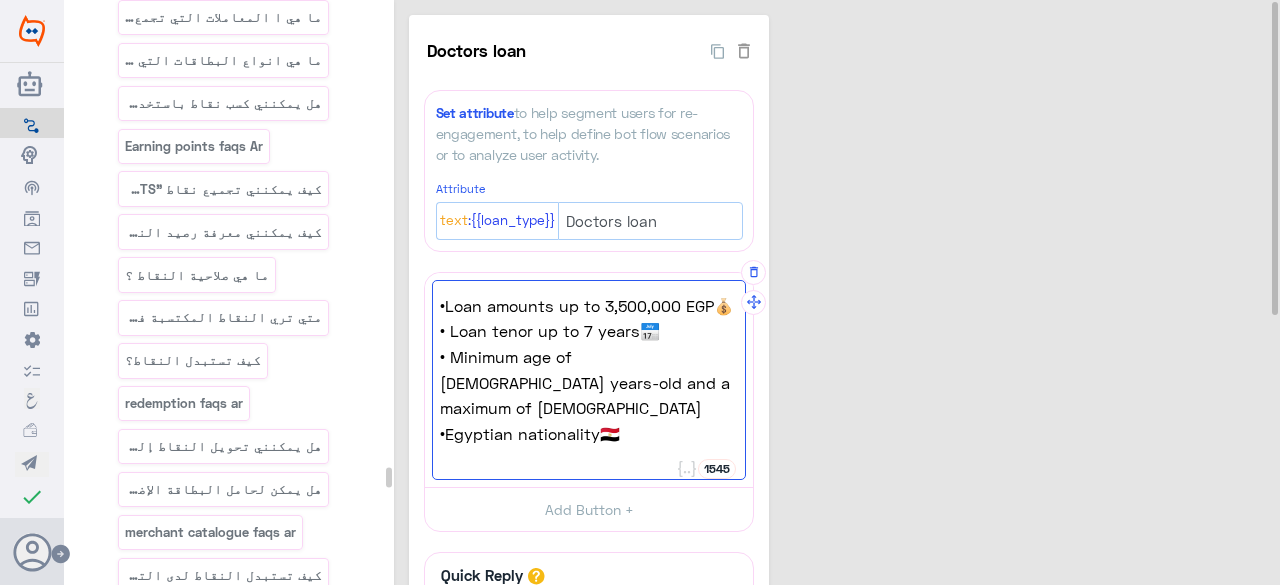 paste on "Flexible loan tenors from 12 months up to 5" 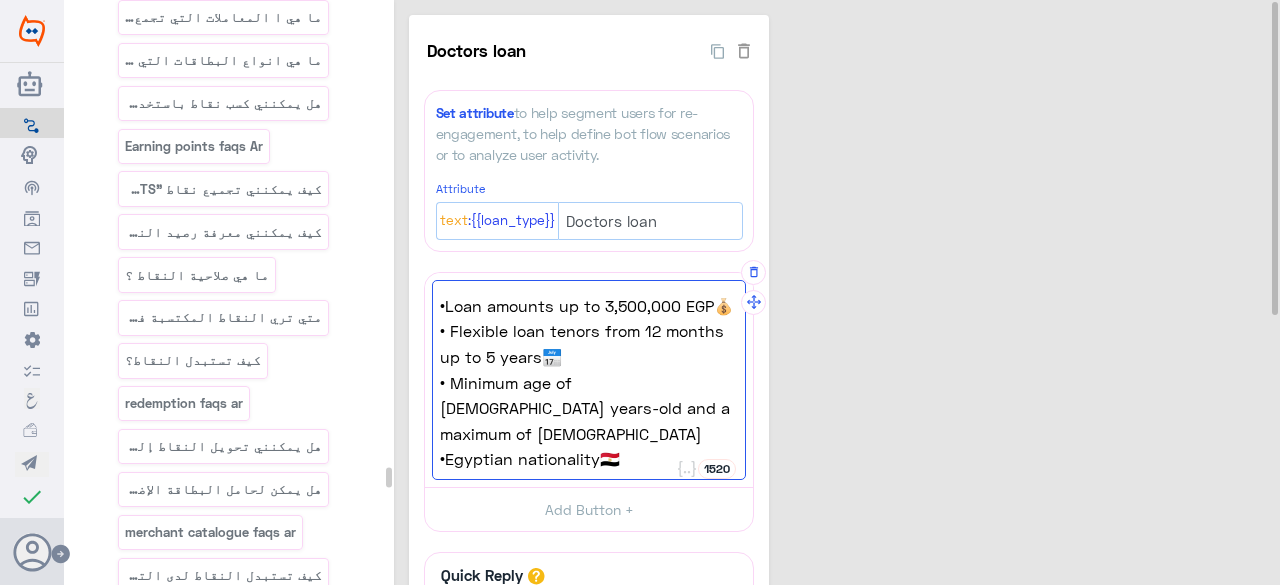scroll, scrollTop: 269, scrollLeft: 0, axis: vertical 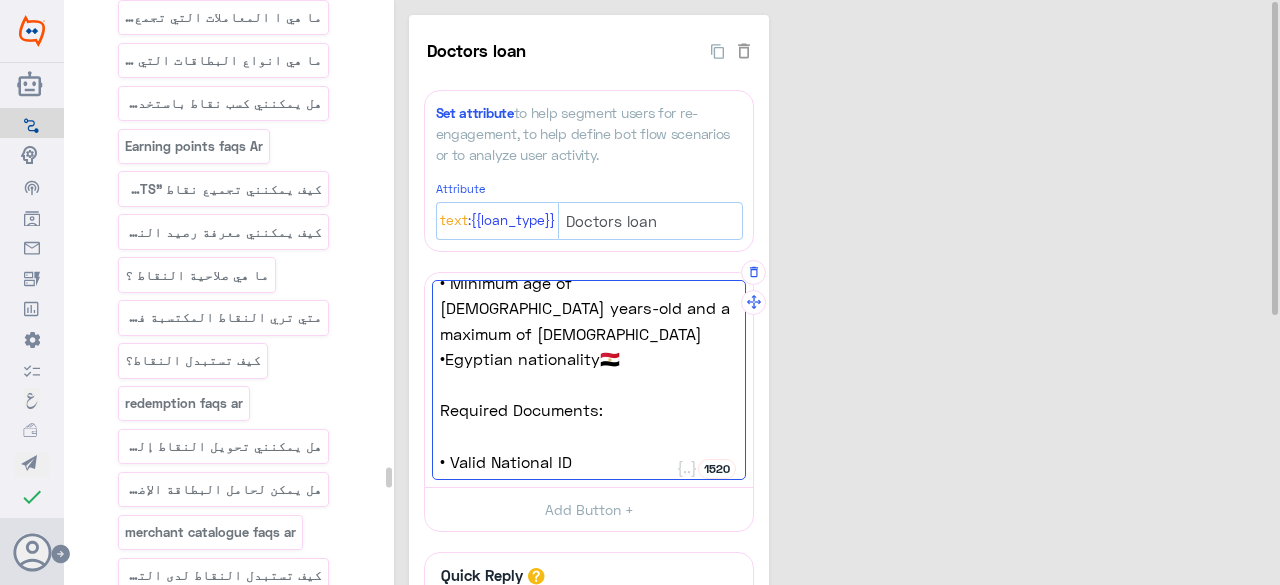 click on "• Minimum age of [DEMOGRAPHIC_DATA] years-old and a maximum of [DEMOGRAPHIC_DATA]" at bounding box center (589, 308) 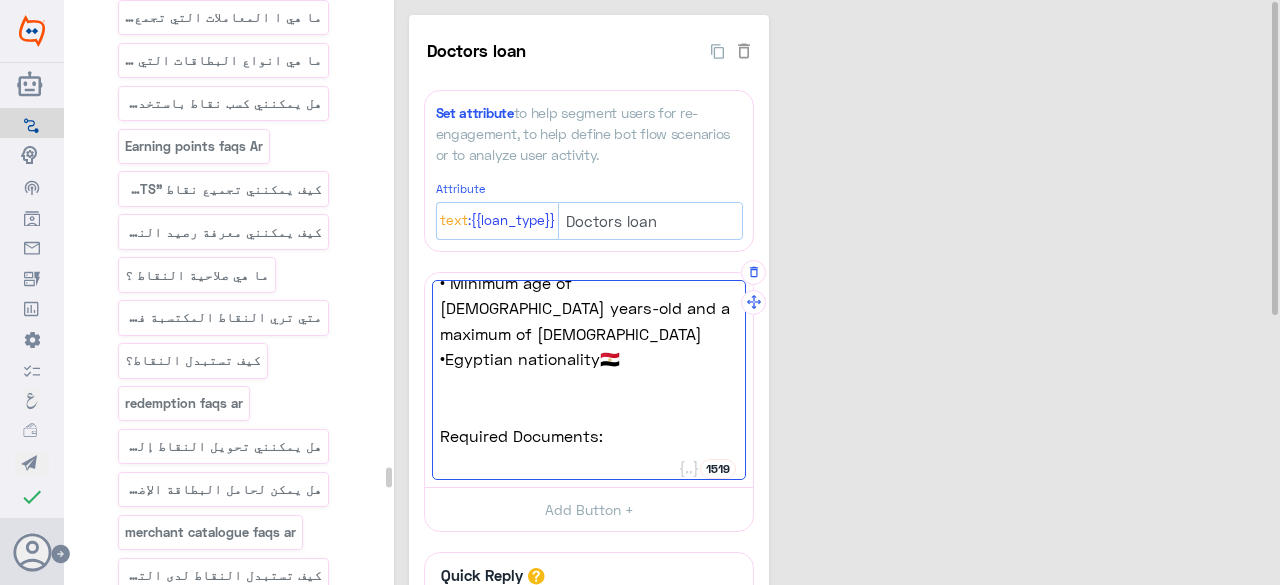 paste on "Complementary life insurance at loan issuance" 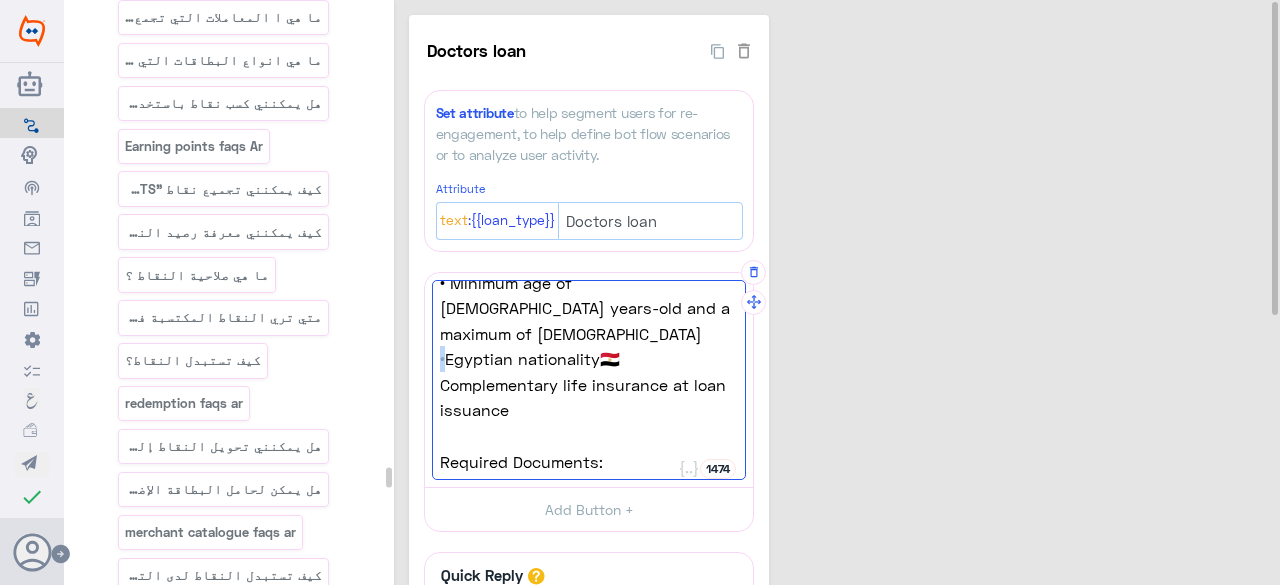 click on "•Egyptian nationality🇪🇬" at bounding box center [589, 359] 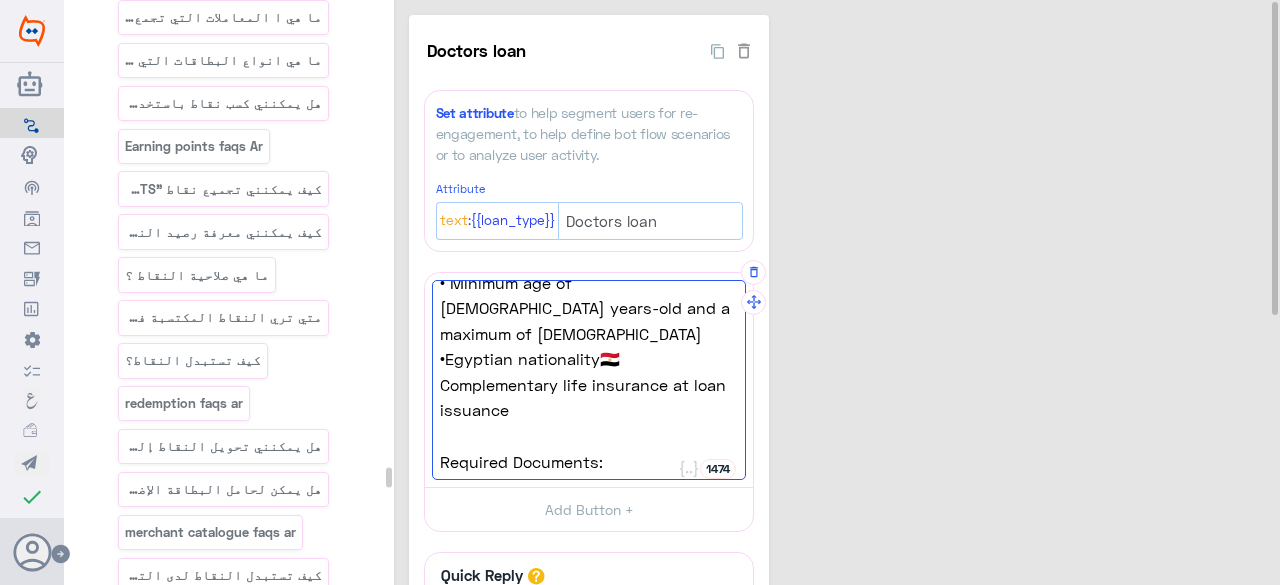 click on "Complementary life insurance at loan issuance" at bounding box center [589, 397] 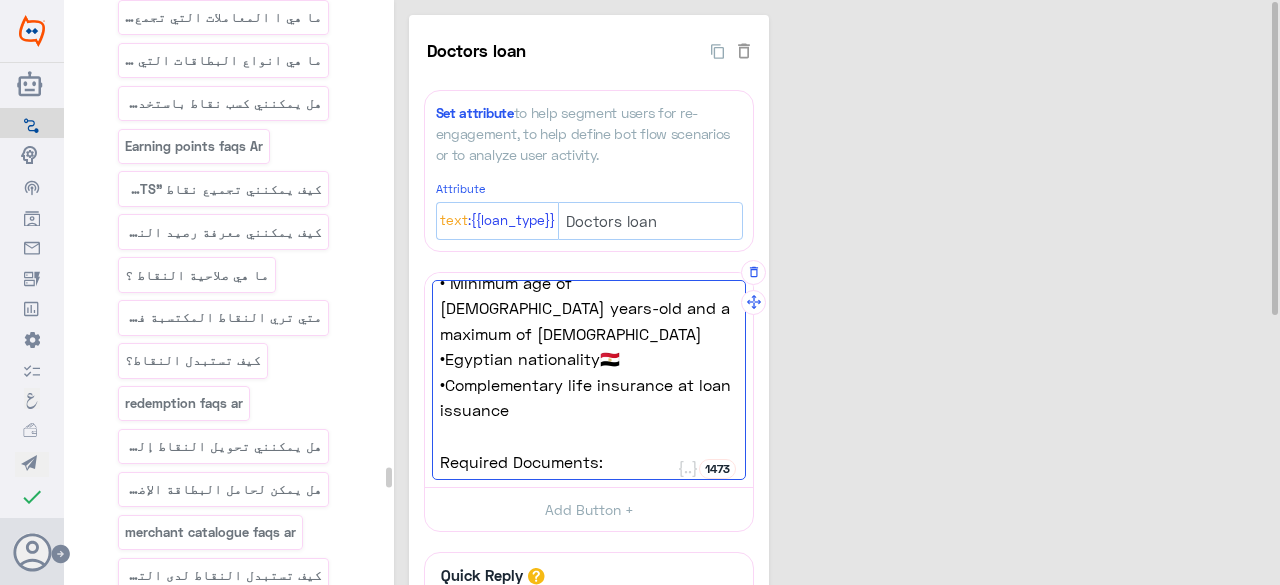 drag, startPoint x: 520, startPoint y: 413, endPoint x: 531, endPoint y: 415, distance: 11.18034 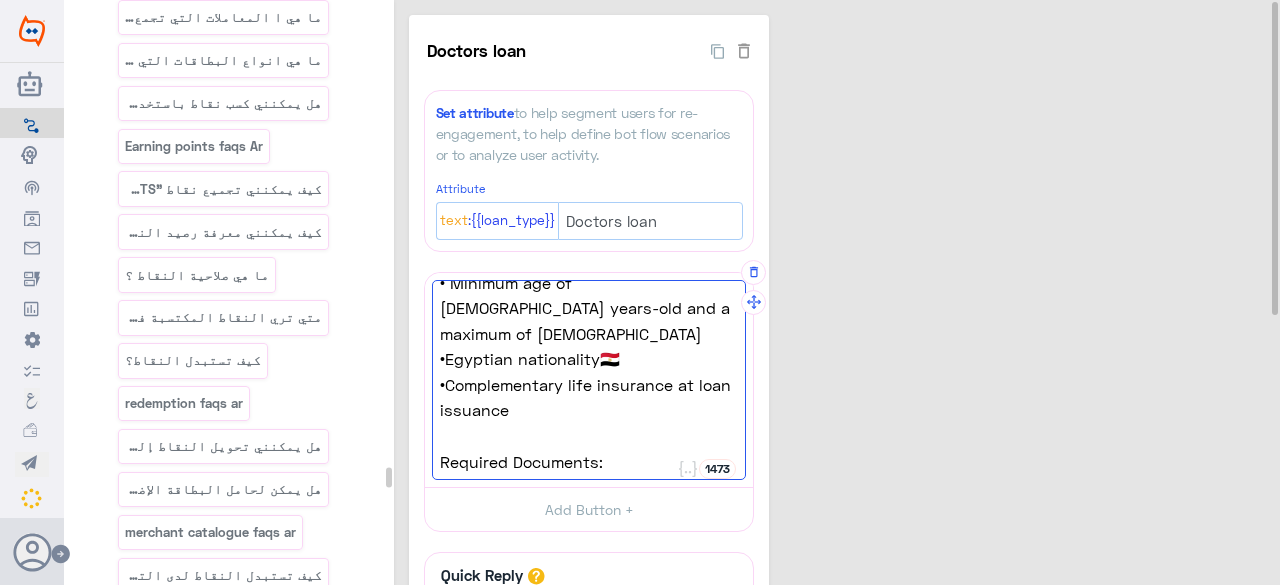 click on "•Egyptian nationality🇪🇬" at bounding box center (589, 359) 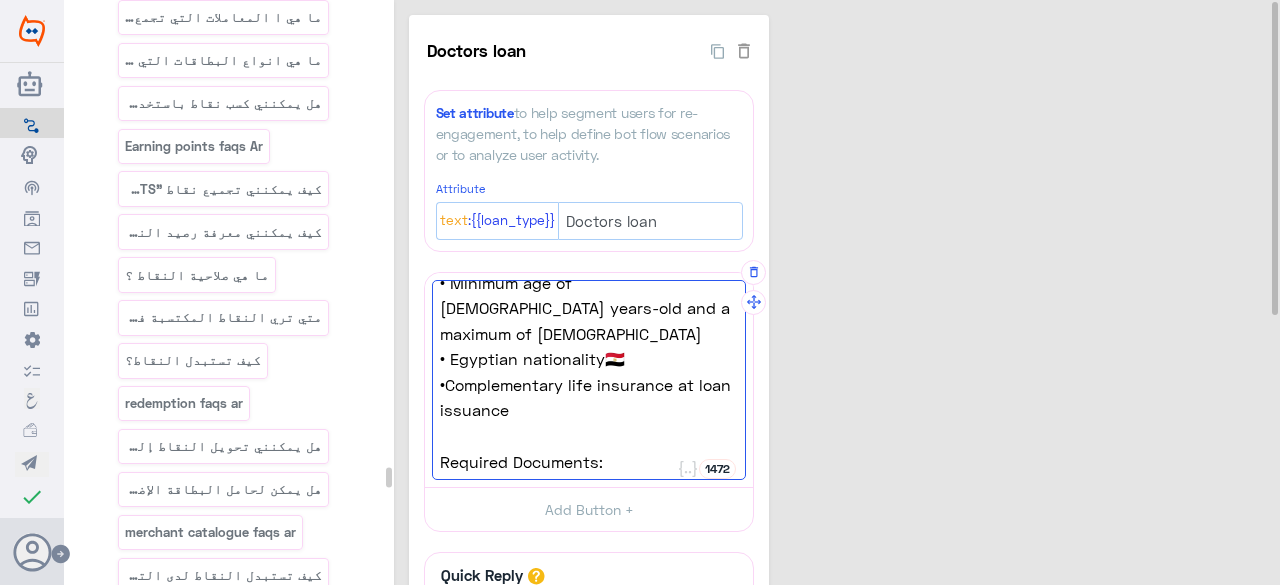 click on "•Complementary life insurance at loan issuance" at bounding box center [589, 397] 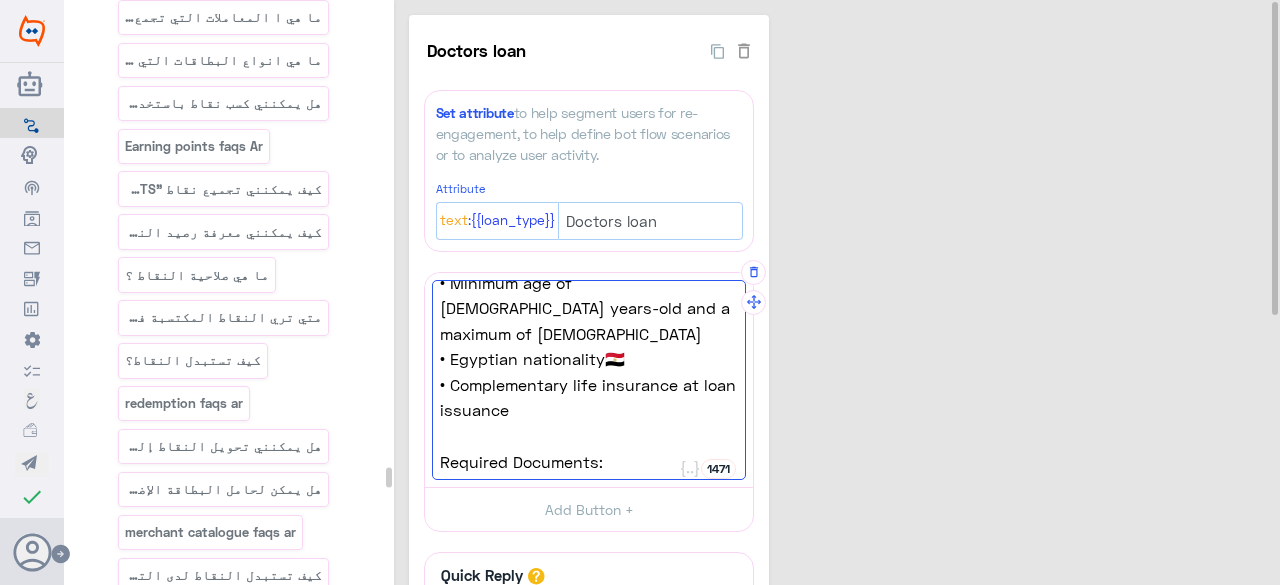 click on "• Complementary life insurance at loan issuance" at bounding box center [589, 397] 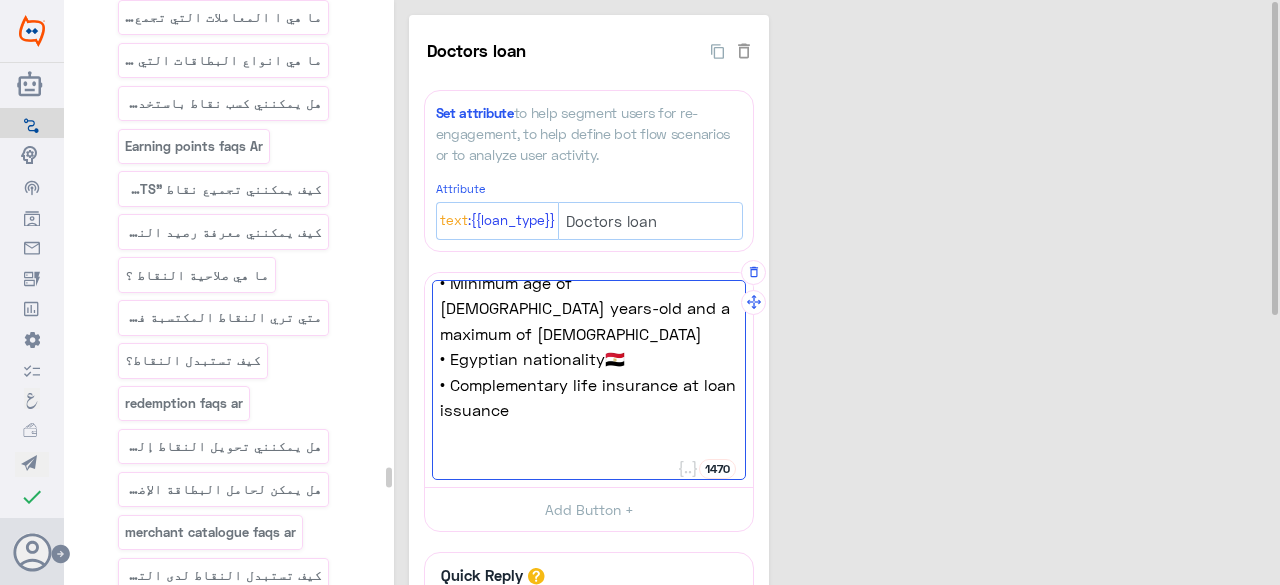 paste on "•" 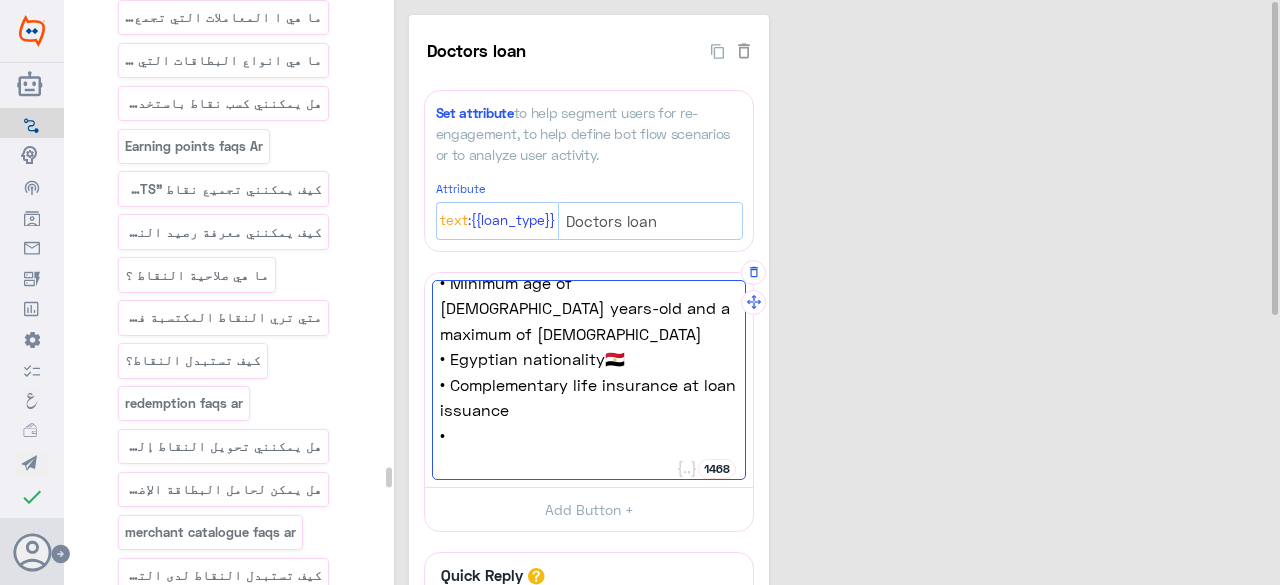 paste on "Lowest interest rate 5% as per the CBE initiative" 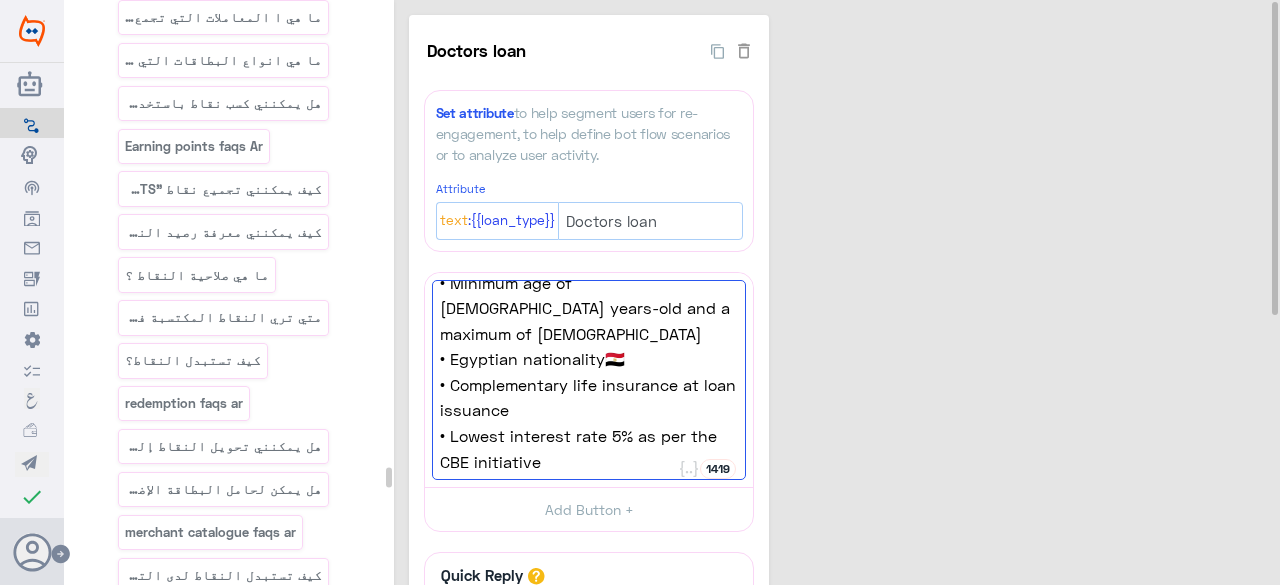 scroll, scrollTop: 316, scrollLeft: 0, axis: vertical 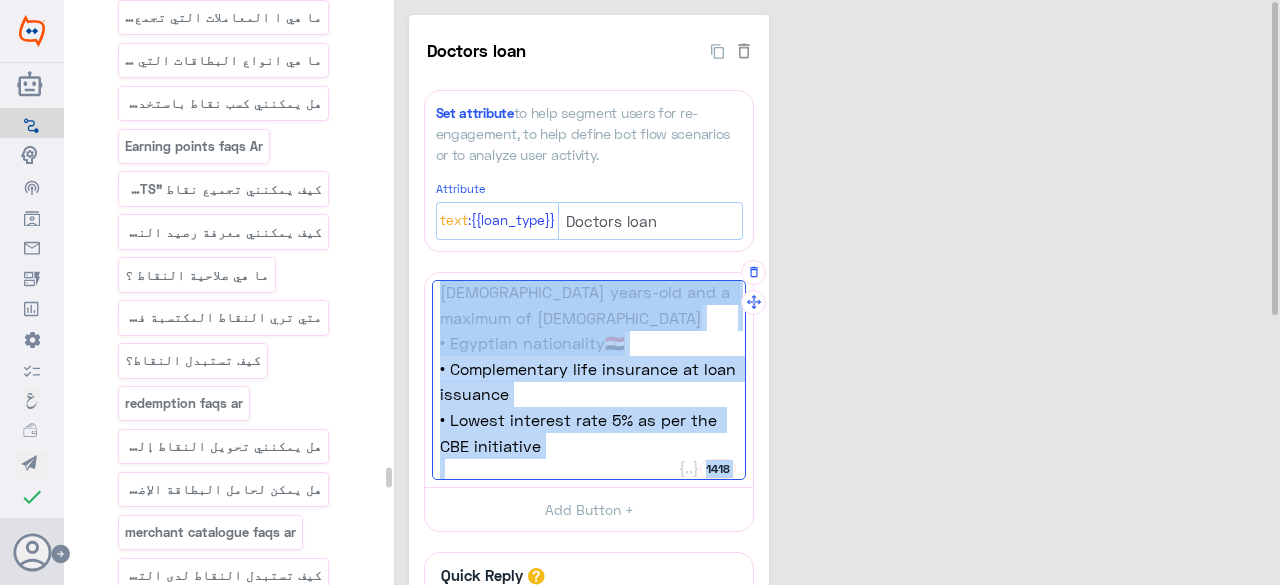 drag, startPoint x: 626, startPoint y: 339, endPoint x: 429, endPoint y: 345, distance: 197.09135 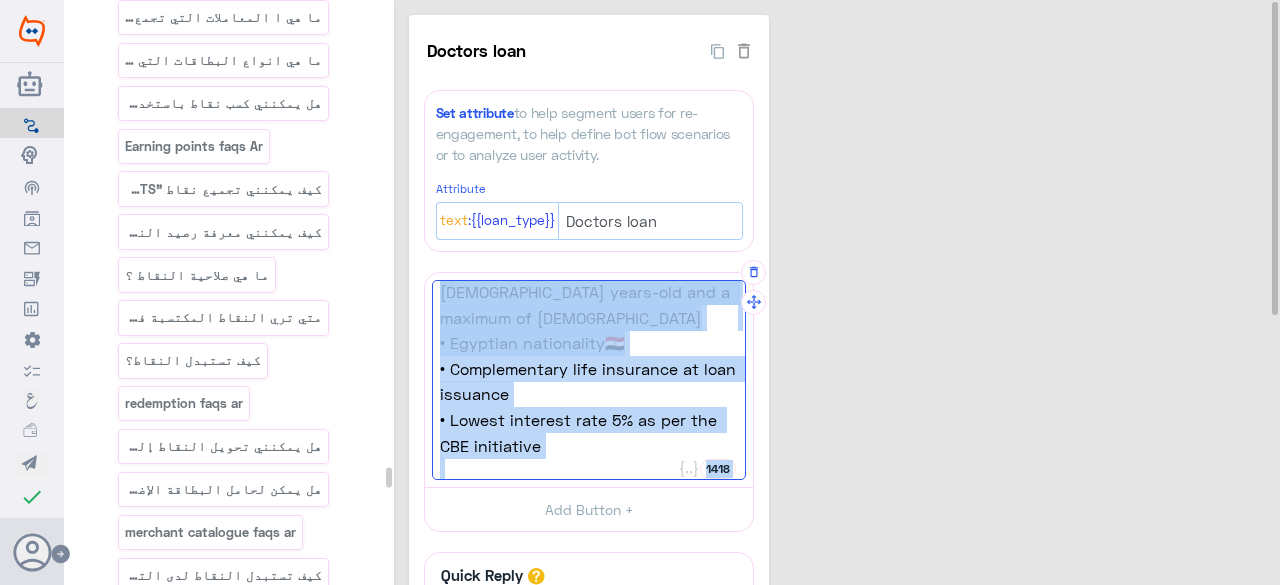 click on "Equip your clinic with the latest medical equipment through Crédit Agricole Egypt’s new financing program for clinic owners. Aligned with the Central Bank of Egypt’s 👨‍🔬
with the following features & benefits:
•Loan amounts up to 3,500,000 EGP💰
• Flexible loan tenors from 12 months up to 5 years📅
• Minimum age of [DEMOGRAPHIC_DATA] years-old and a maximum of [DEMOGRAPHIC_DATA]
• Egyptian nationality🇪🇬
• Complementary life insurance at loan issuance
• Lowest interest rate 5% as per the CBE initiative
Required Documents:
• Valid National ID
• Recent residence utility bill
- Syndicate card  1418  Equip your clinic with the latest medical equipment through Crédit Agricole Egypt’s new financing program for clinic owners. Aligned with the Central Bank of Egypt’s 👨‍🔬
with the following features & benefits:
•Loan amounts up to 3,500,000 EGP💰
• Flexible loan tenors from 12 months up to 5 years📅
• Minimum age of [DEMOGRAPHIC_DATA] years-old and a maximum of [DEMOGRAPHIC_DATA]" at bounding box center (589, 380) 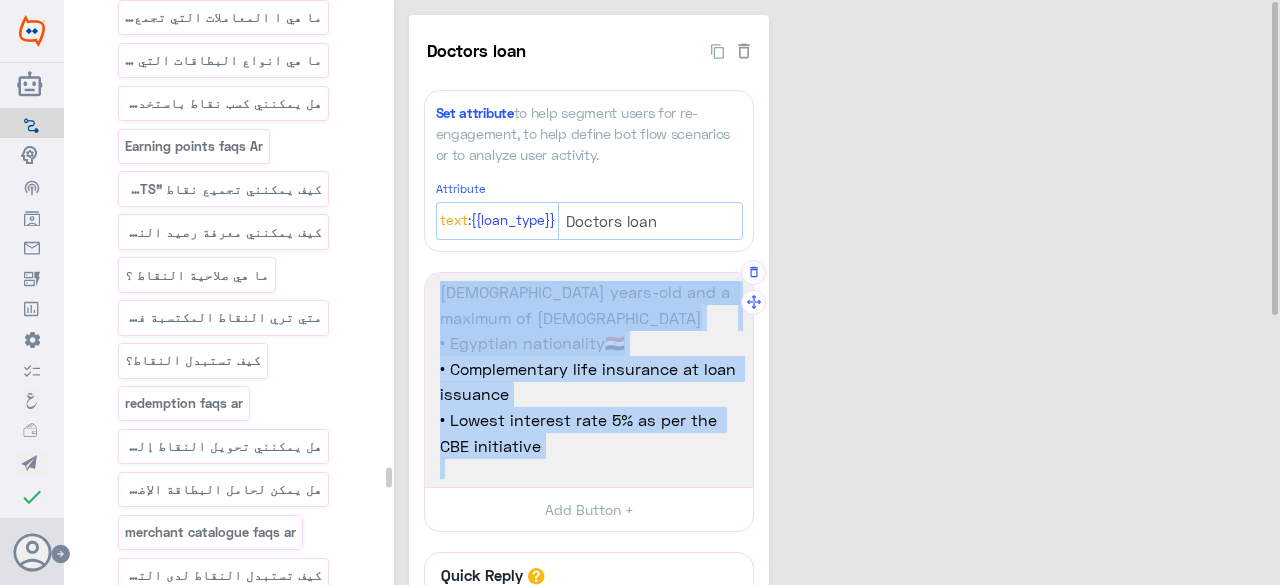 drag, startPoint x: 511, startPoint y: 333, endPoint x: 579, endPoint y: 335, distance: 68.0294 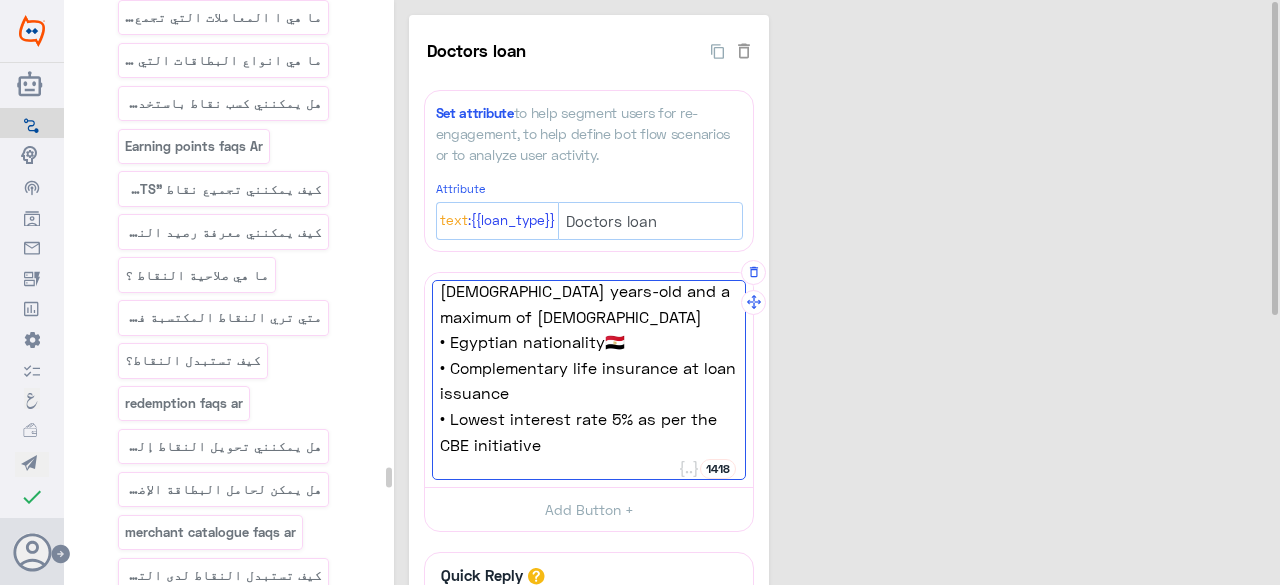 scroll, scrollTop: 470, scrollLeft: 0, axis: vertical 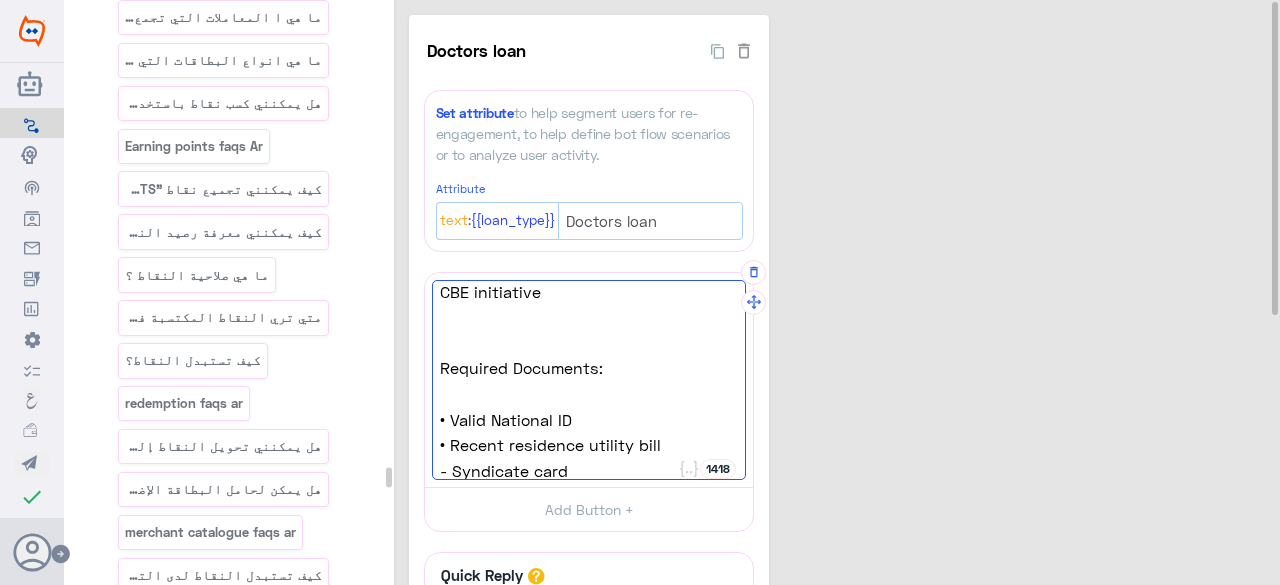 click on "Equip your clinic with the latest medical equipment through Crédit Agricole Egypt’s new financing program for clinic owners. Aligned with the Central Bank of Egypt’s 👨‍🔬
with the following features & benefits:
•Loan amounts up to 3,500,000 EGP💰
• Flexible loan tenors from 12 months up to 5 years📅
• Minimum age of [DEMOGRAPHIC_DATA] years-old and a maximum of [DEMOGRAPHIC_DATA]
• Egyptian nationality🇪🇬
• Complementary life insurance at loan issuance
• Lowest interest rate 5% as per the CBE initiative
Required Documents:
• Valid National ID
• Recent residence utility bill
- Syndicate card" at bounding box center [589, 380] 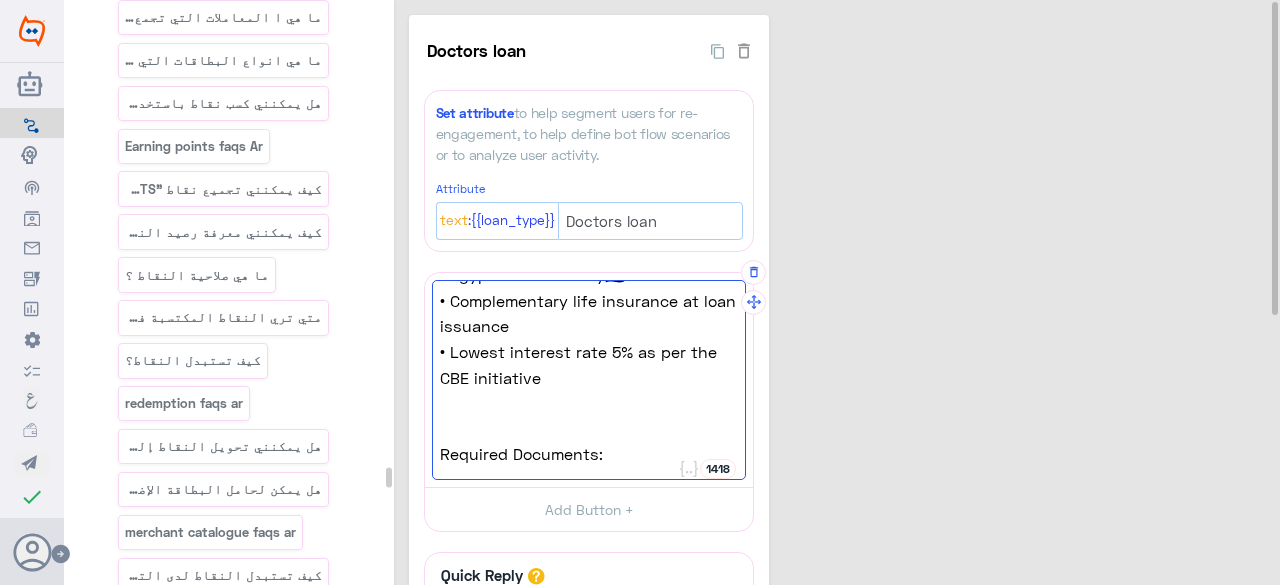 scroll, scrollTop: 270, scrollLeft: 0, axis: vertical 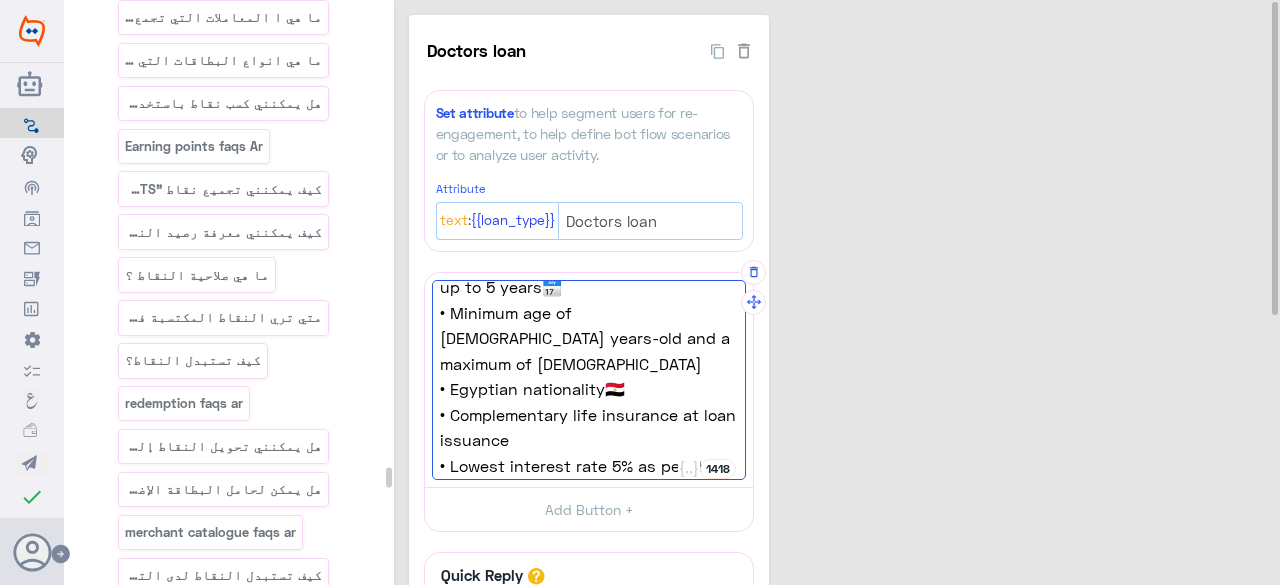 click on "• Egyptian nationality🇪🇬" at bounding box center (589, 389) 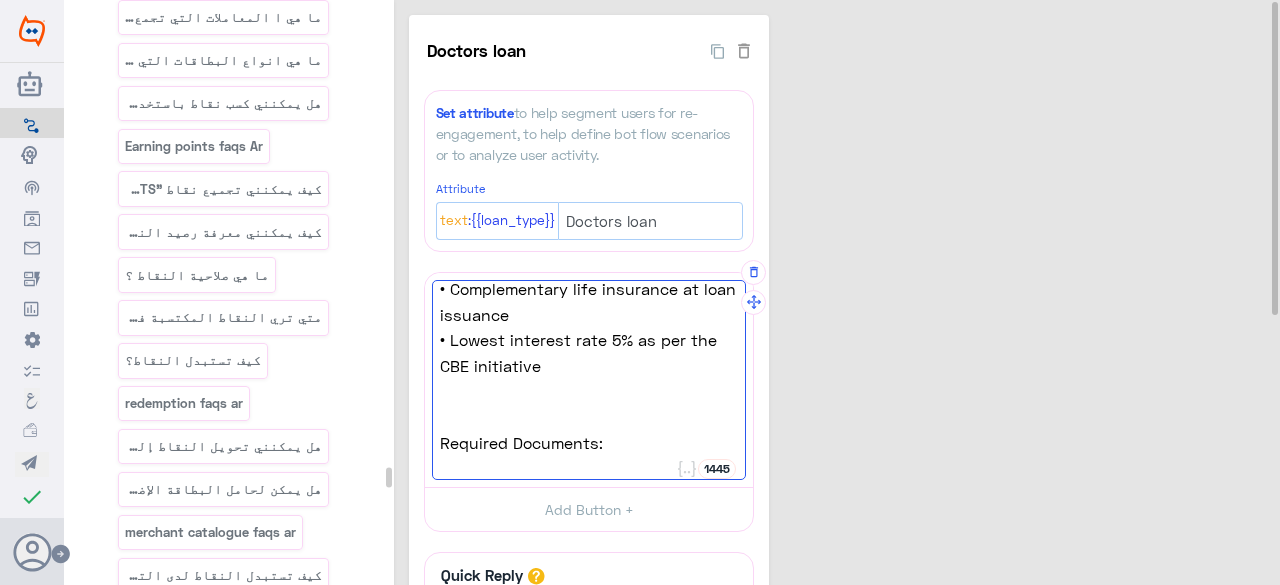 click on "Equip your clinic with the latest medical equipment through Crédit Agricole Egypt’s new financing program for clinic owners. Aligned with the Central Bank of Egypt’s 👨‍🔬
with the following features & benefits:
•Loan amounts up to 3,500,000 EGP💰
• Flexible loan tenors from 12 months up to 5 years📅
• Minimum age of [DEMOGRAPHIC_DATA] years-old and a maximum of [DEMOGRAPHIC_DATA]
• Complementary life insurance at loan issuance
• Lowest interest rate 5% as per the CBE initiative
Required Documents:
• Valid National ID
• Recent residence utility bill
- Syndicate card" at bounding box center (589, 380) 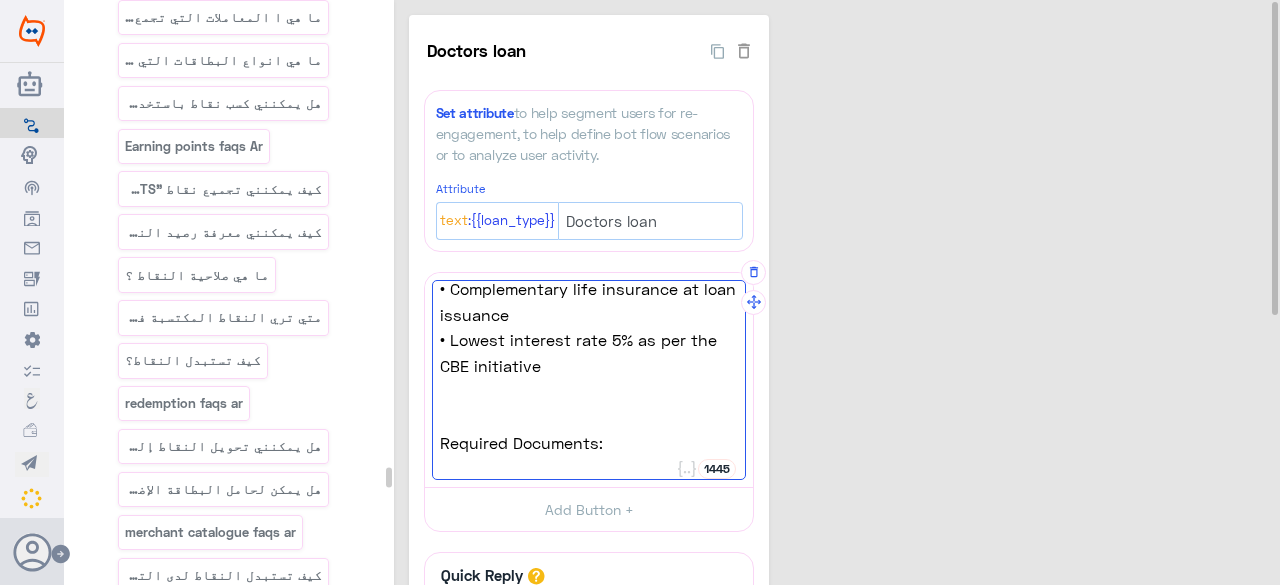 paste on "• Egyptian nationality🇪🇬" 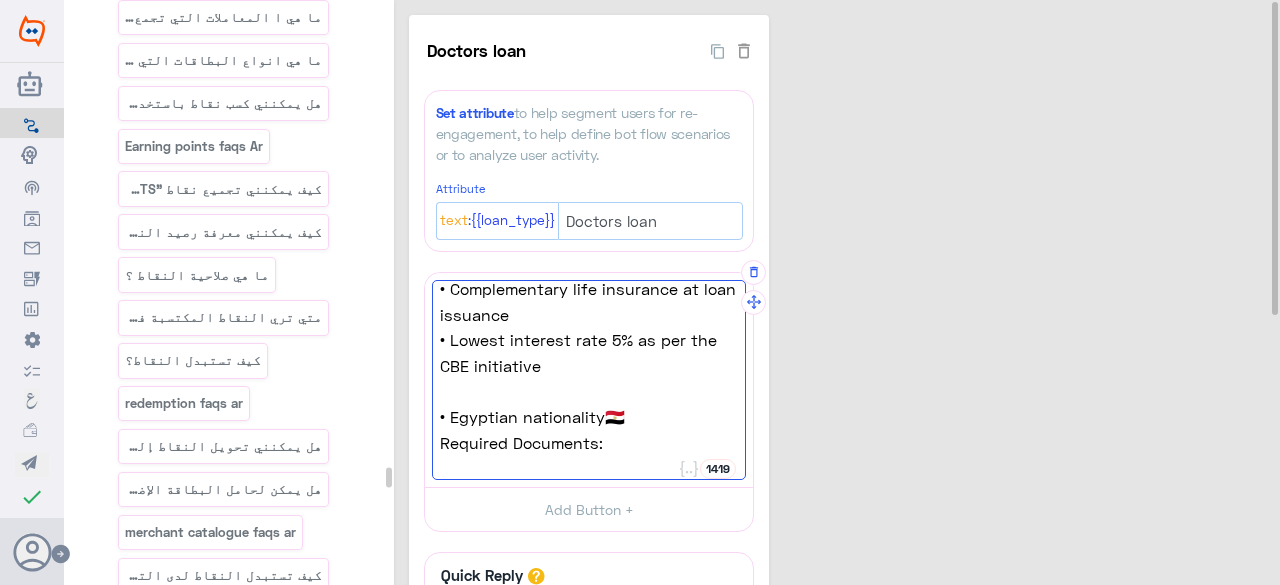 click on "Equip your clinic with the latest medical equipment through Crédit Agricole Egypt’s new financing program for clinic owners. Aligned with the Central Bank of Egypt’s 👨‍🔬
with the following features & benefits:
•Loan amounts up to 3,500,000 EGP💰
• Flexible loan tenors from 12 months up to 5 years📅
• Minimum age of [DEMOGRAPHIC_DATA] years-old and a maximum of [DEMOGRAPHIC_DATA]
• Complementary life insurance at loan issuance
• Lowest interest rate 5% as per the CBE initiative
• Egyptian nationality🇪🇬
Required Documents:
• Valid National ID
• Recent residence utility bill
- Syndicate card" at bounding box center (589, 380) 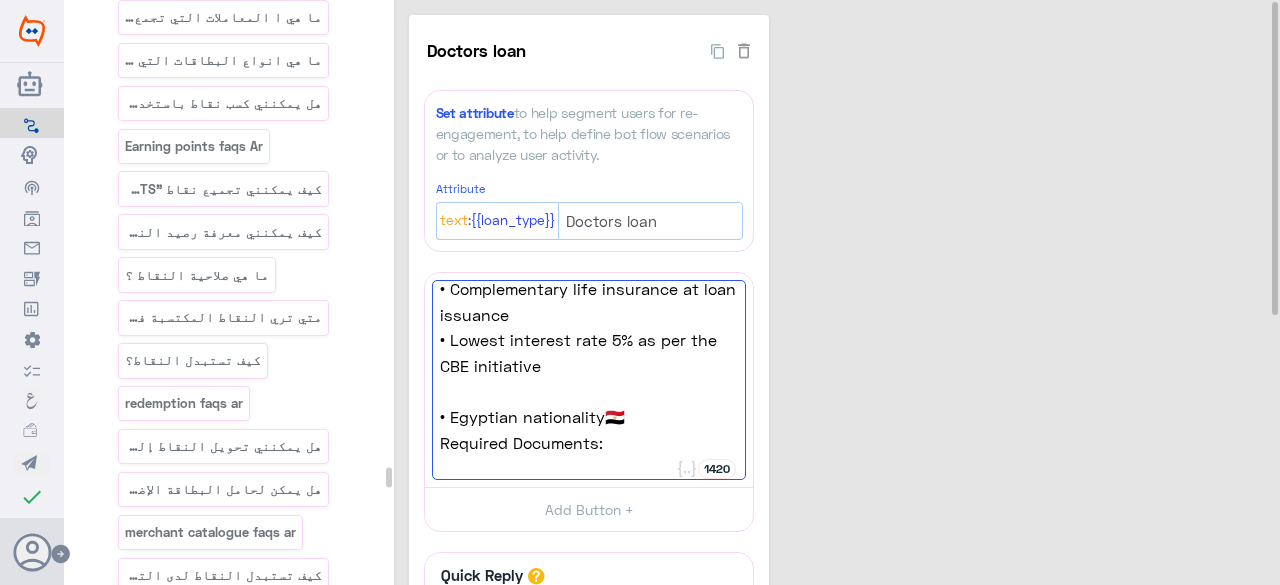 paste on "Financing available exclusively for business use (medical equipment to clinics)" 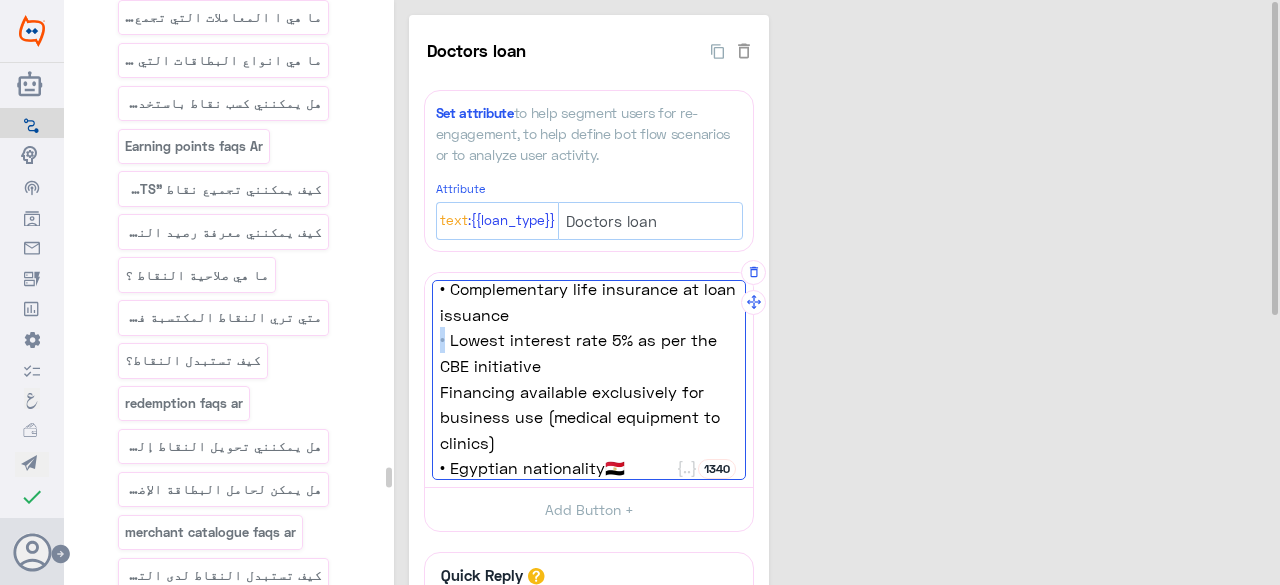 click on "Equip your clinic with the latest medical equipment through Crédit Agricole Egypt’s new financing program for clinic owners. Aligned with the Central Bank of Egypt’s 👨‍🔬
with the following features & benefits:
•Loan amounts up to 3,500,000 EGP💰
• Flexible loan tenors from 12 months up to 5 years📅
• Minimum age of [DEMOGRAPHIC_DATA] years-old and a maximum of [DEMOGRAPHIC_DATA]
• Complementary life insurance at loan issuance
• Lowest interest rate 5% as per the CBE initiative
Financing available exclusively for business use (medical equipment to clinics)
• Egyptian nationality🇪🇬
Required Documents:
• Valid National ID
• Recent residence utility bill
- Syndicate card" at bounding box center (589, 380) 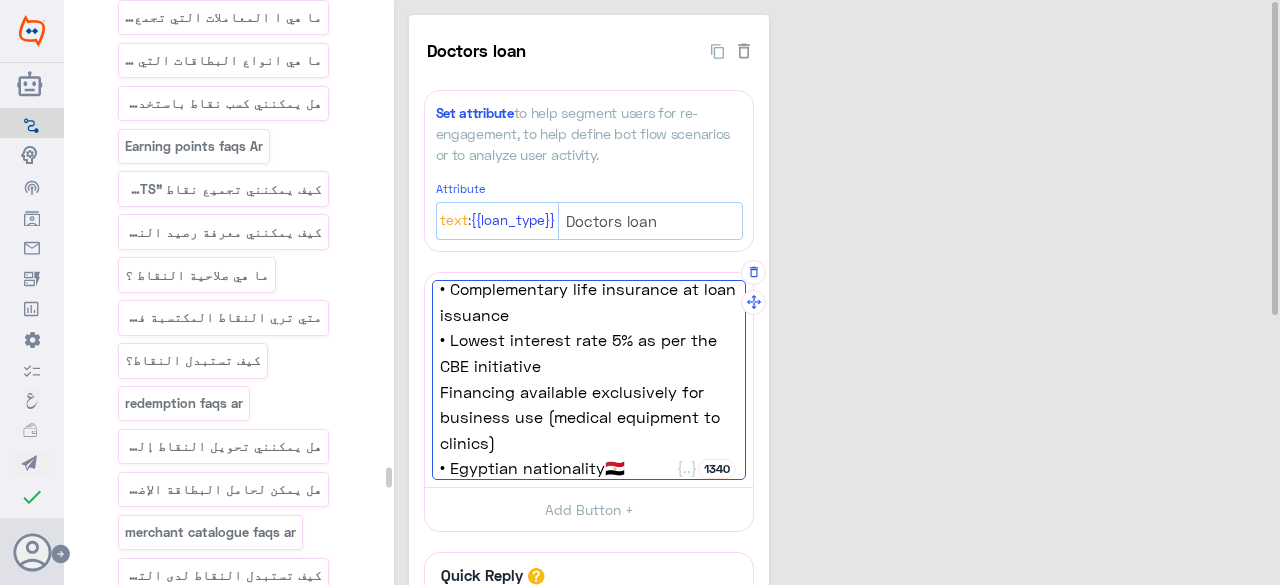 click on "Equip your clinic with the latest medical equipment through Crédit Agricole Egypt’s new financing program for clinic owners. Aligned with the Central Bank of Egypt’s 👨‍🔬
with the following features & benefits:
•Loan amounts up to 3,500,000 EGP💰
• Flexible loan tenors from 12 months up to 5 years📅
• Minimum age of [DEMOGRAPHIC_DATA] years-old and a maximum of [DEMOGRAPHIC_DATA]
• Complementary life insurance at loan issuance
• Lowest interest rate 5% as per the CBE initiative
Financing available exclusively for business use (medical equipment to clinics)
• Egyptian nationality🇪🇬
Required Documents:
• Valid National ID
• Recent residence utility bill
- Syndicate card" at bounding box center [589, 380] 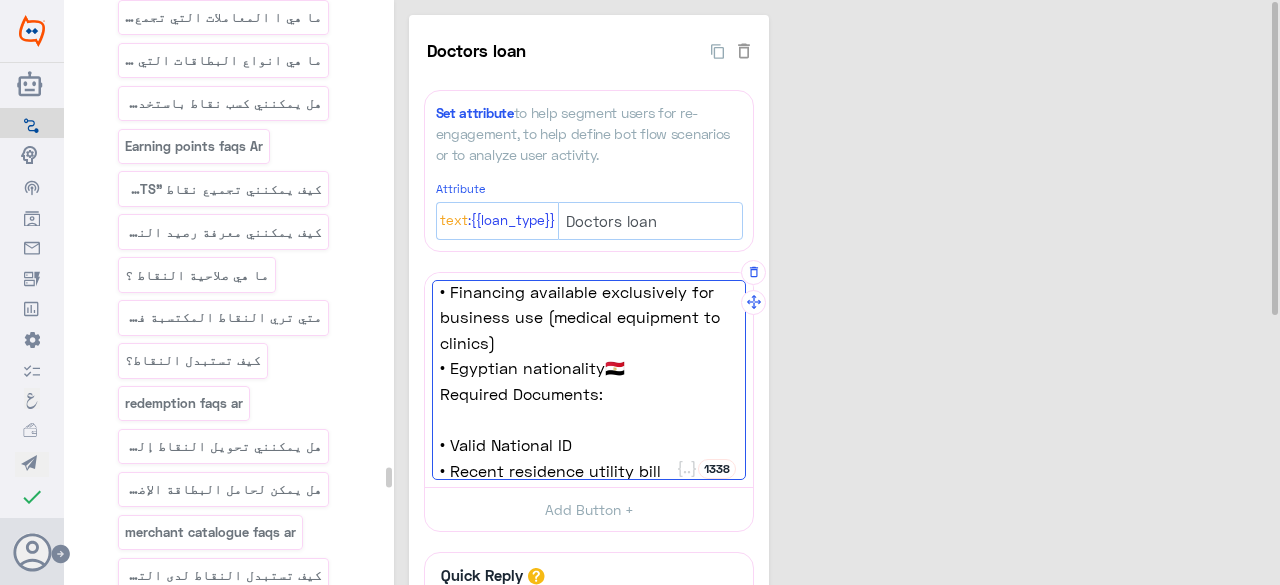 click on "• Financing available exclusively for business use (medical equipment to clinics)" at bounding box center [589, 317] 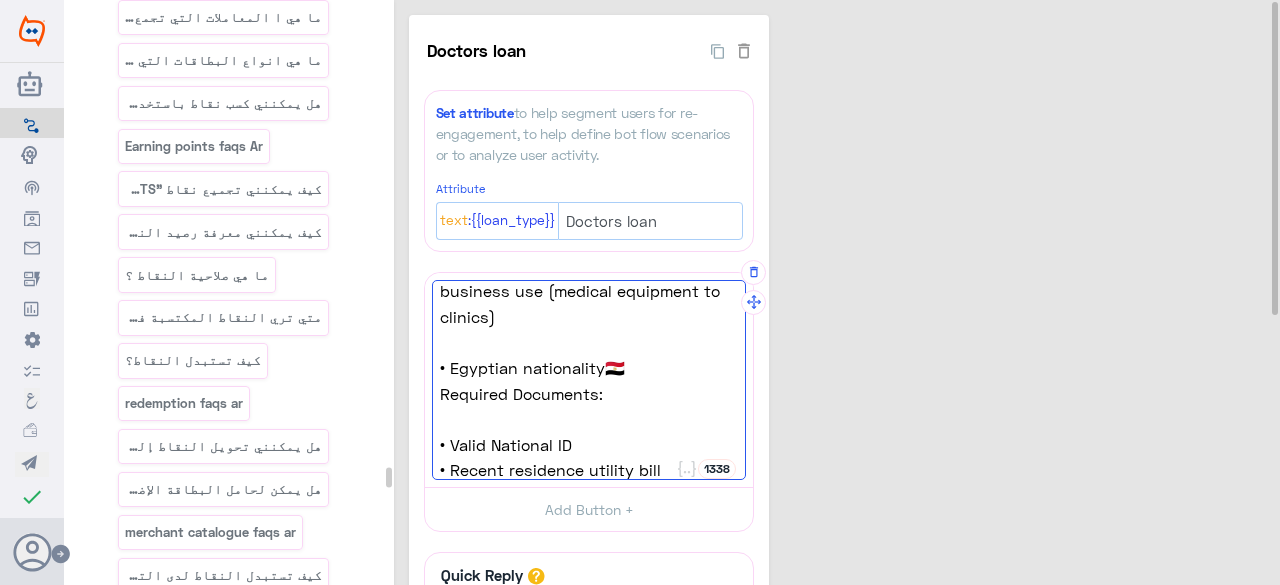 paste on "•" 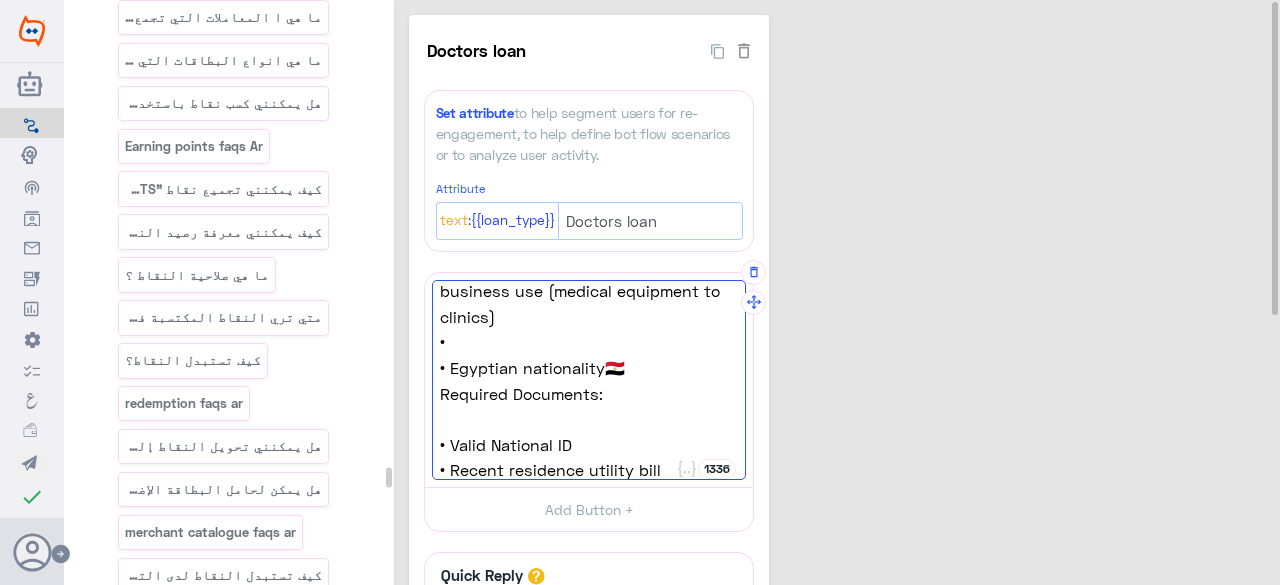 paste on "Competitive monthly commission rate 0.15% (HDB commission)" 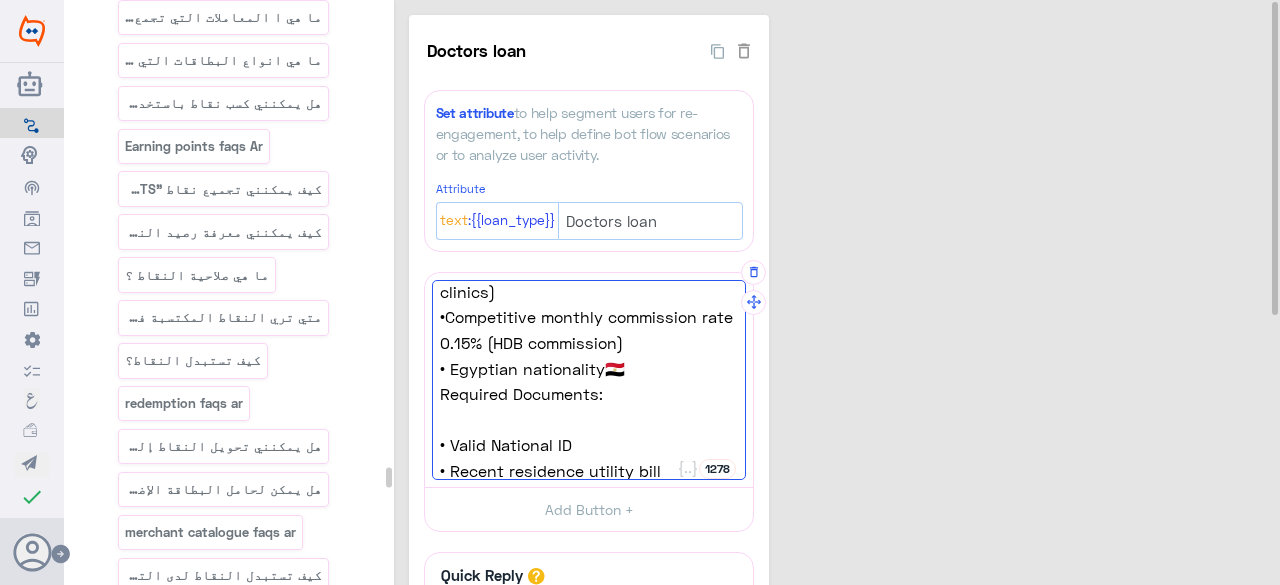 click on "•Competitive monthly commission rate 0.15% (HDB commission)" at bounding box center [589, 329] 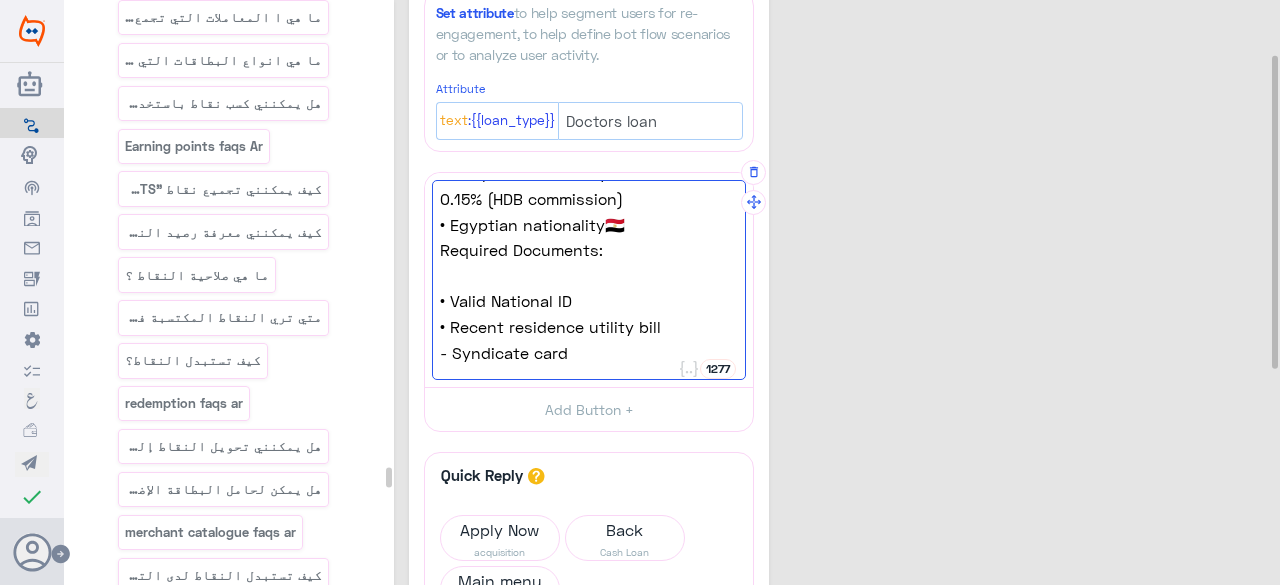 click on "- Syndicate card" at bounding box center (589, 353) 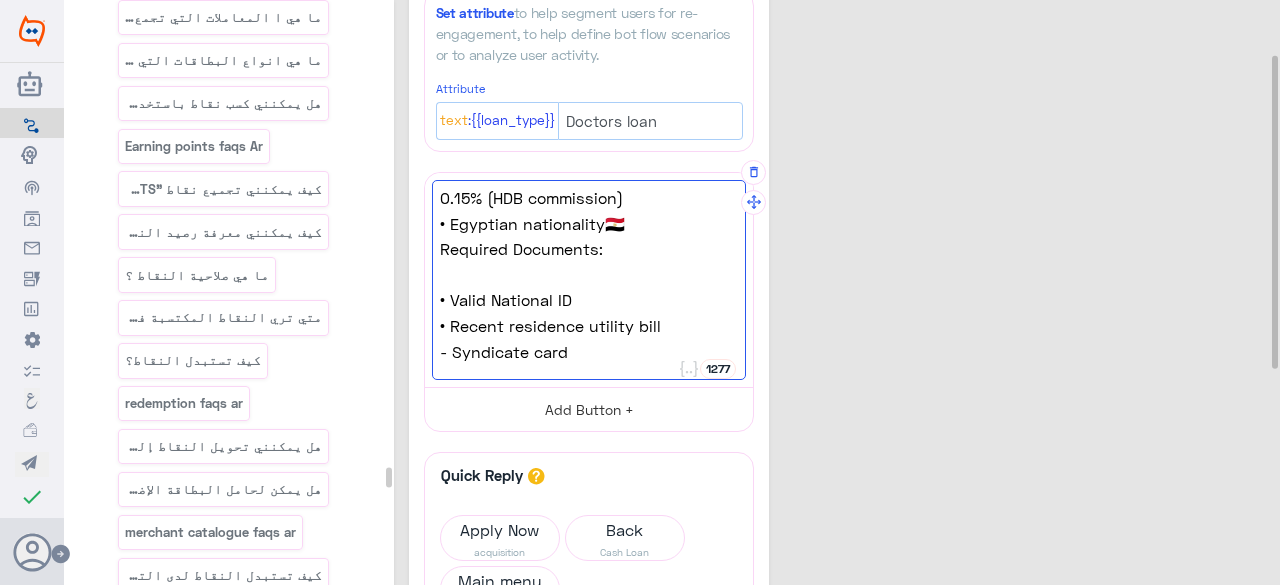 paste on "Valid Performa Invoice / Original Commercial Invoice at disbursement" 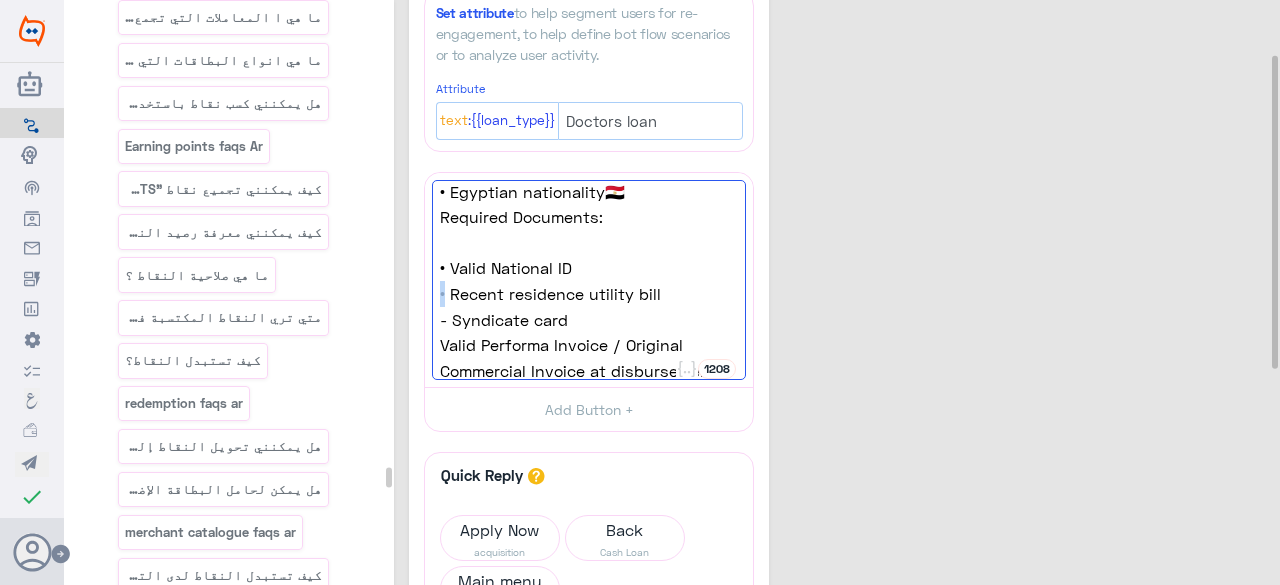 click on "Equip your clinic with the latest medical equipment through Crédit Agricole Egypt’s new financing program for clinic owners. Aligned with the Central Bank of Egypt’s 👨‍🔬
with the following features & benefits:
•Loan amounts up to 3,500,000 EGP💰
• Flexible loan tenors from 12 months up to 5 years📅
• Minimum age of [DEMOGRAPHIC_DATA] years-old and a maximum of [DEMOGRAPHIC_DATA]
• Complementary life insurance at loan issuance
• Lowest interest rate 5% as per the CBE initiative
• Financing available exclusively for business use (medical equipment to clinics)
• Competitive monthly commission rate 0.15% (HDB commission)
• Egyptian nationality🇪🇬
Required Documents:
• Valid National ID
• Recent residence utility bill
- Syndicate card
Valid Performa Invoice / Original Commercial Invoice at disbursement" at bounding box center [589, 280] 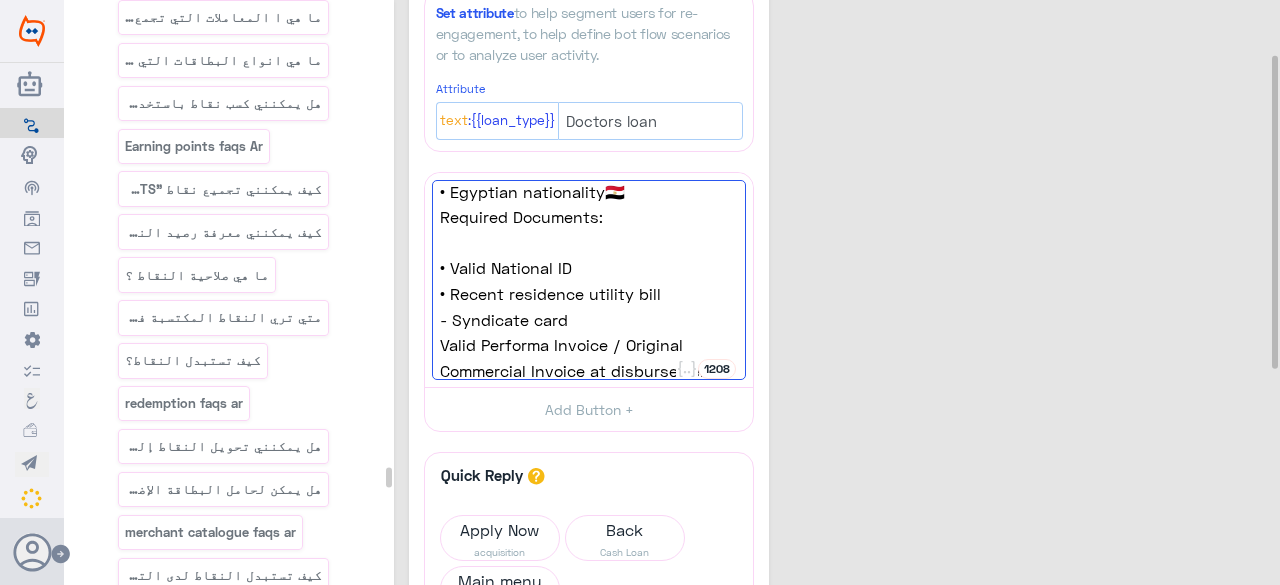 click on "- Syndicate card" at bounding box center (589, 320) 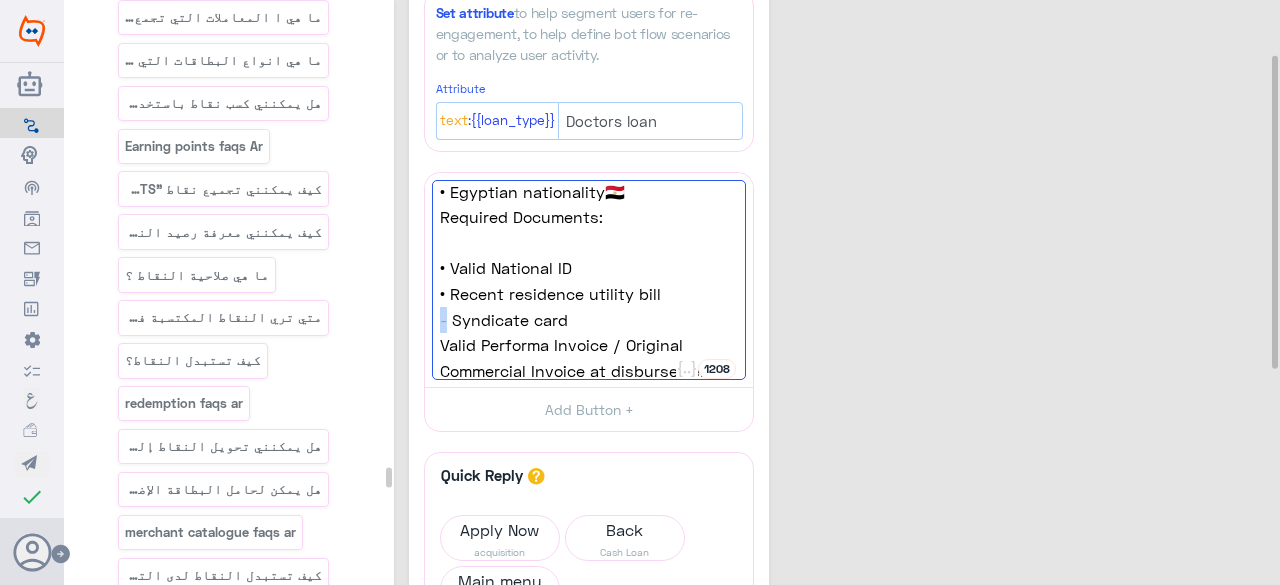click on "- Syndicate card" at bounding box center [589, 320] 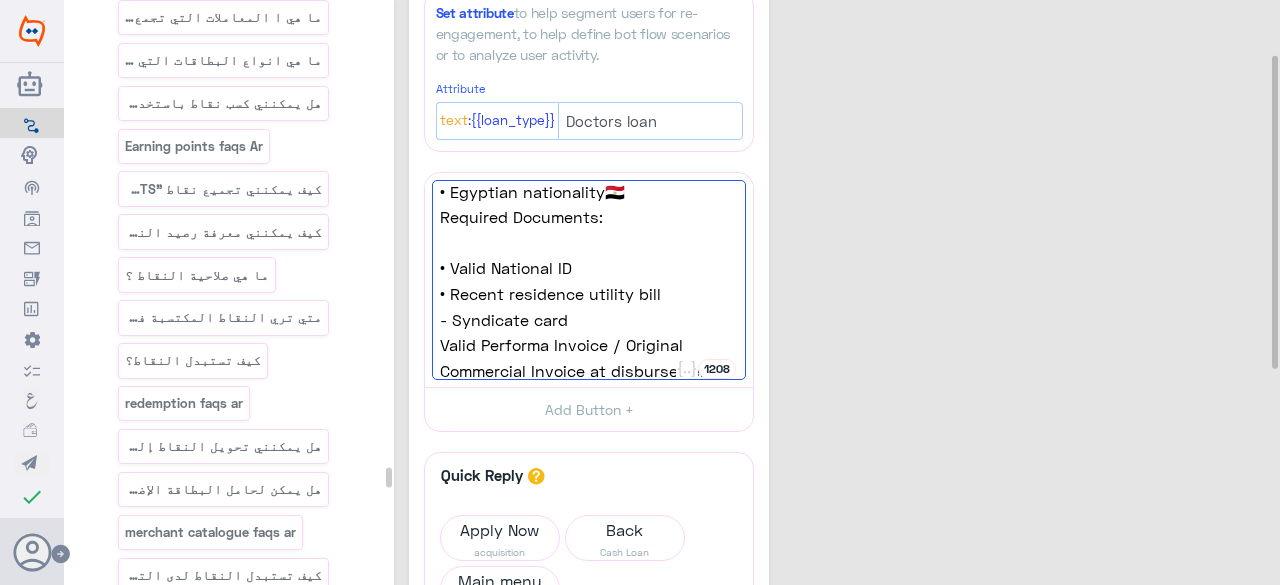 paste on "•" 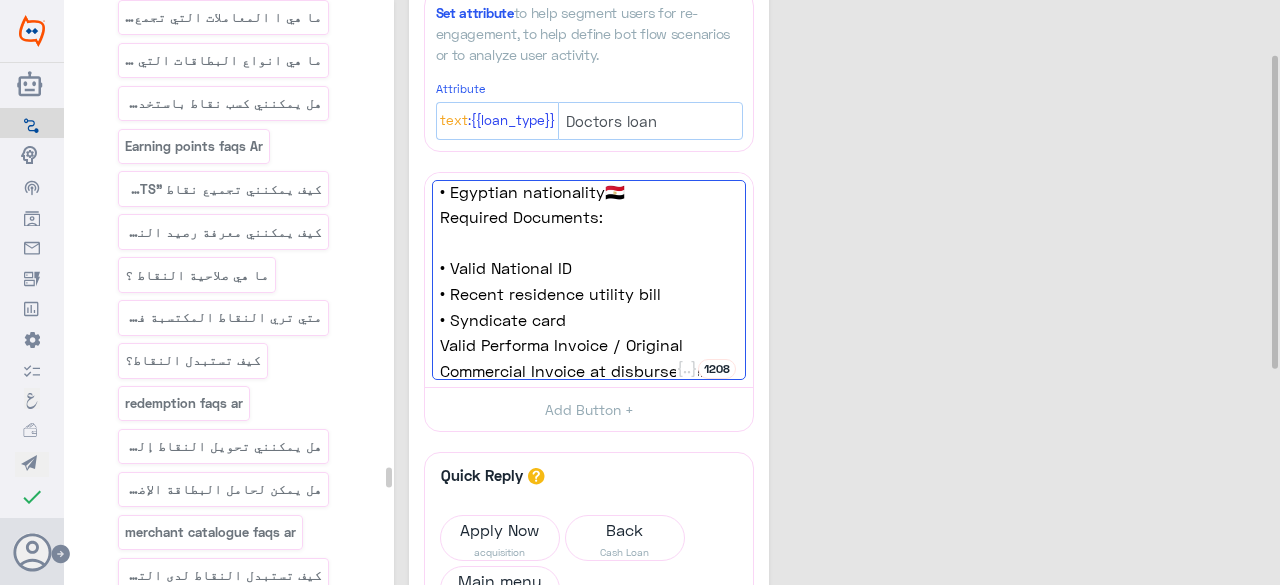 click on "Equip your clinic with the latest medical equipment through Crédit Agricole Egypt’s new financing program for clinic owners. Aligned with the Central Bank of Egypt’s 👨‍🔬
with the following features & benefits:
•Loan amounts up to 3,500,000 EGP💰
• Flexible loan tenors from 12 months up to 5 years📅
• Minimum age of [DEMOGRAPHIC_DATA] years-old and a maximum of [DEMOGRAPHIC_DATA]
• Complementary life insurance at loan issuance
• Lowest interest rate 5% as per the CBE initiative
• Financing available exclusively for business use (medical equipment to clinics)
• Competitive monthly commission rate 0.15% (HDB commission)
• Egyptian nationality🇪🇬
Required Documents:
• Valid National ID
• Recent residence utility bill
• Syndicate card
Valid Performa Invoice / Original Commercial Invoice at disbursement" at bounding box center (589, 280) 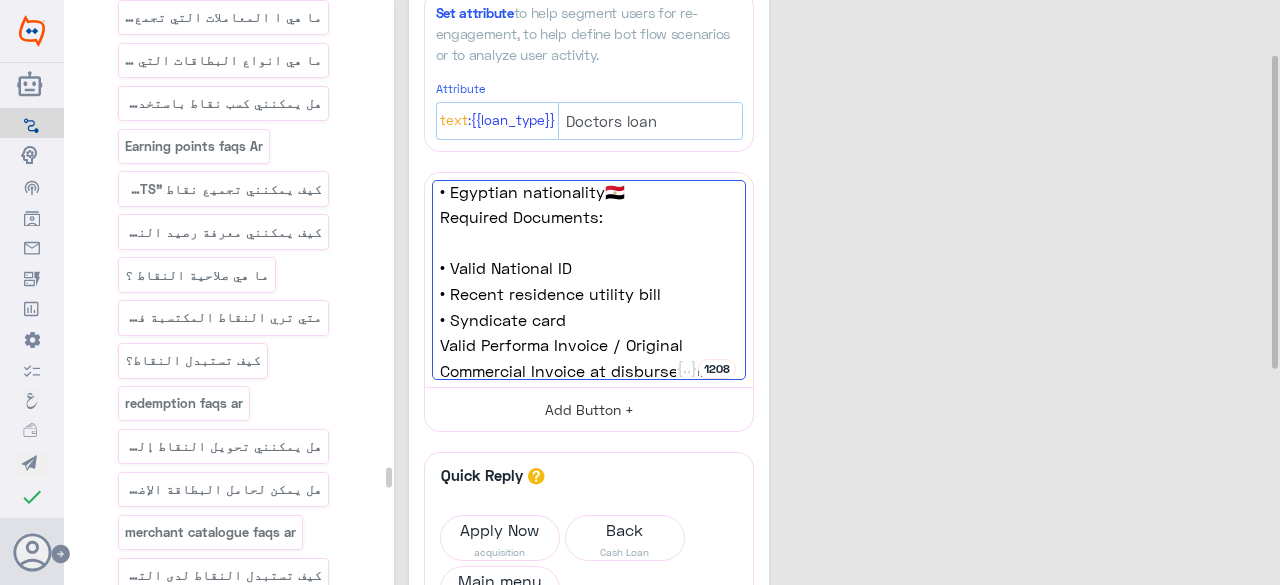 paste on "•" 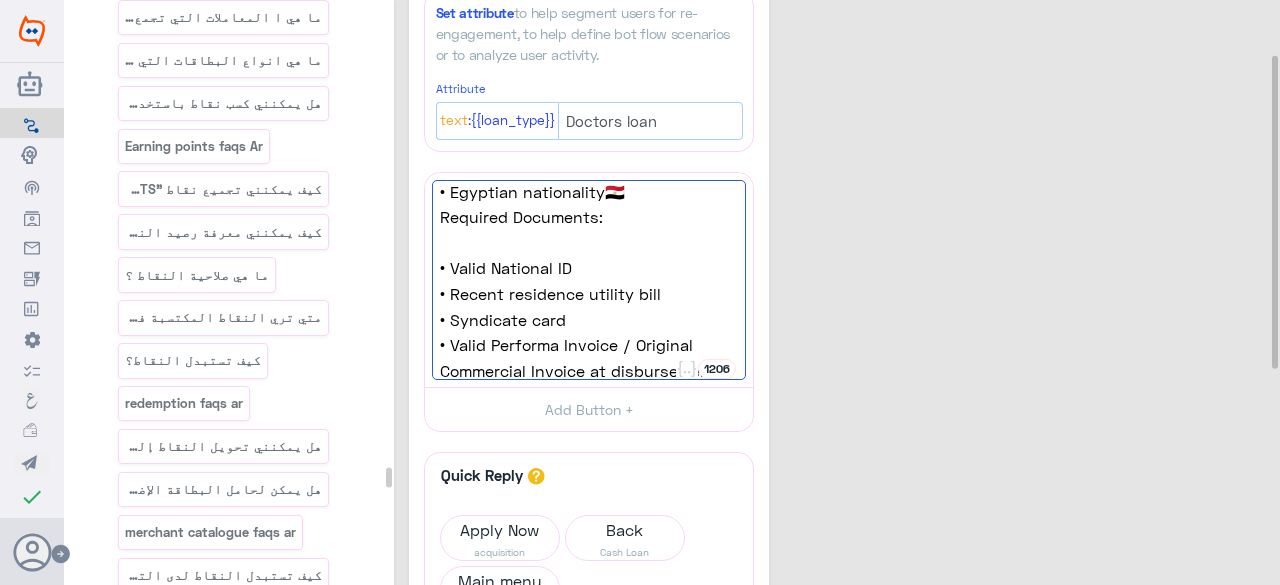 click on "• Valid Performa Invoice / Original Commercial Invoice at disbursement" at bounding box center [589, 357] 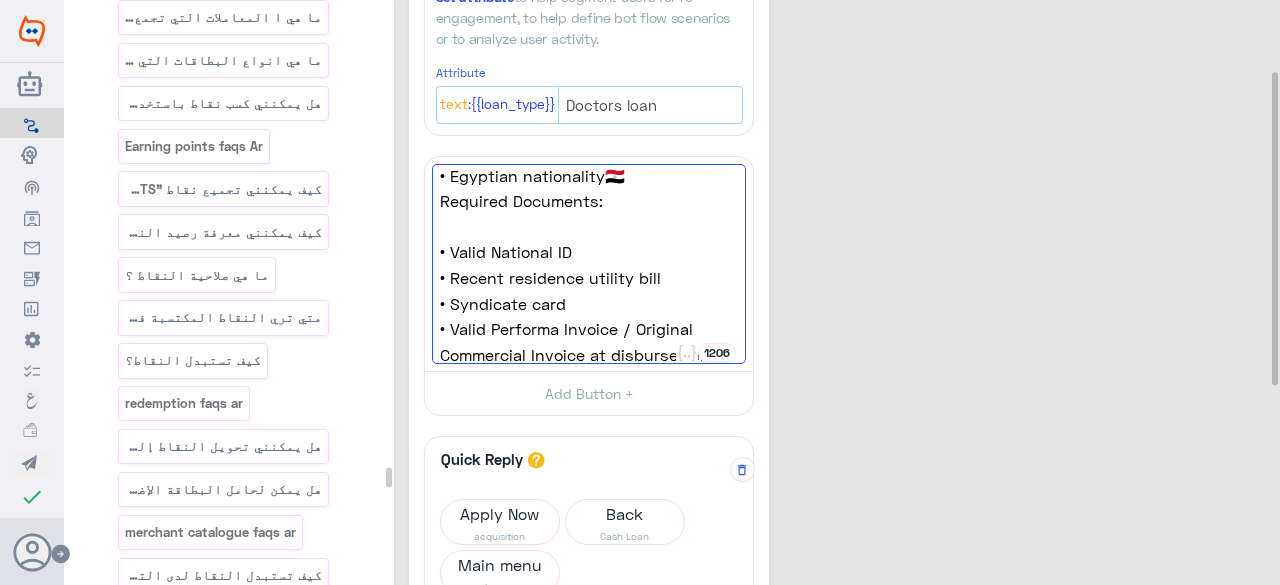scroll, scrollTop: 100, scrollLeft: 0, axis: vertical 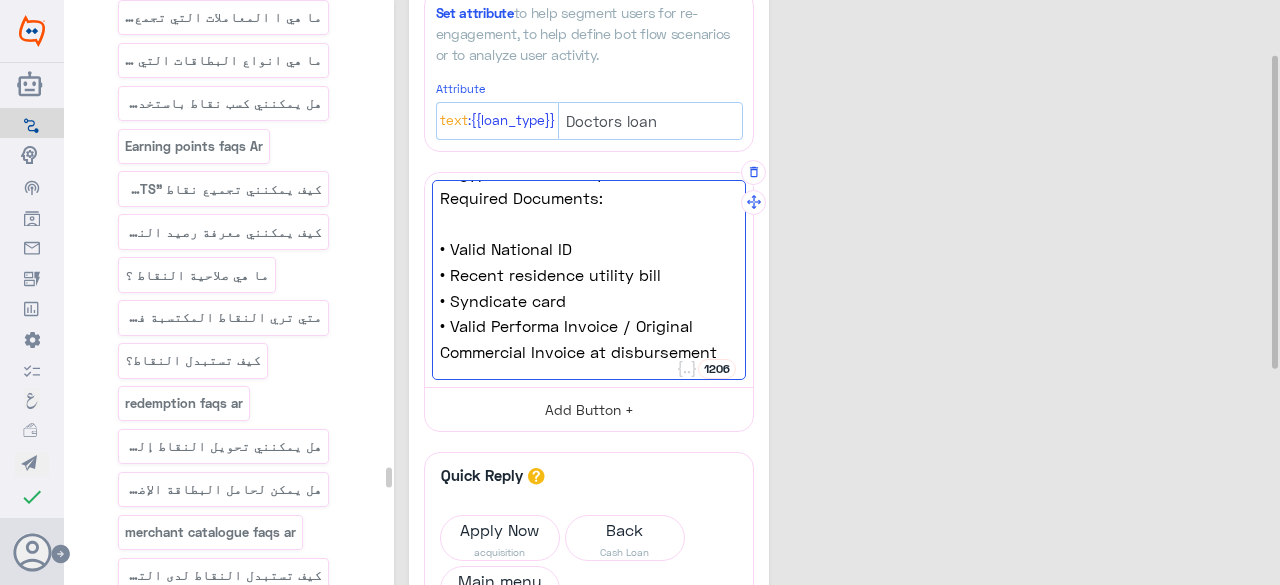paste on "•" 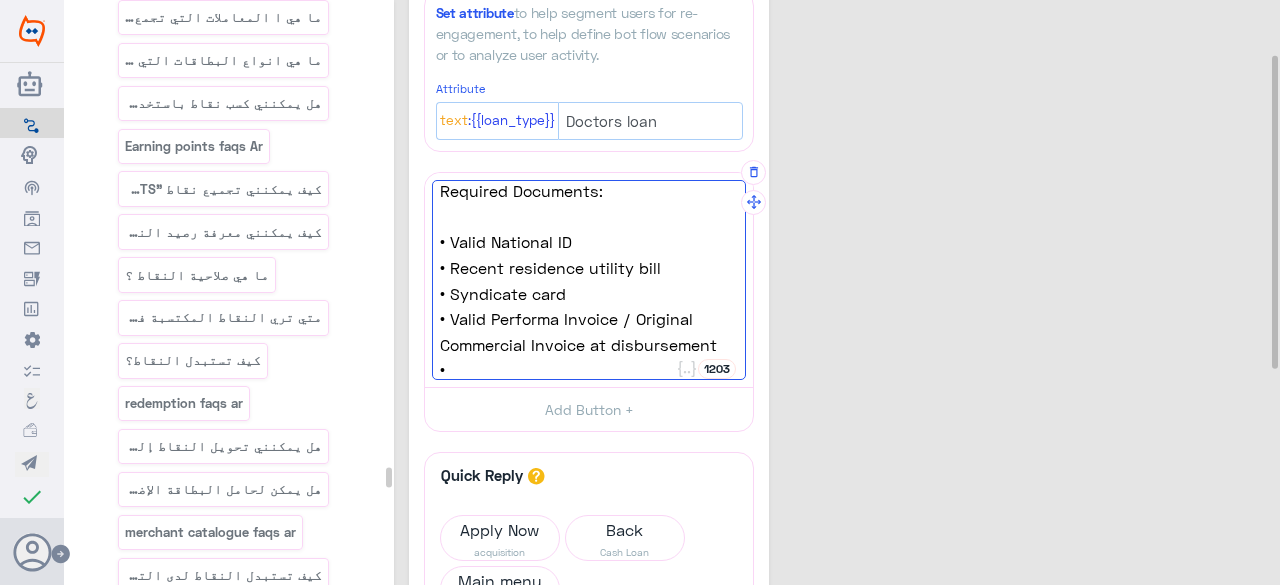 paste on "Last 12 months Bank Statement or 2 years financial statements or tax declaration" 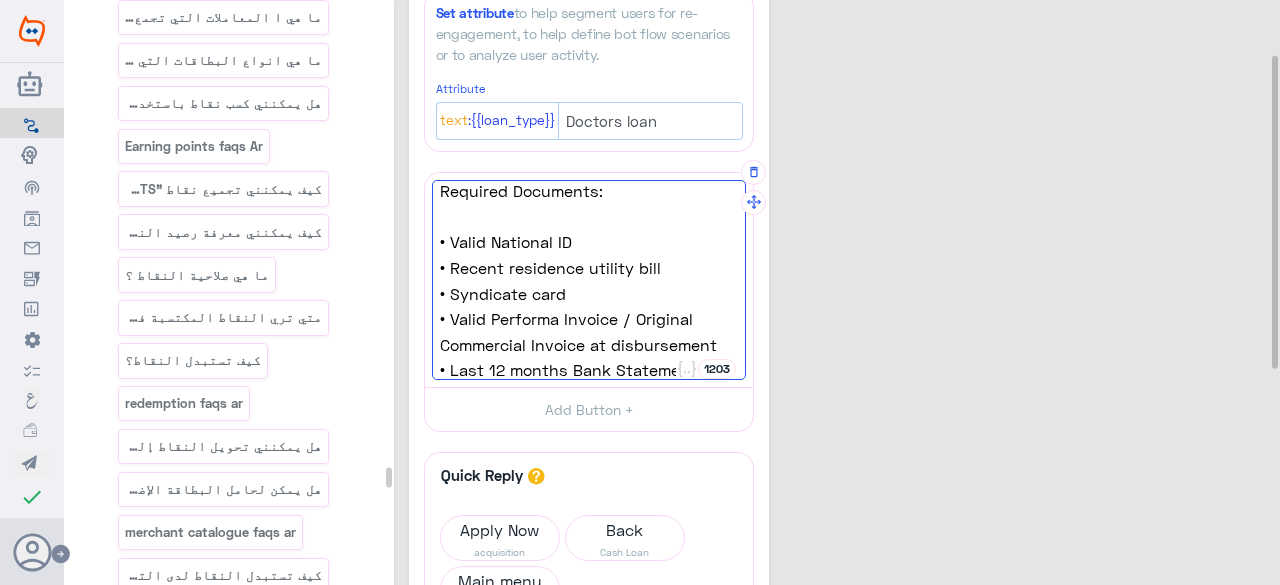 scroll, scrollTop: 675, scrollLeft: 0, axis: vertical 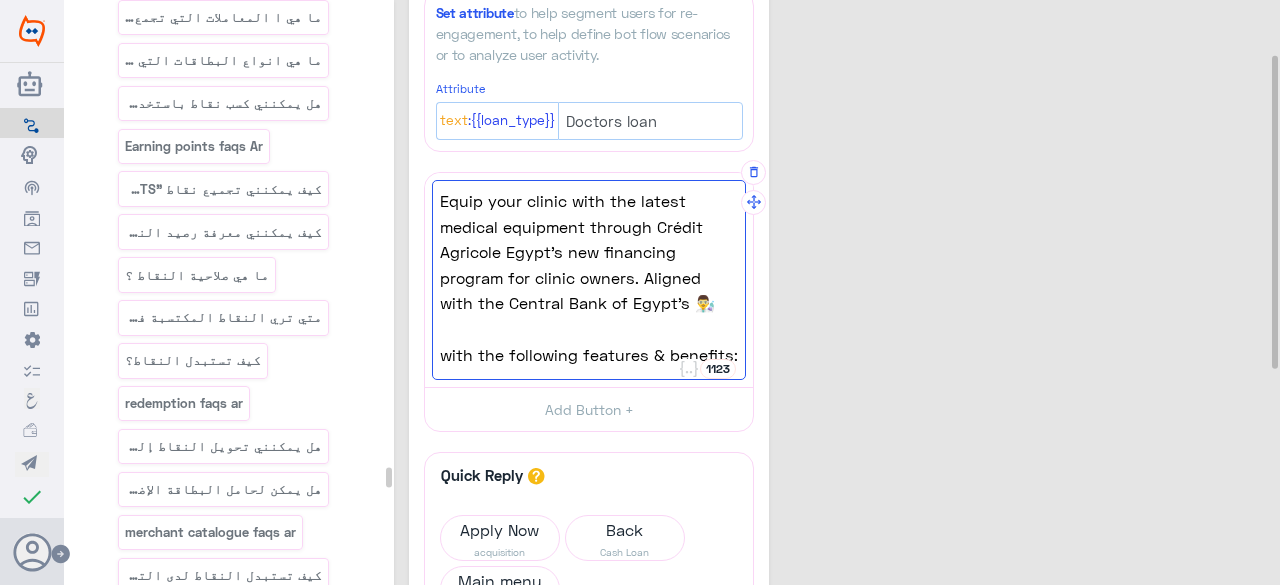 type on "Equip your clinic with the latest medical equipment through Crédit Agricole Egypt’s new financing program for clinic owners. Aligned with the Central Bank of Egypt’s 👨‍🔬
with the following features & benefits:
•Loan amounts up to 3,500,000 EGP💰
• Flexible loan tenors from 12 months up to 5 years📅
• Minimum age of [DEMOGRAPHIC_DATA] years-old and a maximum of [DEMOGRAPHIC_DATA]
• Complementary life insurance at loan issuance
• Lowest interest rate 5% as per the CBE initiative
• Financing available exclusively for business use (medical equipment to clinics)
• Competitive monthly commission rate 0.15% (HDB commission)
• Egyptian nationality🇪🇬
Required Documents:
• Valid National ID
• Recent residence utility bill
• Syndicate card
• Valid Performa Invoice / Original Commercial Invoice at disbursement
• Last 12 months Bank Statement or 2 years financial statements or tax declaration" 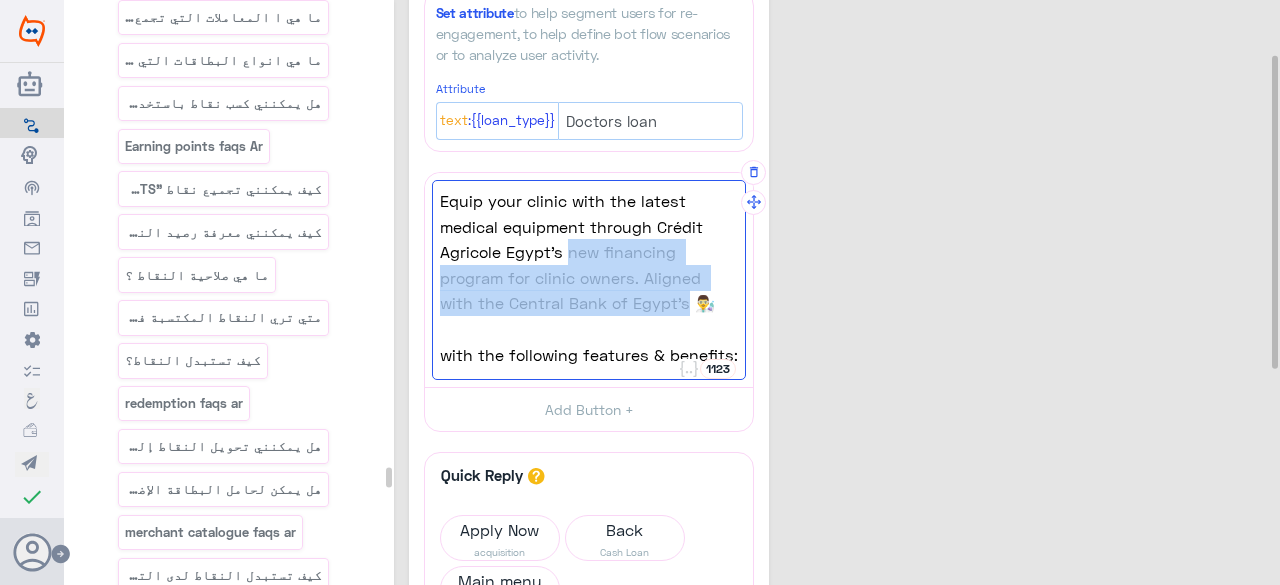 drag, startPoint x: 686, startPoint y: 305, endPoint x: 568, endPoint y: 257, distance: 127.38917 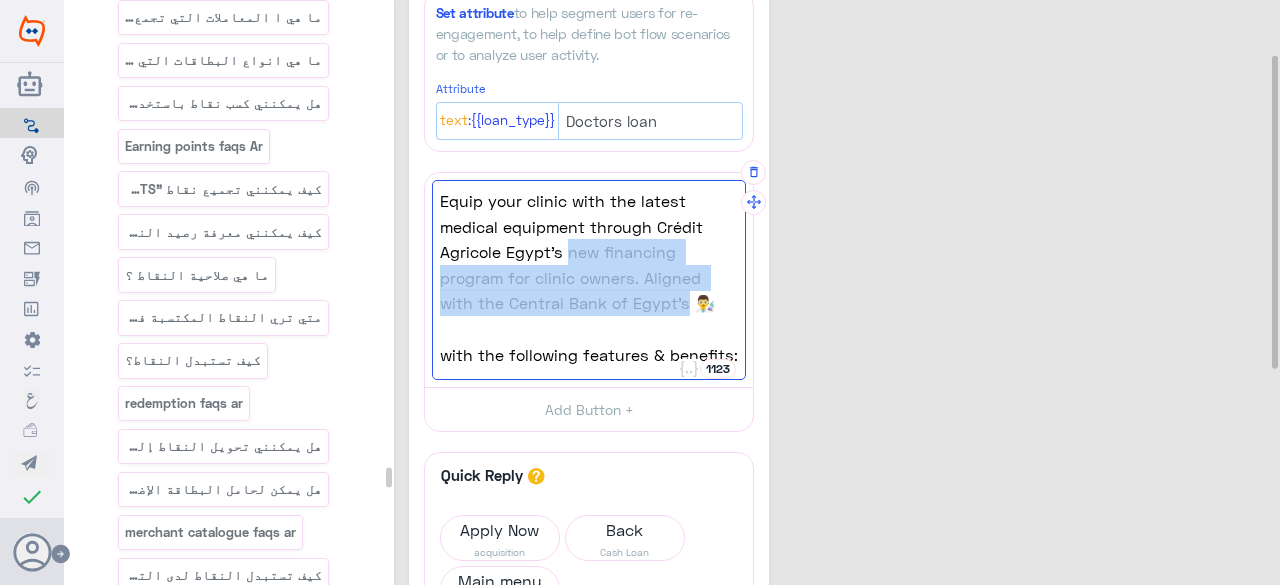 click on "Equip your clinic with the latest medical equipment through Crédit Agricole Egypt’s new financing program for clinic owners. Aligned with the Central Bank of Egypt’s 👨‍🔬" at bounding box center [589, 252] 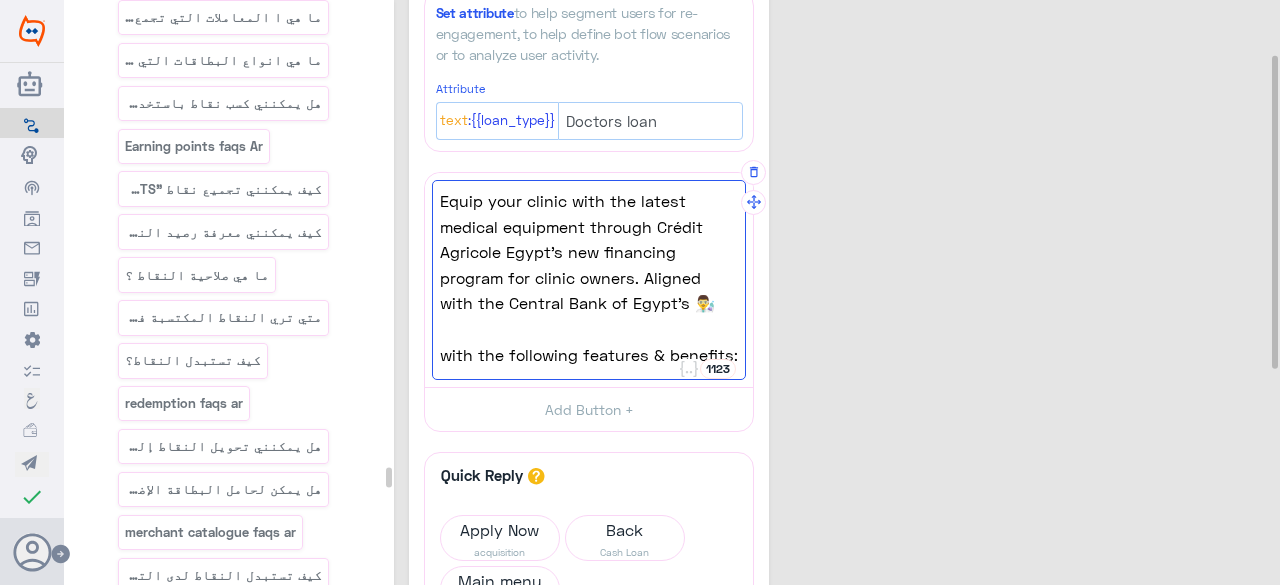click on "Equip your clinic with the latest medical equipment through Crédit Agricole Egypt’s new financing program for clinic owners. Aligned with the Central Bank of Egypt’s 👨‍🔬
with the following features & benefits:
•Loan amounts up to 3,500,000 EGP💰
• Flexible loan tenors from 12 months up to 5 years📅
• Minimum age of [DEMOGRAPHIC_DATA] years-old and a maximum of [DEMOGRAPHIC_DATA]
• Complementary life insurance at loan issuance
• Lowest interest rate 5% as per the CBE initiative
• Financing available exclusively for business use (medical equipment to clinics)
• Competitive monthly commission rate 0.15% (HDB commission)
• Egyptian nationality🇪🇬
Required Documents:
• Valid National ID
• Recent residence utility bill
• Syndicate card
• Valid Performa Invoice / Original Commercial Invoice at disbursement
• Last 12 months Bank Statement or 2 years financial statements or tax declaration" at bounding box center (589, 280) 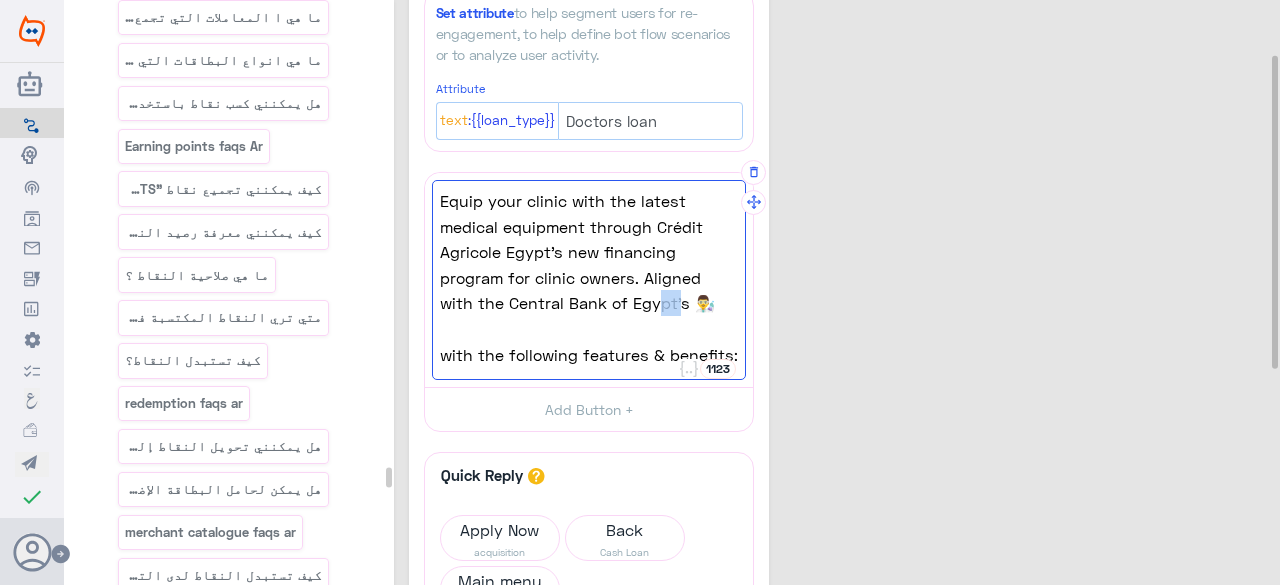 drag, startPoint x: 679, startPoint y: 304, endPoint x: 660, endPoint y: 293, distance: 21.954498 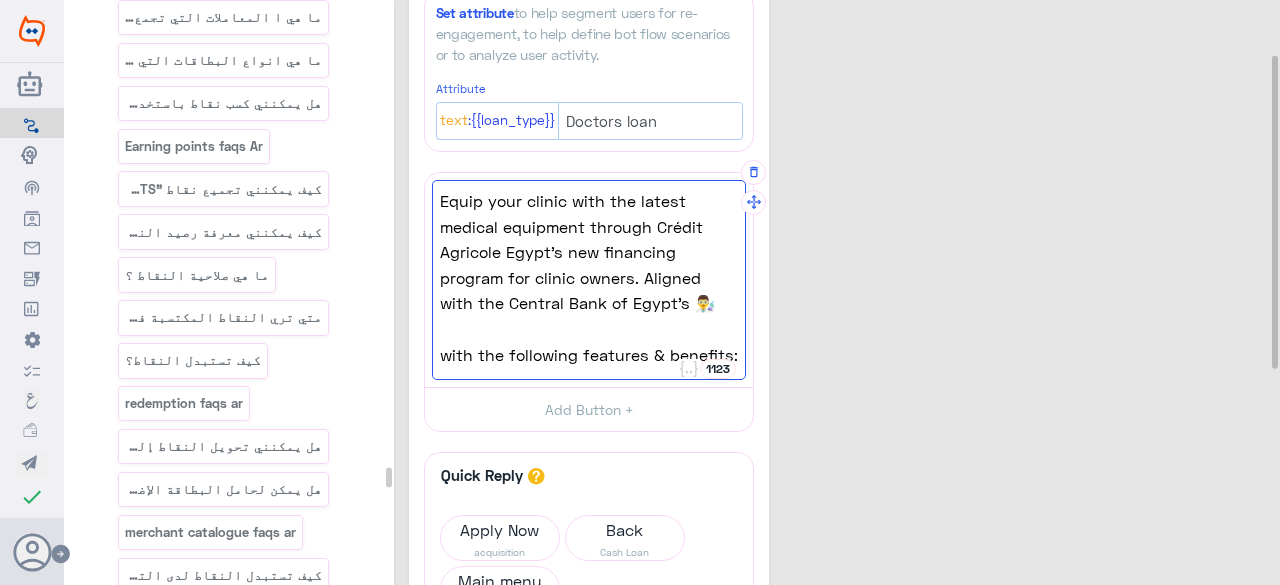 click on "Equip your clinic with the latest medical equipment through Crédit Agricole Egypt’s new financing program for clinic owners. Aligned with the Central Bank of Egypt’s 👨‍🔬
with the following features & benefits:
•Loan amounts up to 3,500,000 EGP💰
• Flexible loan tenors from 12 months up to 5 years📅
• Minimum age of [DEMOGRAPHIC_DATA] years-old and a maximum of [DEMOGRAPHIC_DATA]
• Complementary life insurance at loan issuance
• Lowest interest rate 5% as per the CBE initiative
• Financing available exclusively for business use (medical equipment to clinics)
• Competitive monthly commission rate 0.15% (HDB commission)
• Egyptian nationality🇪🇬
Required Documents:
• Valid National ID
• Recent residence utility bill
• Syndicate card
• Valid Performa Invoice / Original Commercial Invoice at disbursement
• Last 12 months Bank Statement or 2 years financial statements or tax declaration" at bounding box center (589, 280) 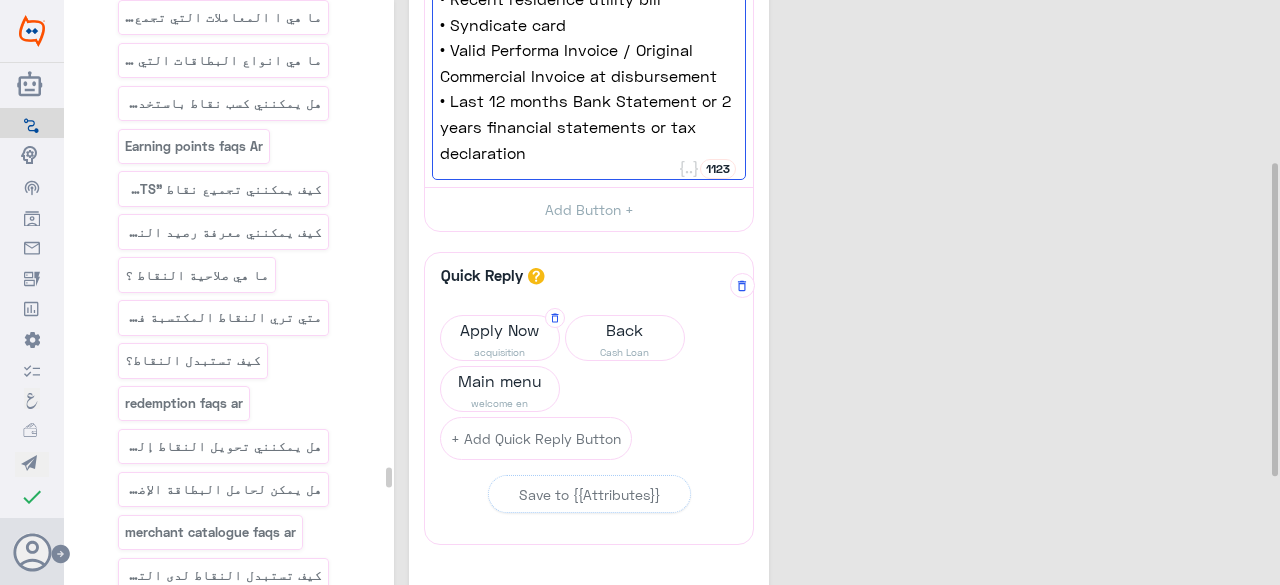 click on "acquisition" 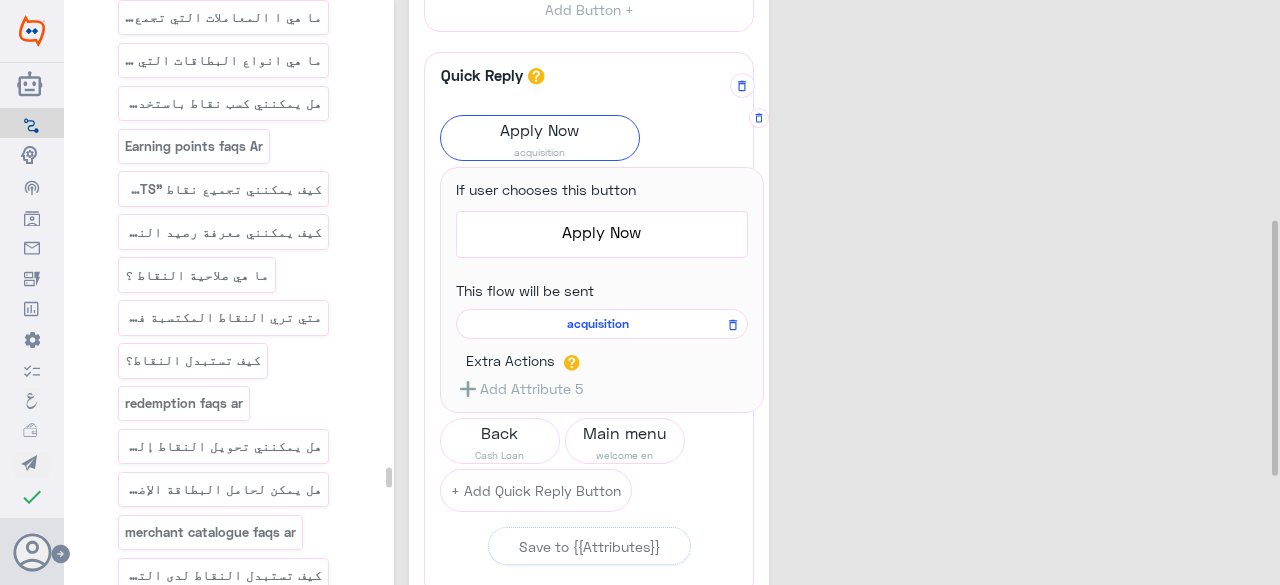 click on "acquisition" 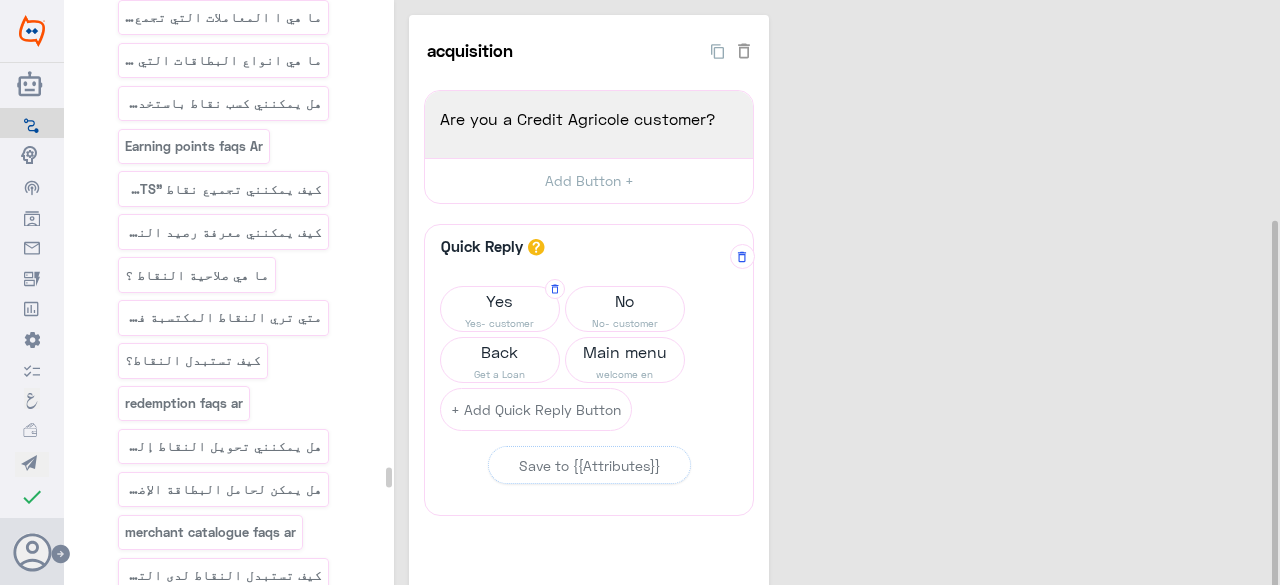 click on "Yes" 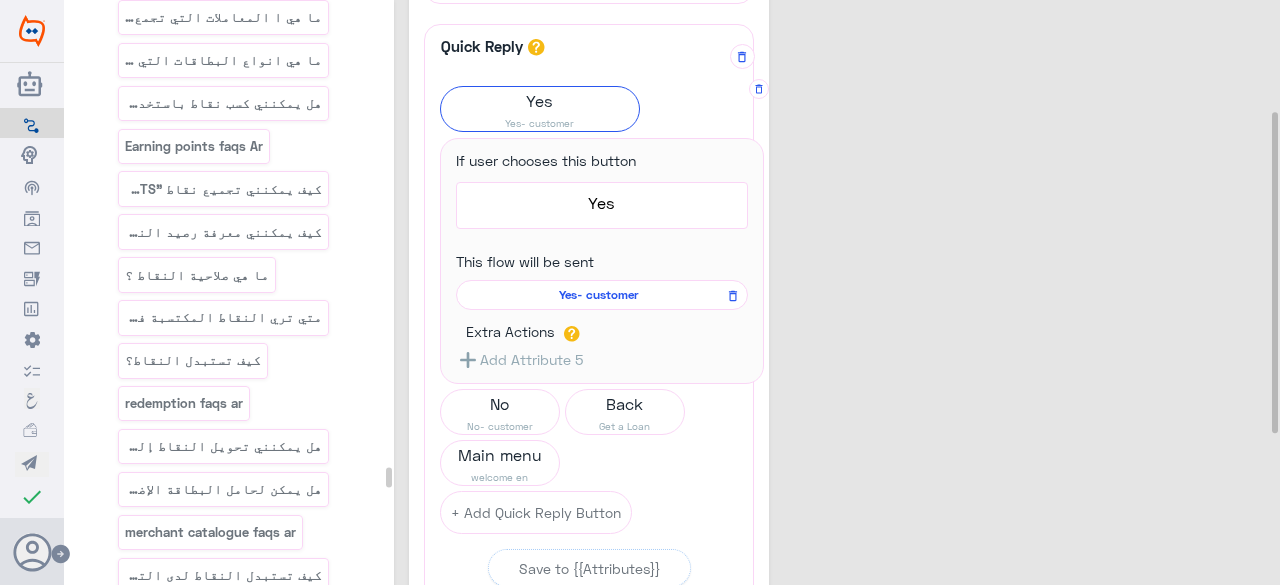click on "Yes- customer" 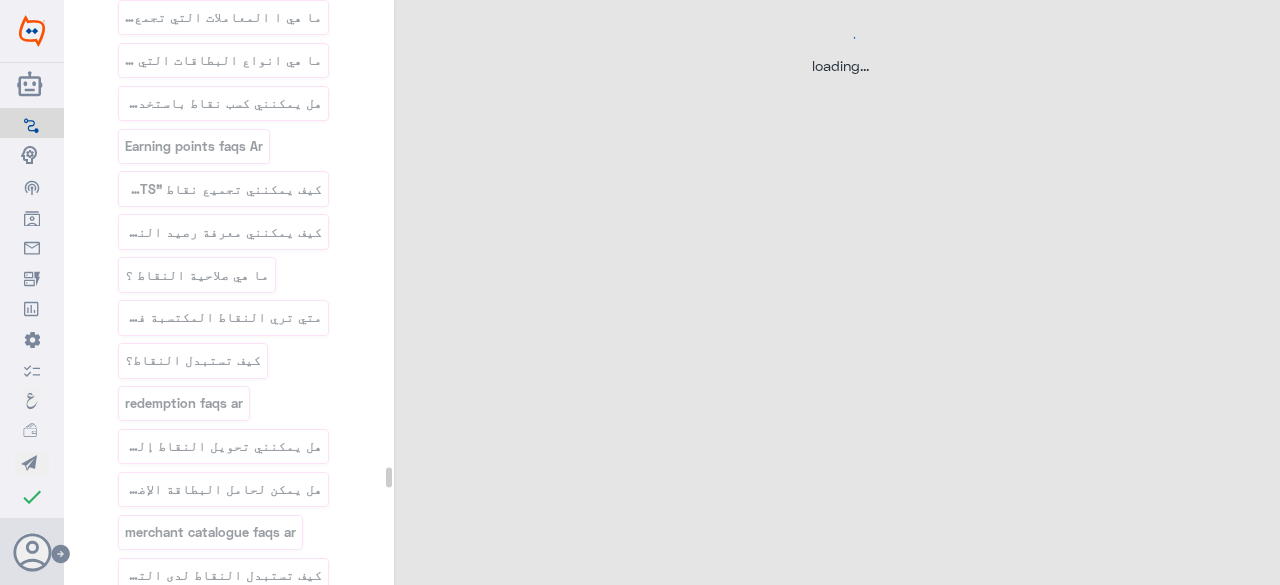 select on "1" 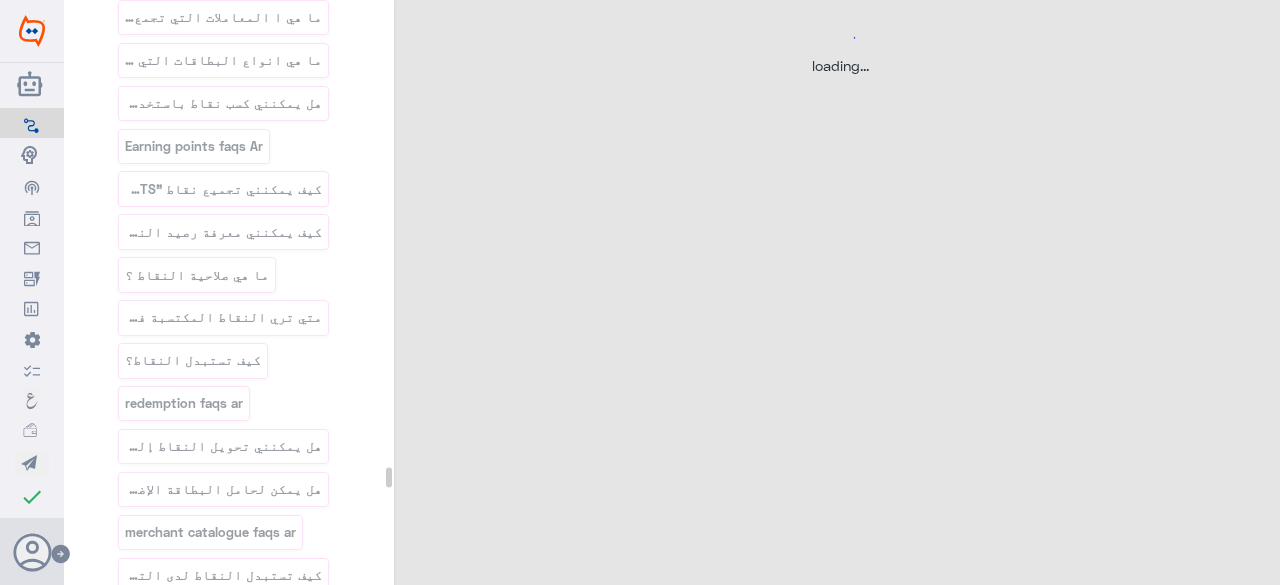 select on "1" 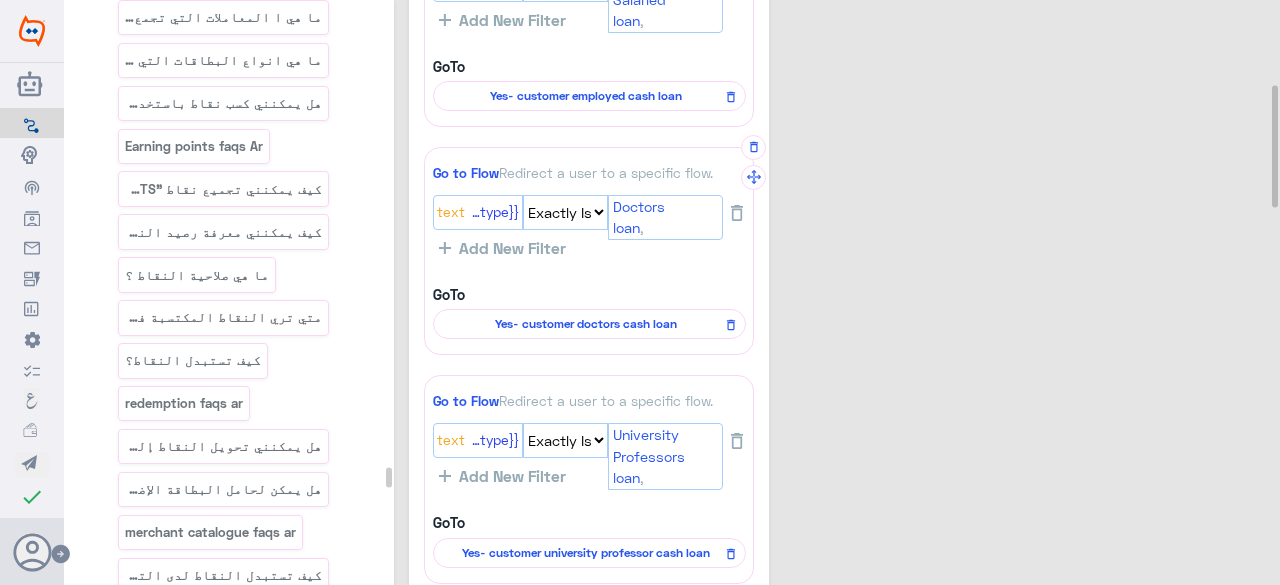 click on "Yes- customer doctors cash loan" 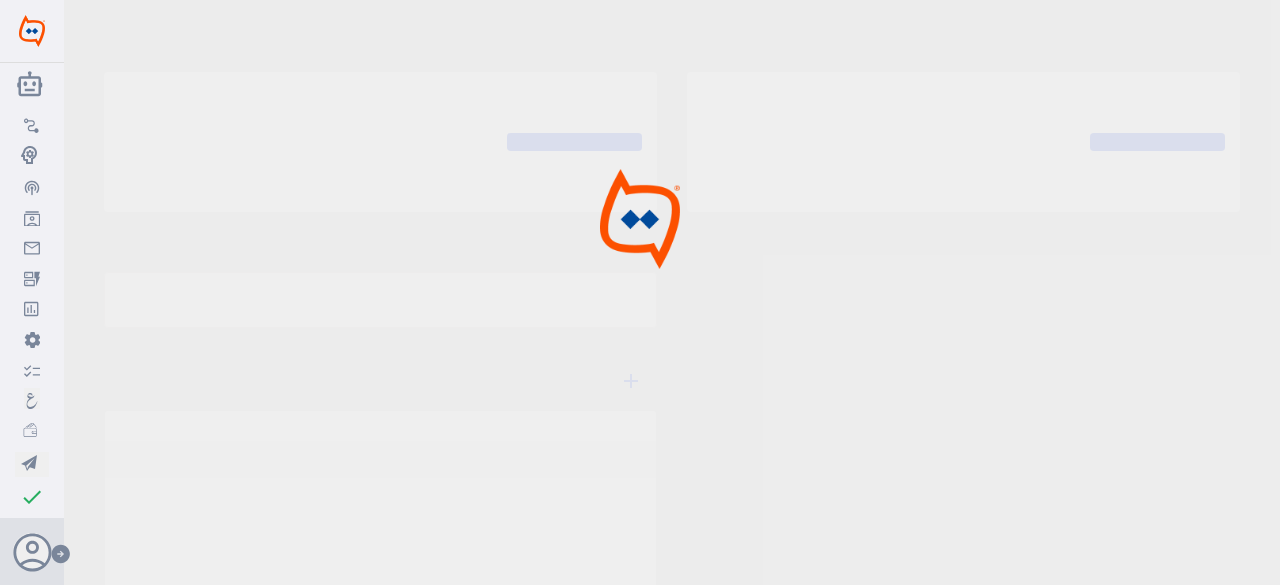 type on "Pre- Production CAE" 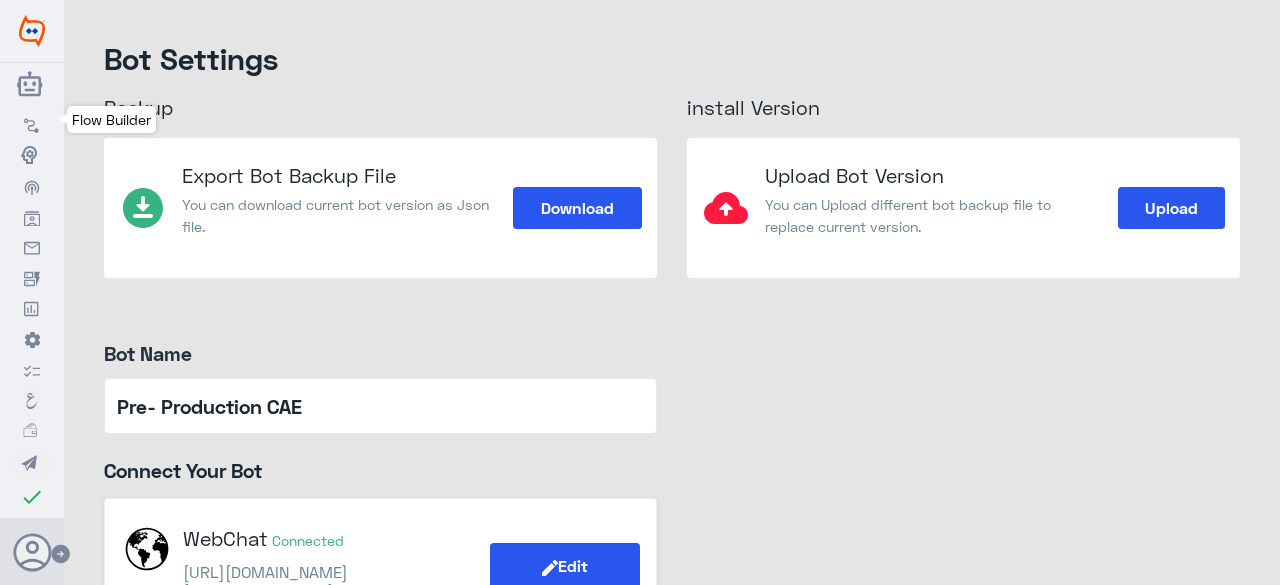 click 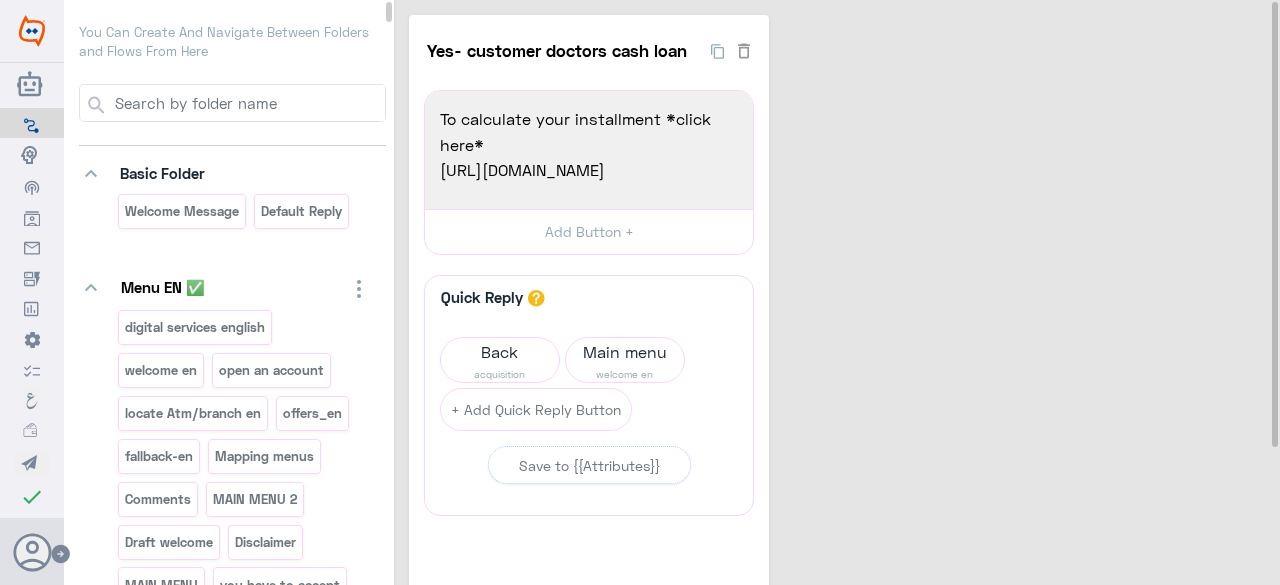 scroll, scrollTop: 44655, scrollLeft: 0, axis: vertical 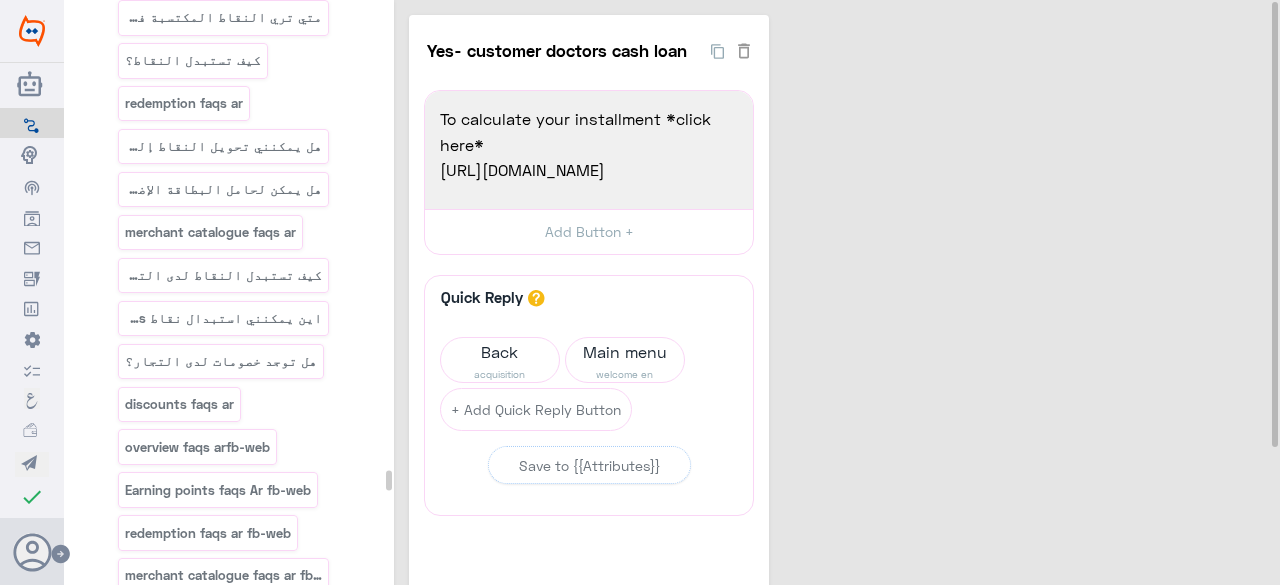 click on "Doctors loan" at bounding box center (165, 1030) 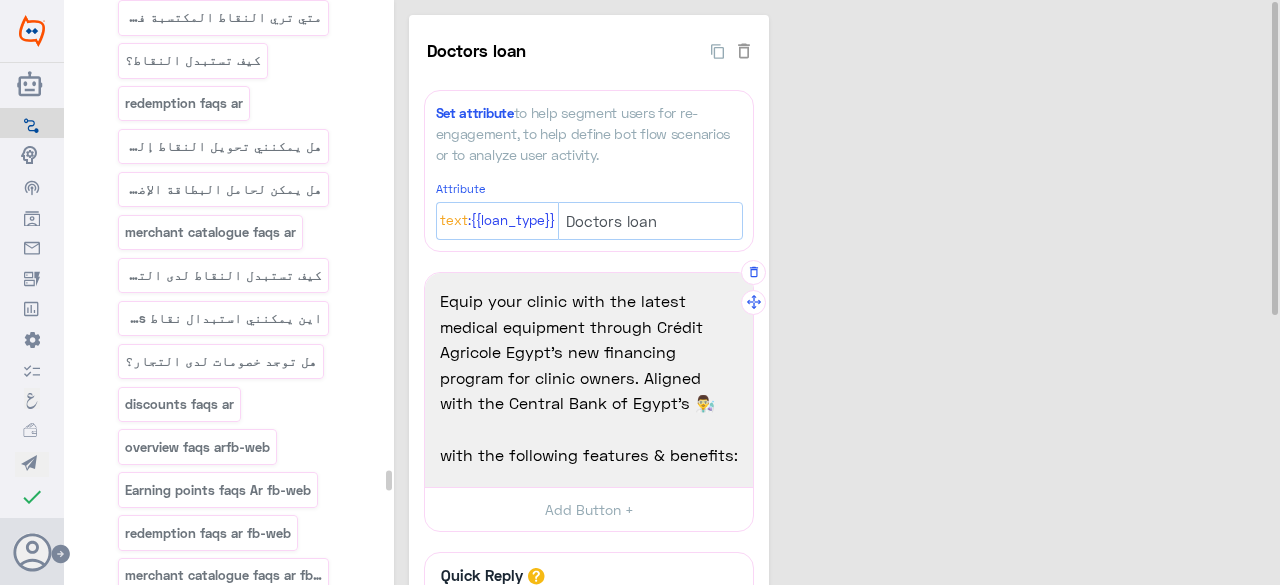 scroll, scrollTop: 68, scrollLeft: 0, axis: vertical 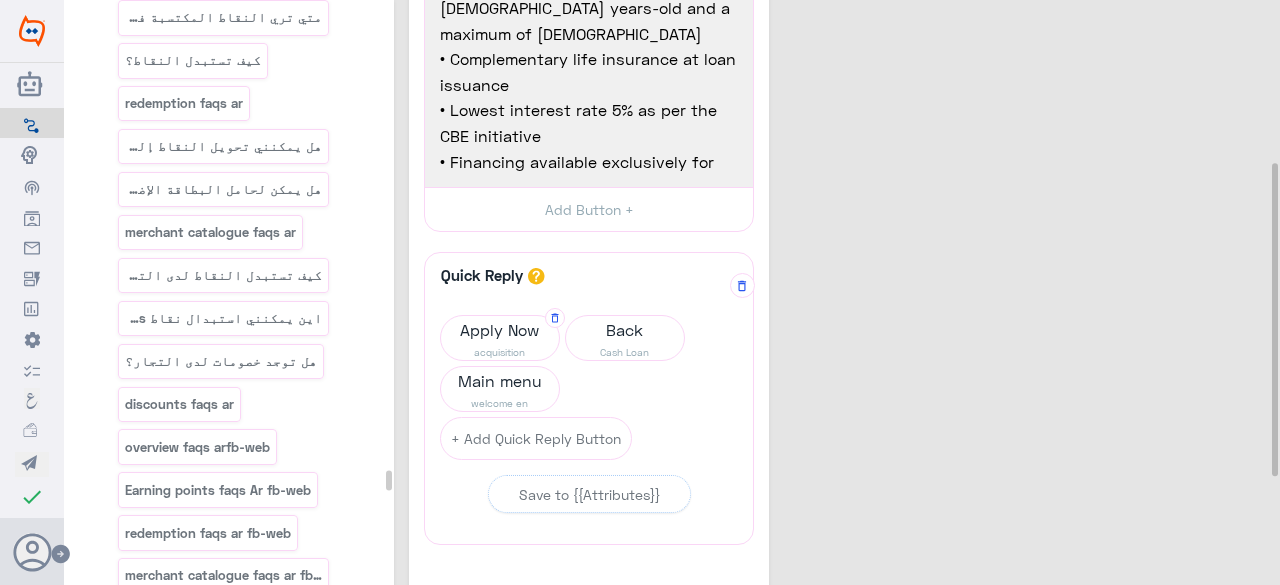 click on "Apply Now" 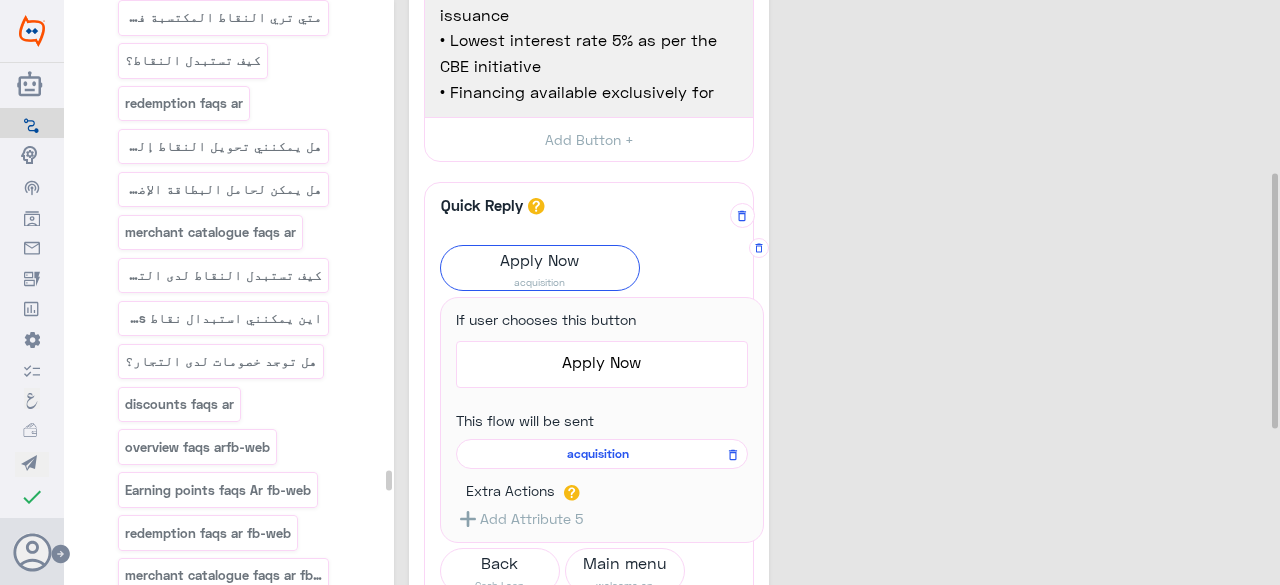 scroll, scrollTop: 400, scrollLeft: 0, axis: vertical 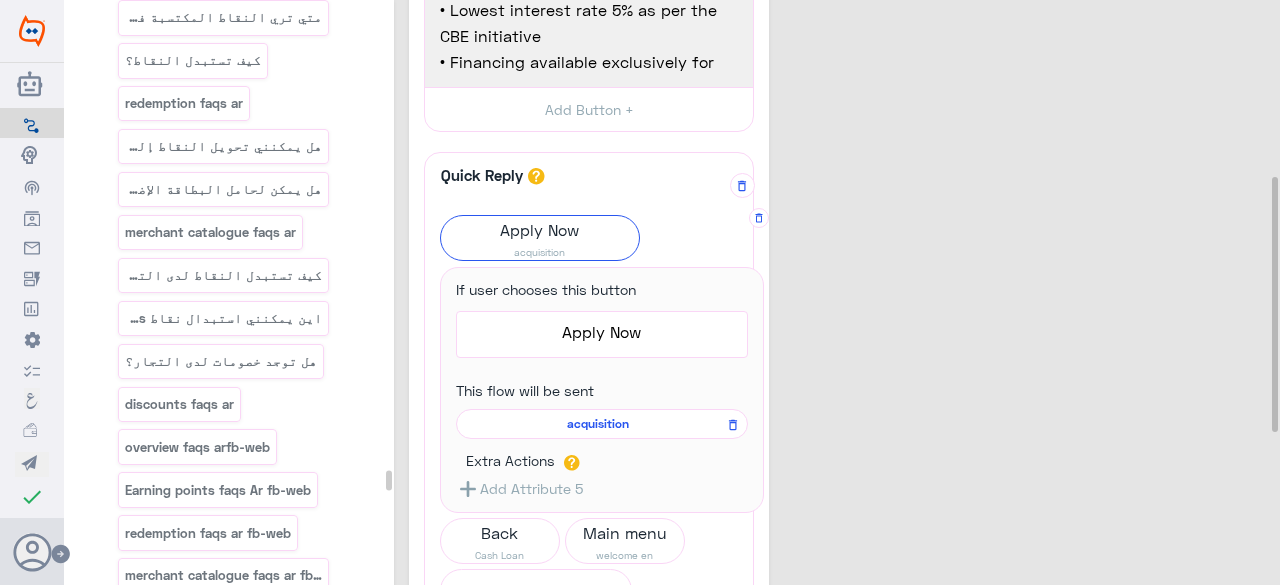 click on "acquisition" 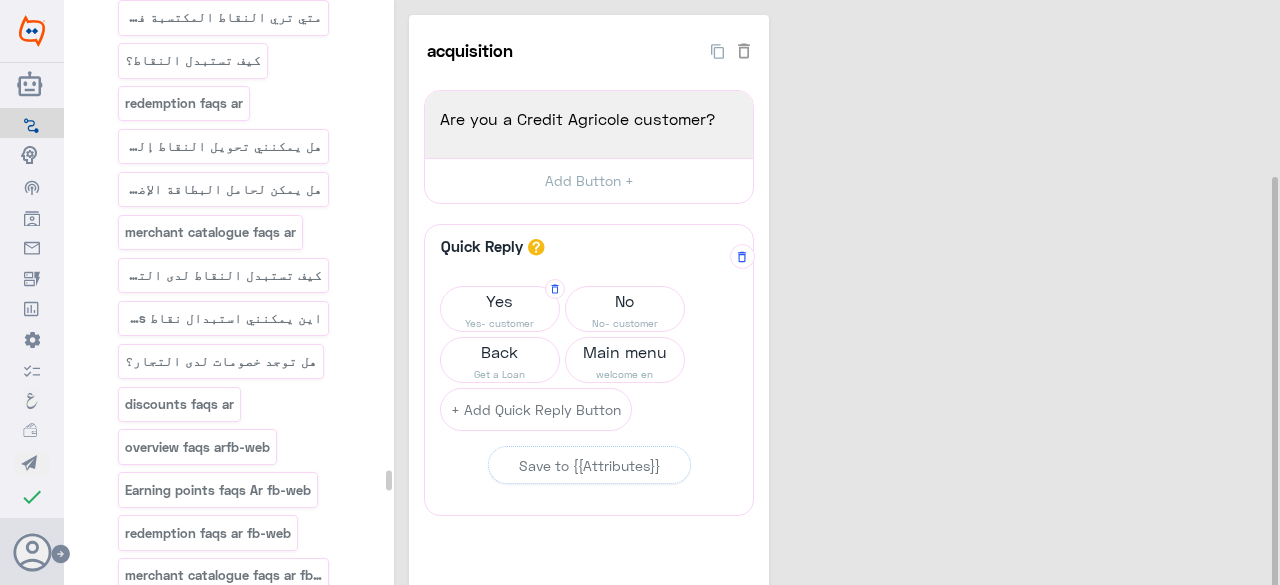 click on "Yes- customer" 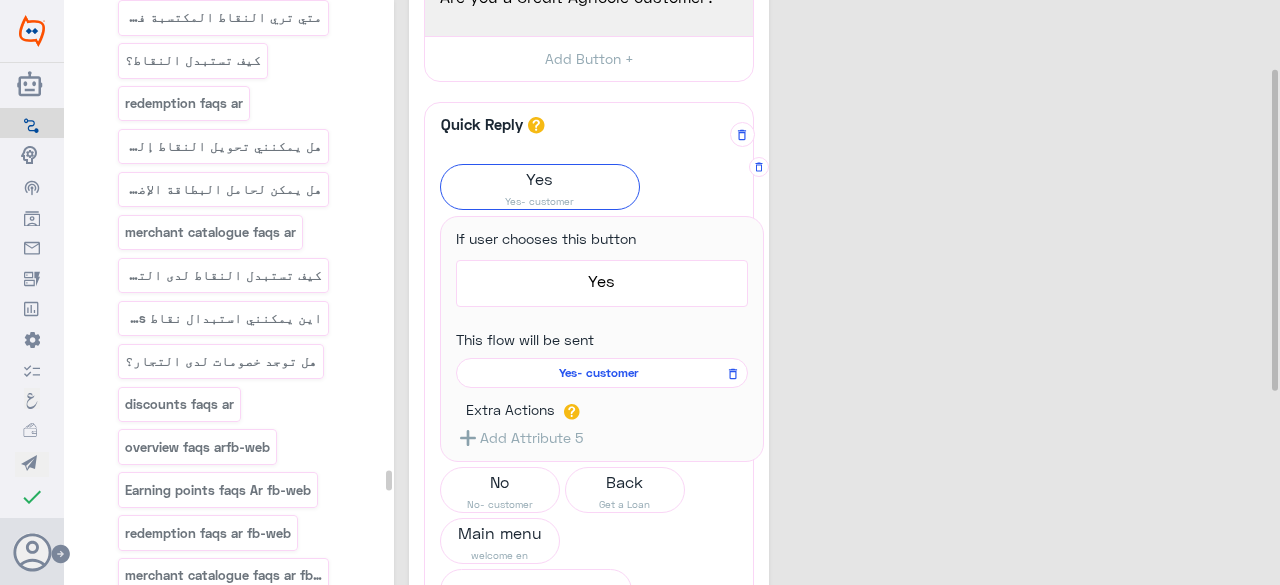 scroll, scrollTop: 200, scrollLeft: 0, axis: vertical 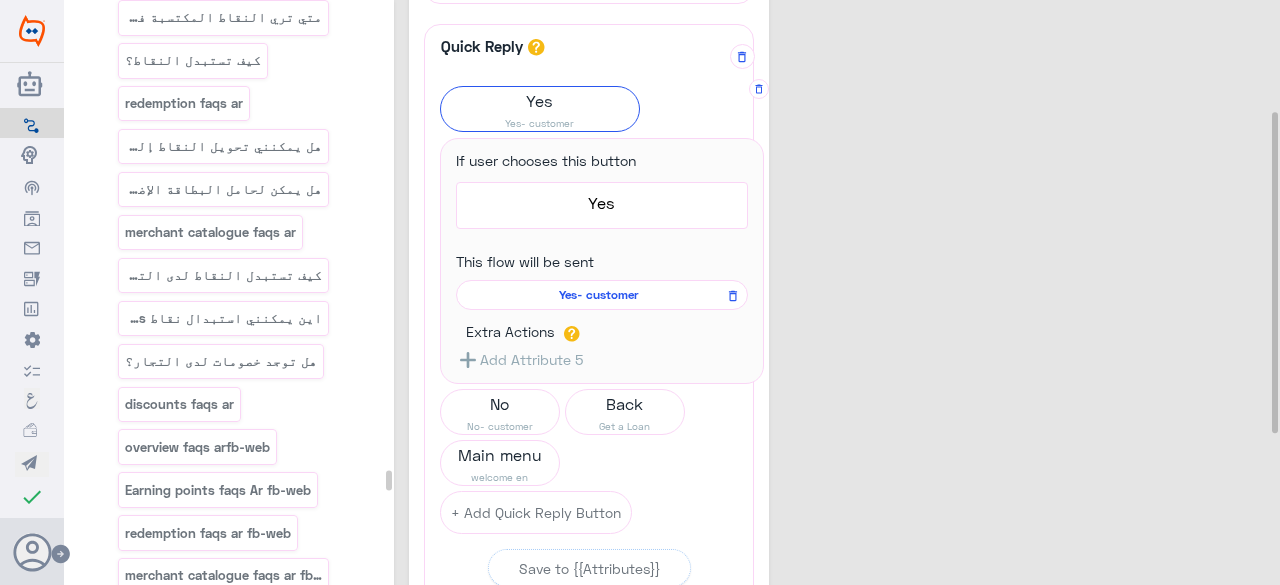 click on "Yes- customer" 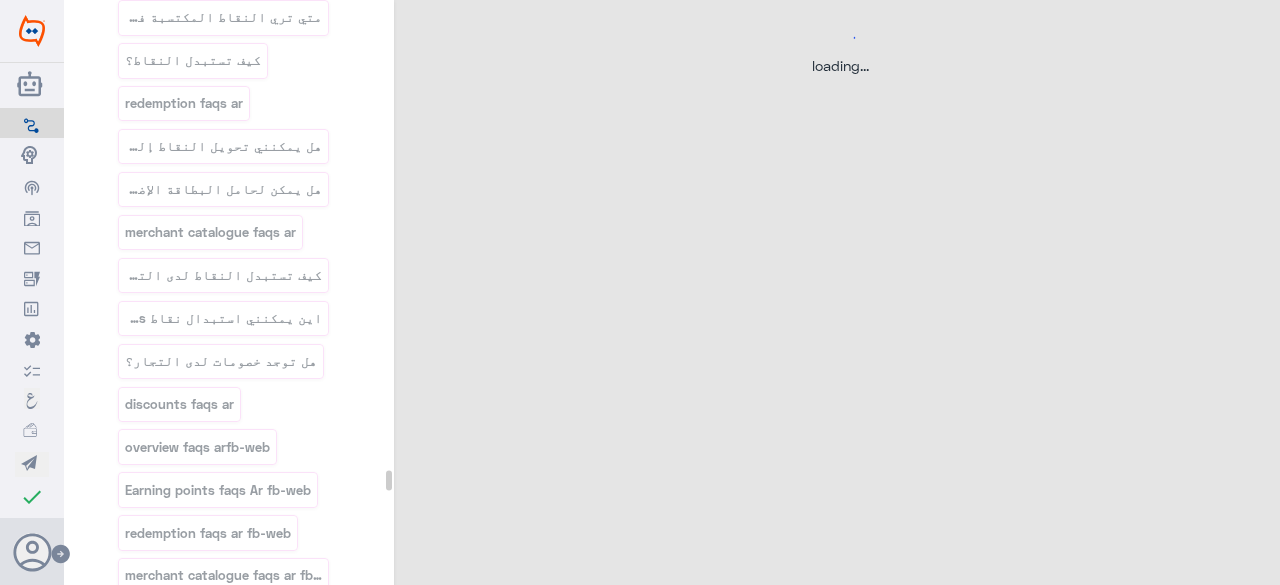 scroll, scrollTop: 0, scrollLeft: 0, axis: both 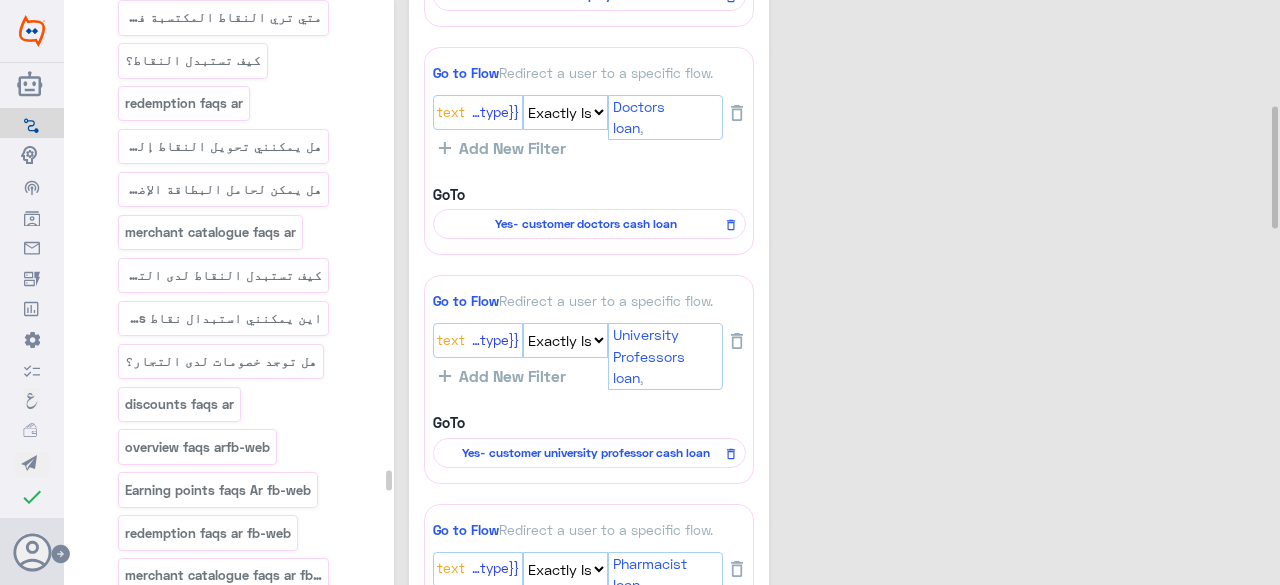 click on "Yes- customer doctors cash loan" 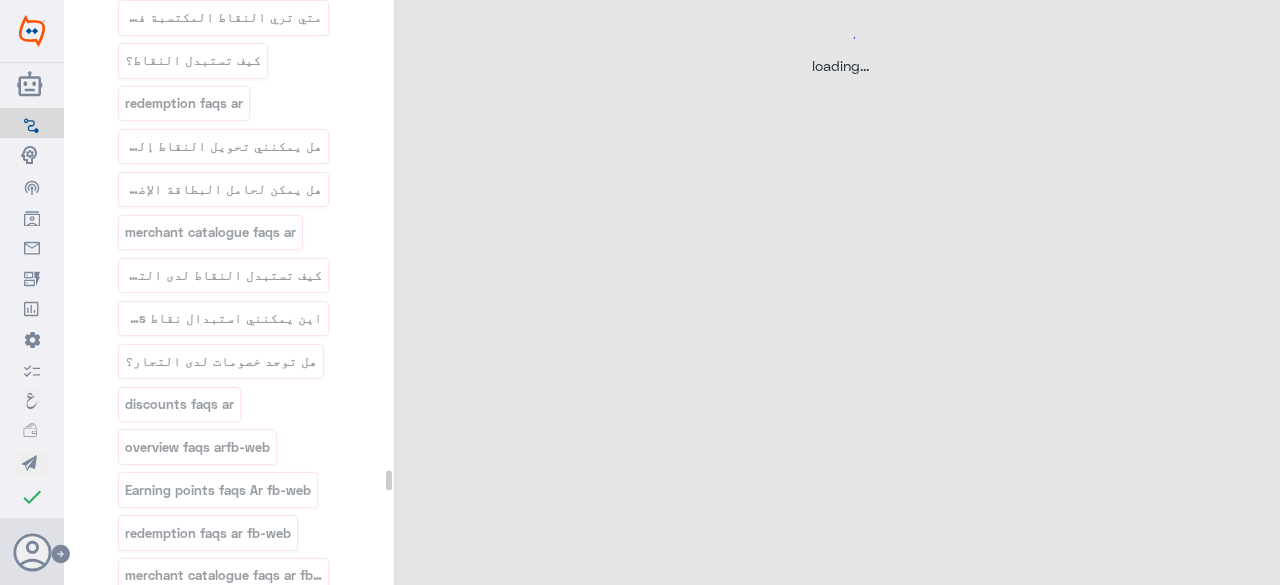 scroll, scrollTop: 0, scrollLeft: 0, axis: both 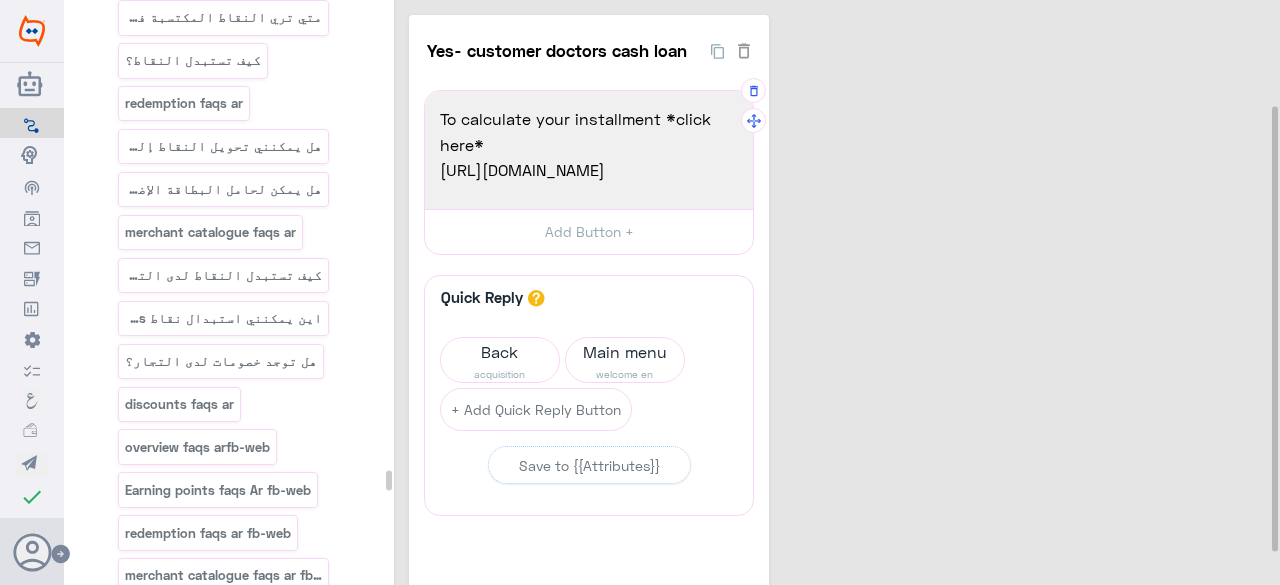 click on "[URL][DOMAIN_NAME]" at bounding box center [589, 170] 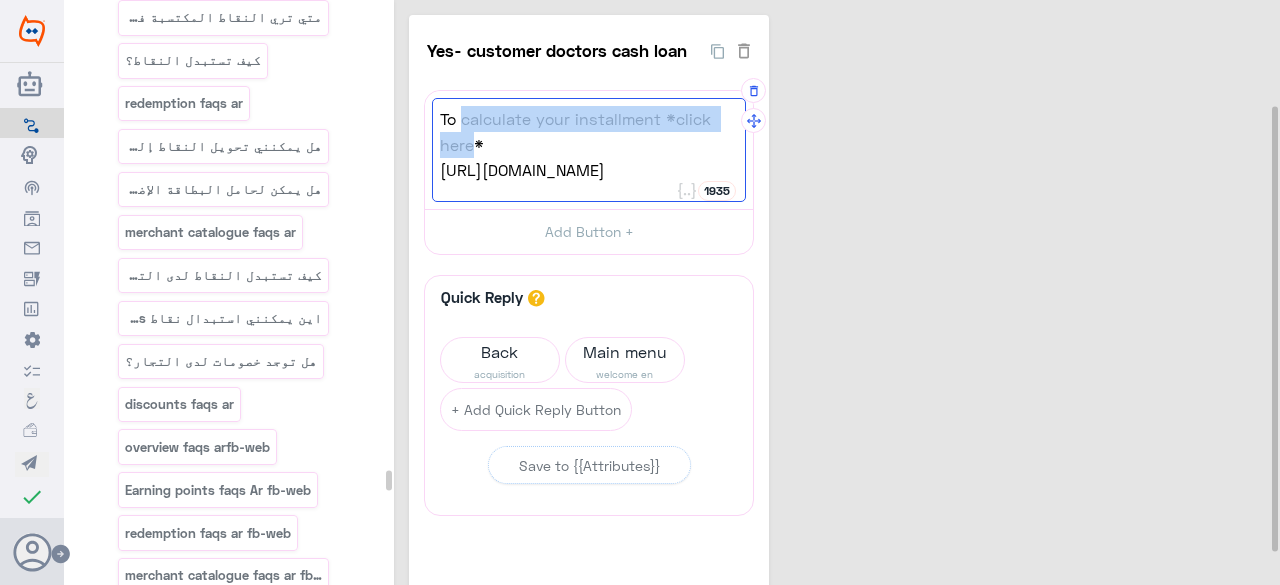 drag, startPoint x: 470, startPoint y: 143, endPoint x: 460, endPoint y: 129, distance: 17.20465 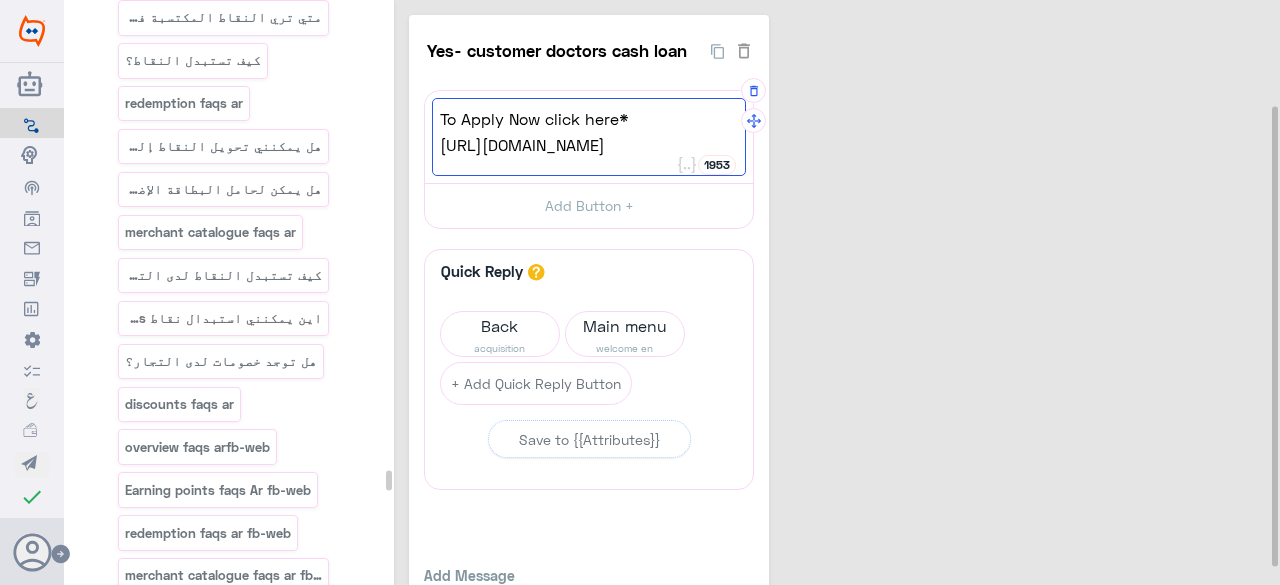 drag, startPoint x: 607, startPoint y: 144, endPoint x: 442, endPoint y: 147, distance: 165.02727 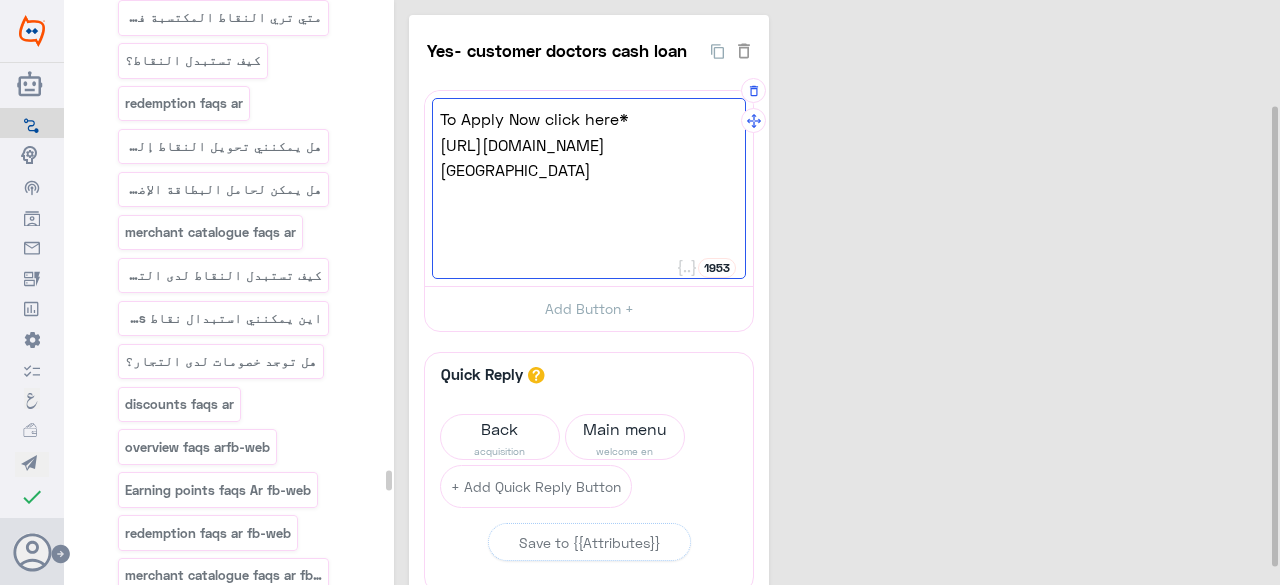 scroll, scrollTop: 0, scrollLeft: 0, axis: both 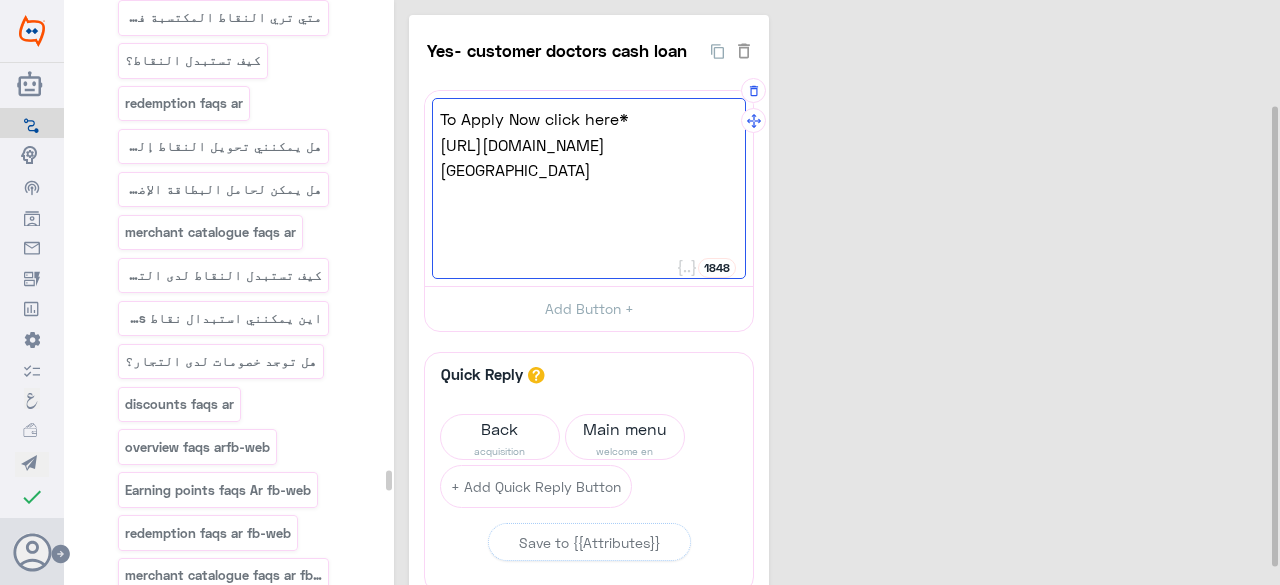 type on "To Apply Now click here*
[URL][DOMAIN_NAME][GEOGRAPHIC_DATA]" 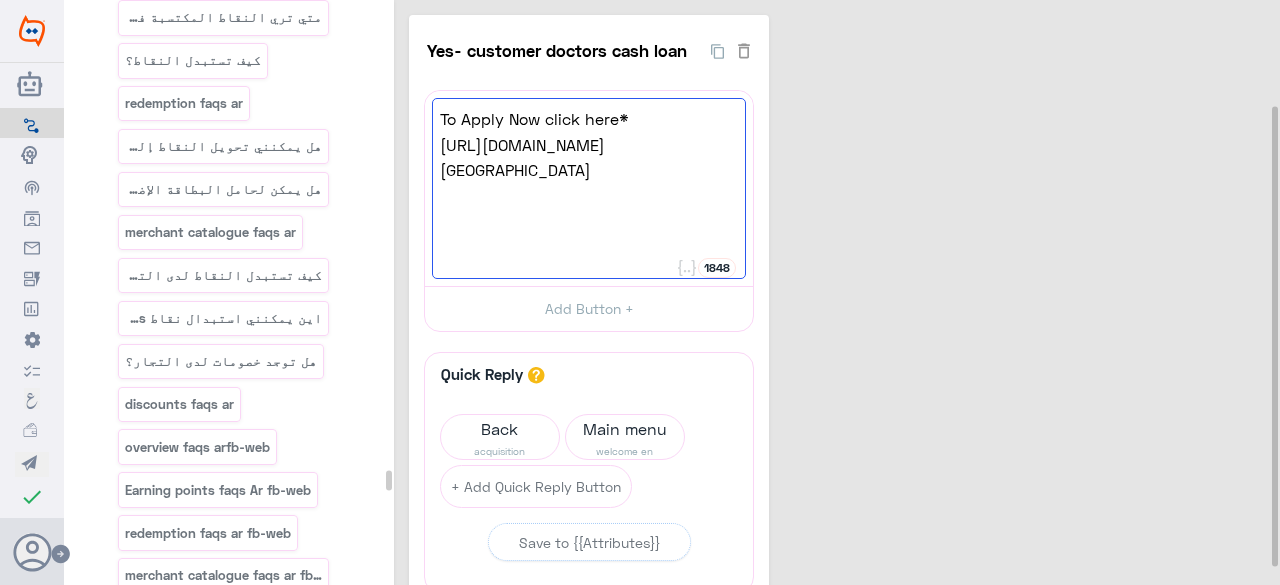 click on "Yes- customer doctors cash loan  19  To Apply Now click here*
[URL][DOMAIN_NAME][GEOGRAPHIC_DATA]  1848  To Apply Now click here*
[URL][DOMAIN_NAME][GEOGRAPHIC_DATA]  Add Button +  Quick Reply  A quick reply/user input can only be after a message content eg: text, image or gallery, please drag a valid message.  Back acquisition Main menu welcome en  + Add Quick Reply Button   Save to {{Attributes}}   Add Message Text Image Gallery File Audio Video  Go To Flow Handover JSON API Set Attribute Delay User Input Reply Buttons List Messages   Add Message  Text Image Gallery User Input Go To Flow Handover JSON API Set Attribute File Video  Audio Delay Reply Buttons List Messages" 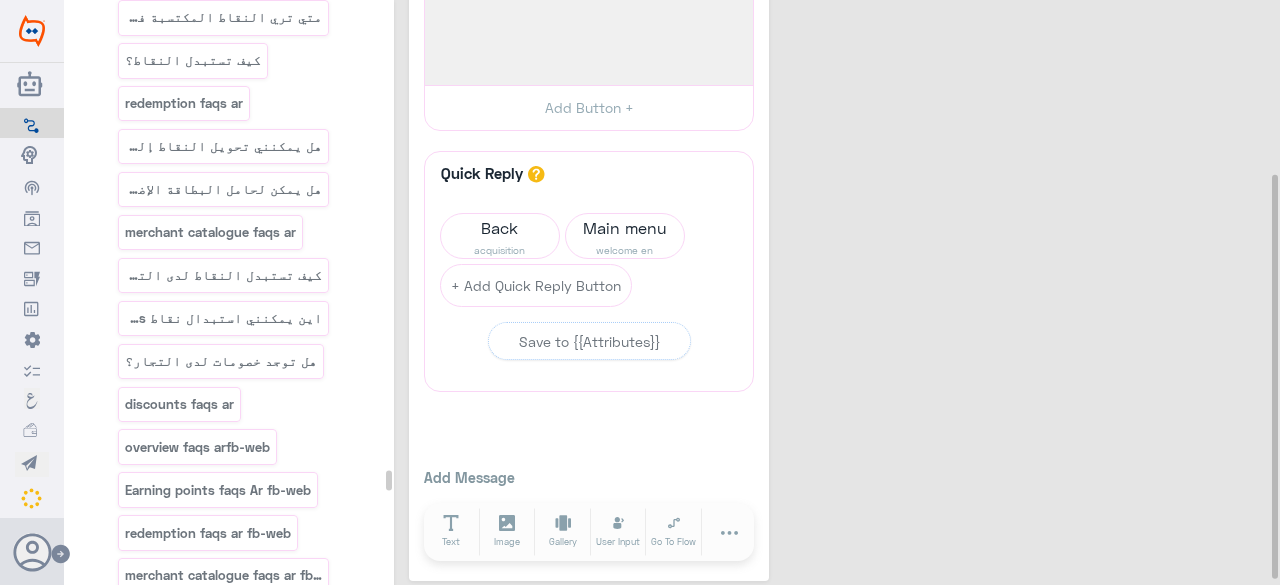 scroll, scrollTop: 260, scrollLeft: 0, axis: vertical 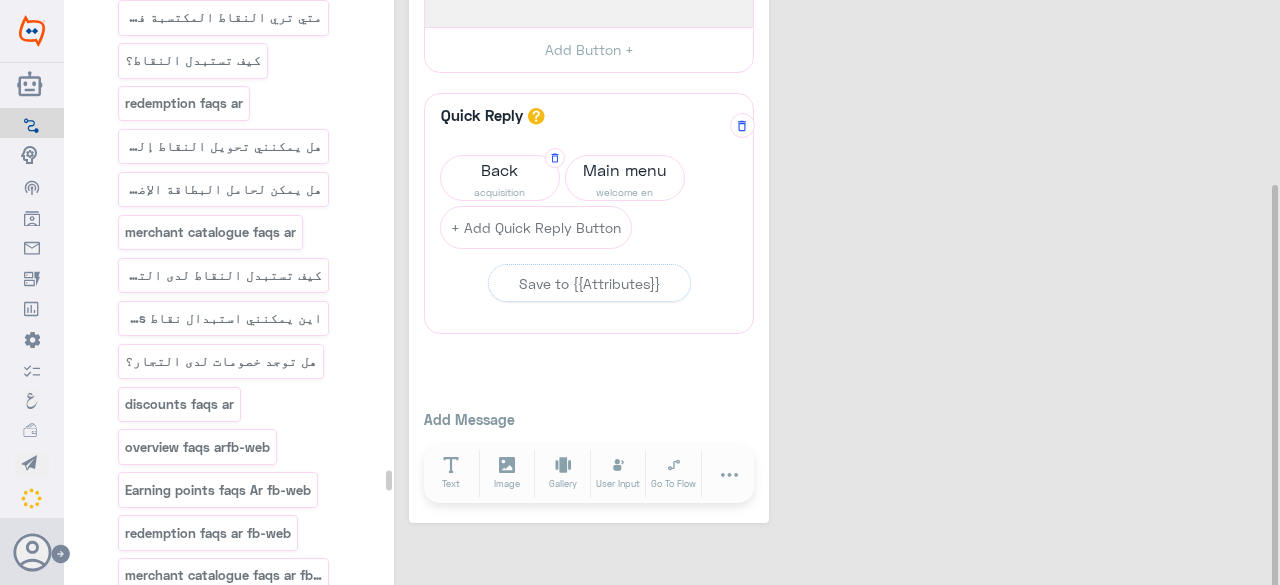 click on "acquisition" 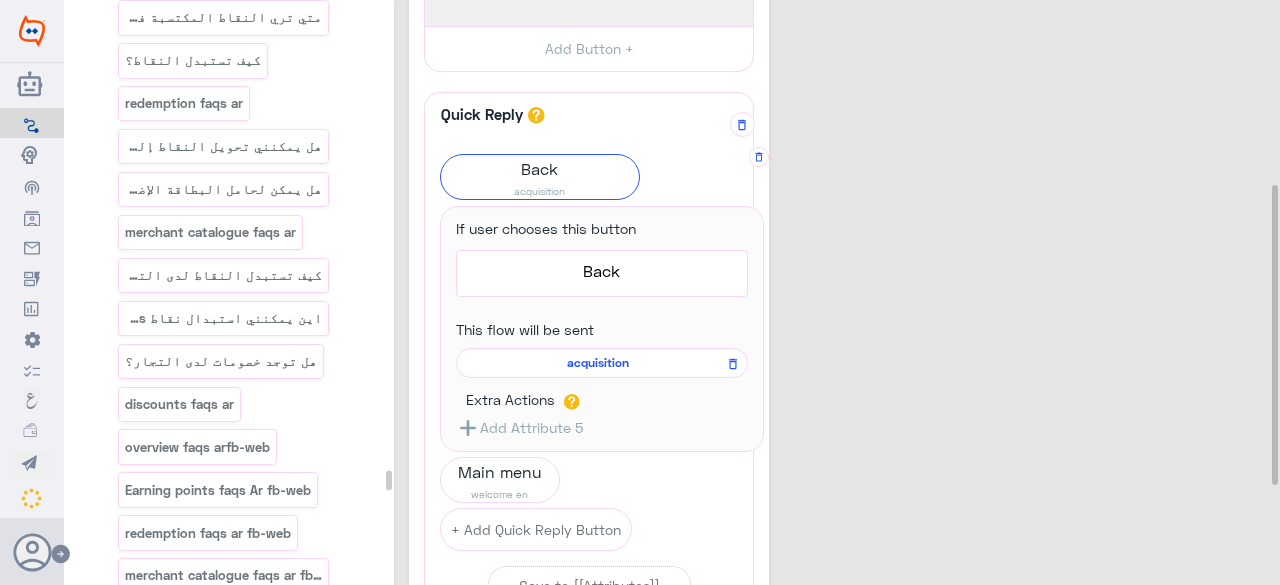 click on "acquisition" 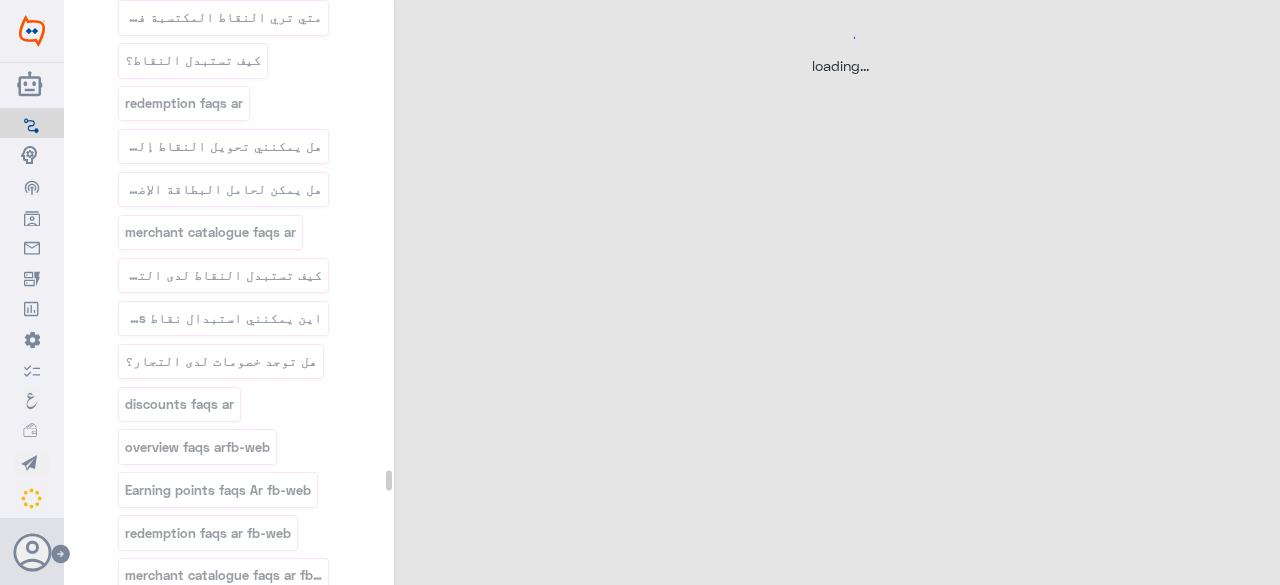 scroll, scrollTop: 0, scrollLeft: 0, axis: both 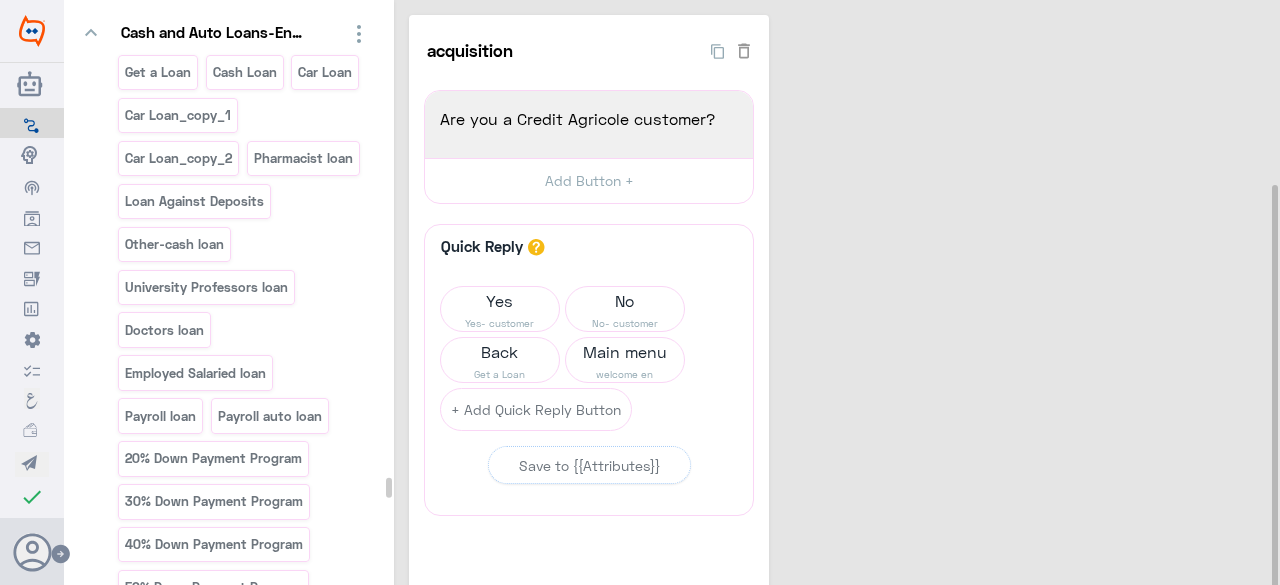 click on "قرض الاطباء" at bounding box center (163, 1256) 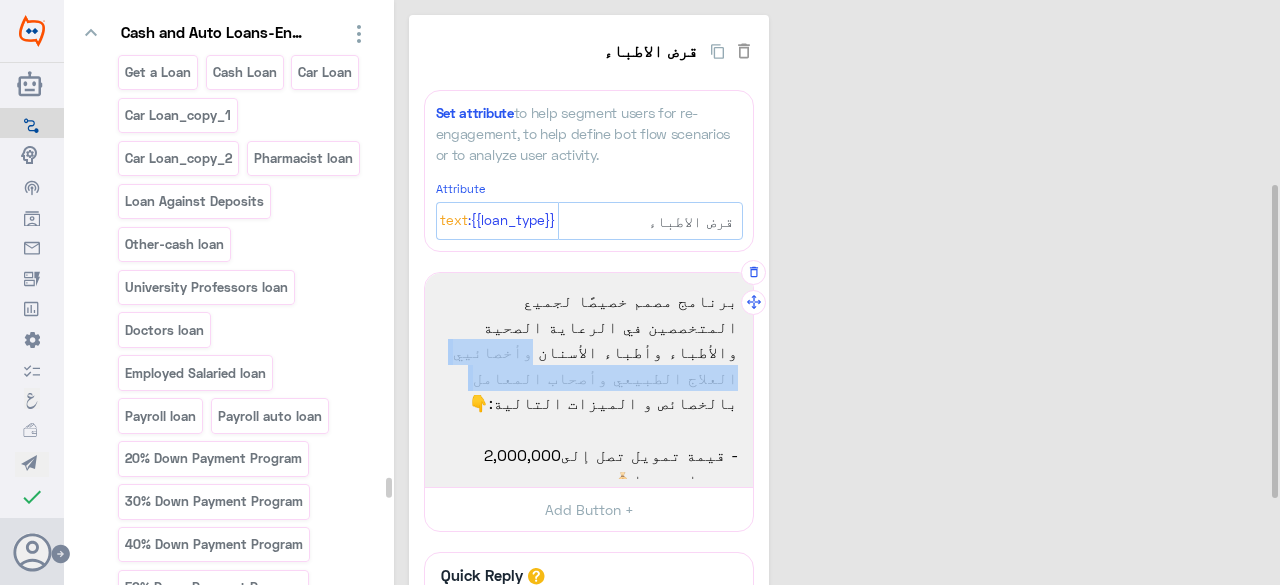 drag, startPoint x: 454, startPoint y: 349, endPoint x: 730, endPoint y: 333, distance: 276.46338 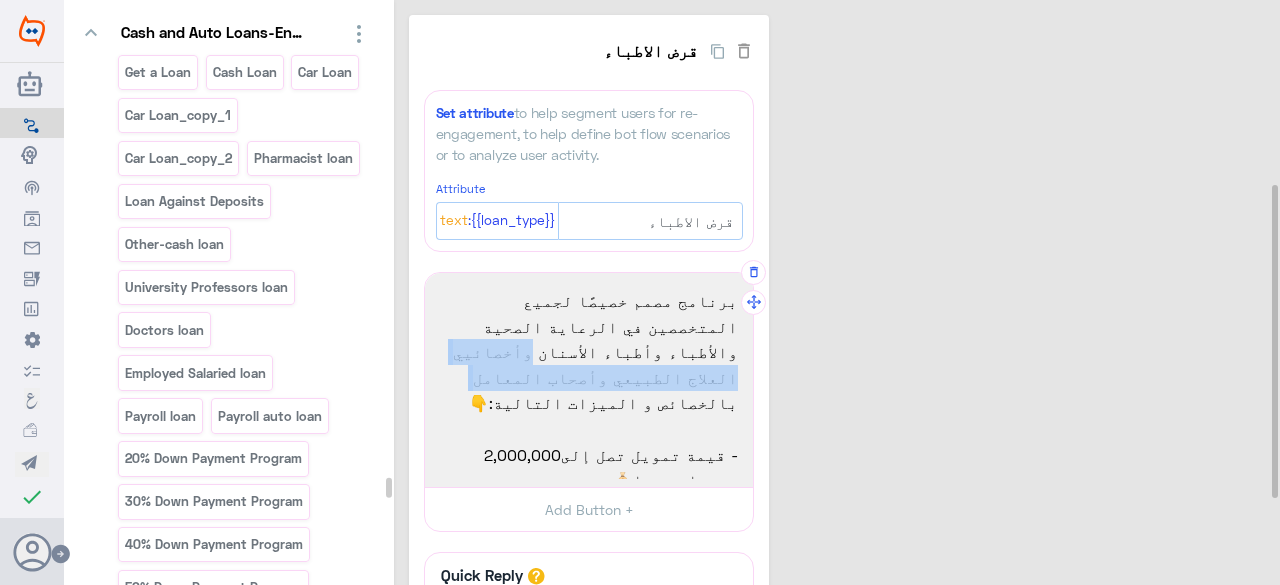 click on "برنامج مصمم خصيصًا لجميع المتخصصين في الرعاية الصحية والأطباء وأطباء الأسنان وأخصائيي العلاج الطبيعي وأصحاب المعامل بالخصائص و الميزات التالية:👇" at bounding box center (589, 352) 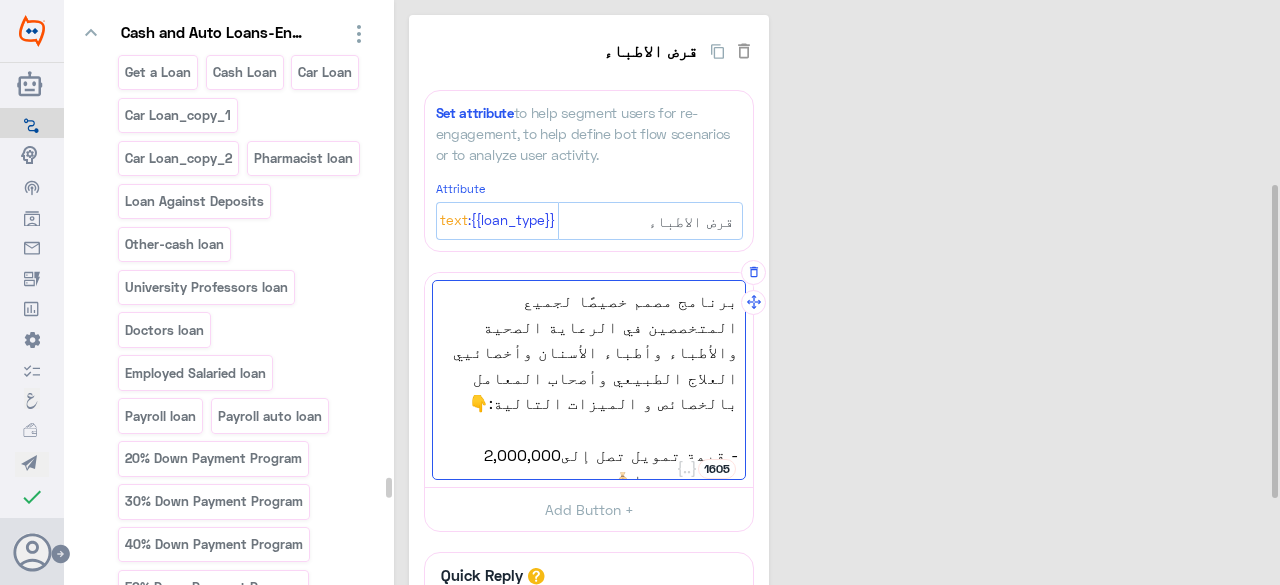 click on "برنامج مصمم خصيصًا لجميع المتخصصين في الرعاية الصحية والأطباء وأطباء الأسنان وأخصائيي العلاج الطبيعي وأصحاب المعامل بالخصائص و الميزات التالية:👇" at bounding box center [589, 352] 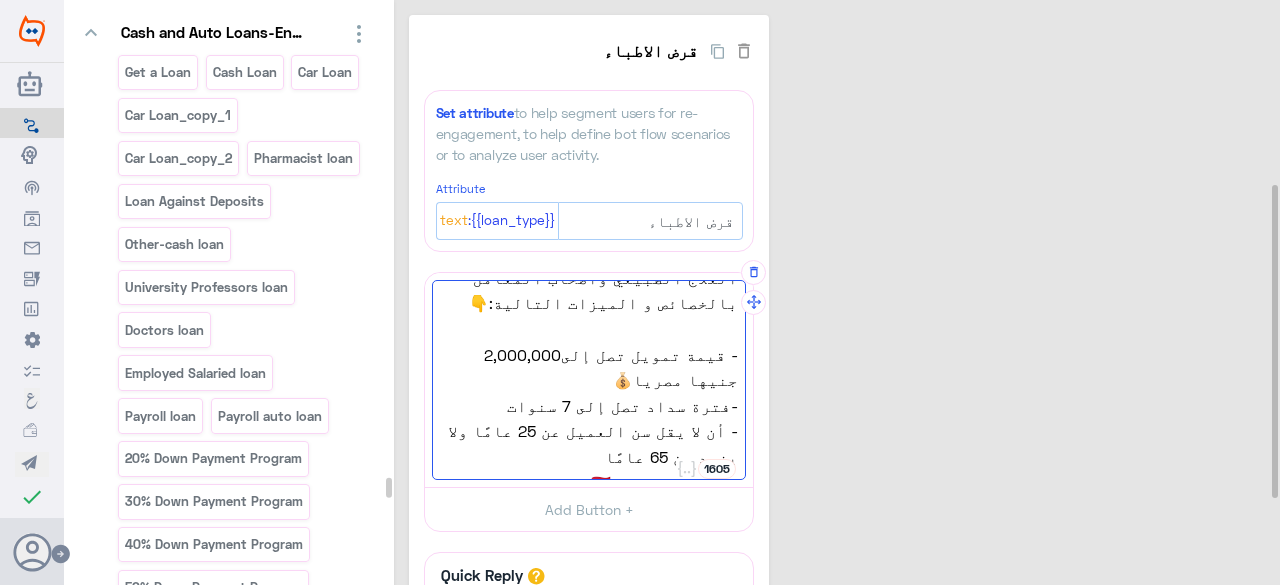 scroll, scrollTop: 31, scrollLeft: 0, axis: vertical 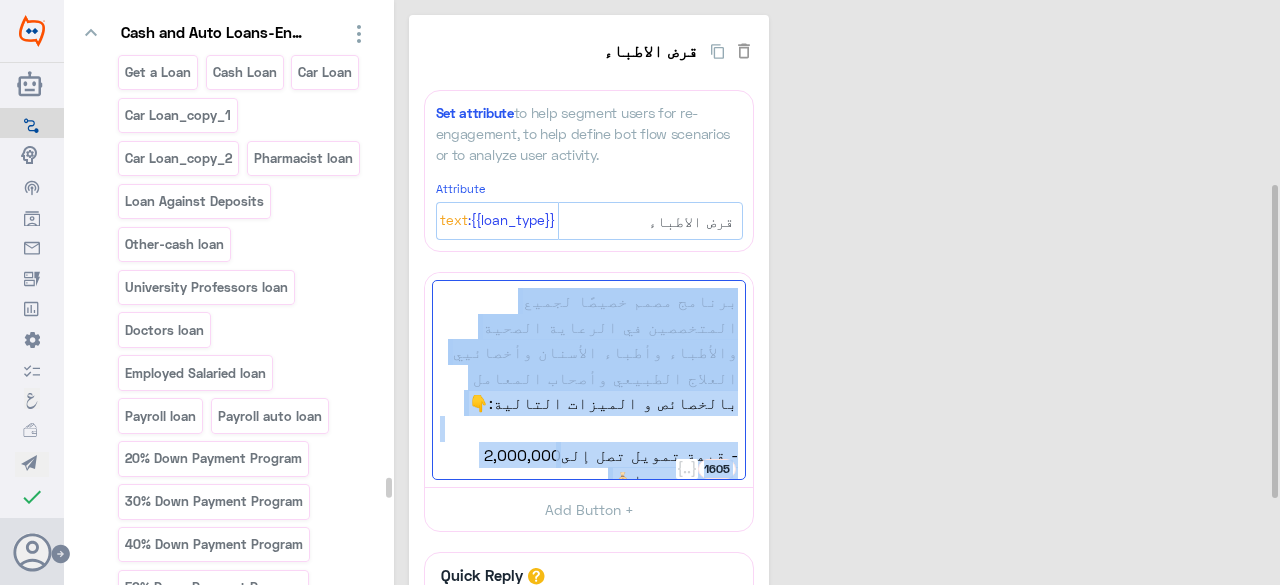 drag, startPoint x: 462, startPoint y: 349, endPoint x: 754, endPoint y: 319, distance: 293.53705 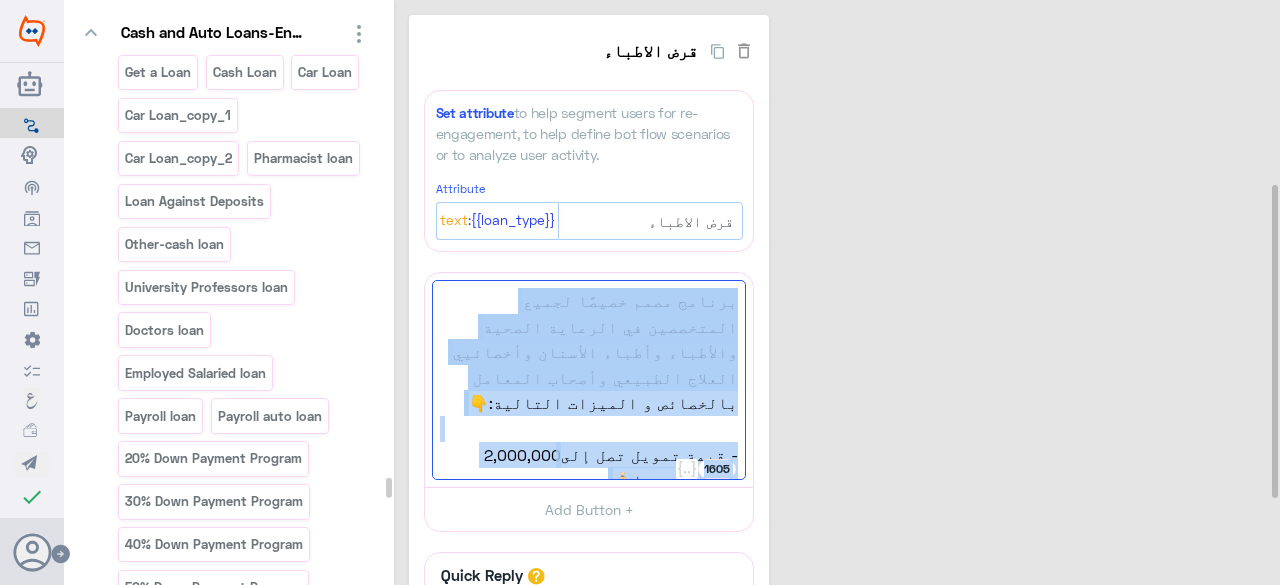 click on "قرض الاطباء  39  Set attribute  to help segment users for re-engagement, to help define bot flow scenarios or to analyze user activity. Attribute {{loan_type}}: Text قرض الاطباء برنامج مصمم خصيصًا لجميع المتخصصين في الرعاية الصحية والأطباء وأطباء الأسنان وأخصائيي العلاج الطبيعي وأصحاب المعامل بالخصائص و الميزات التالية:👇
- قيمة تمويل تصل إلى2,000,000 جنيها مصريا💰
-فترة سداد تصل إلى 7 سنوات
- أن لا يقل سن العميل عن 25 عامًا ولا يزيد عن 65 عامًا
- مصري الجنسية🇪🇬
المستندات المطلوبة:📄
- بطاقة رقم قومي سارية
- إيصال مرافق حديث لمحل الإقامة
- بطاقة العضوية بالنقابة  1605
- قيمة تمويل تصل إلى2,000,000 جنيها مصريا💰
- مصري الجنسية🇪🇬" 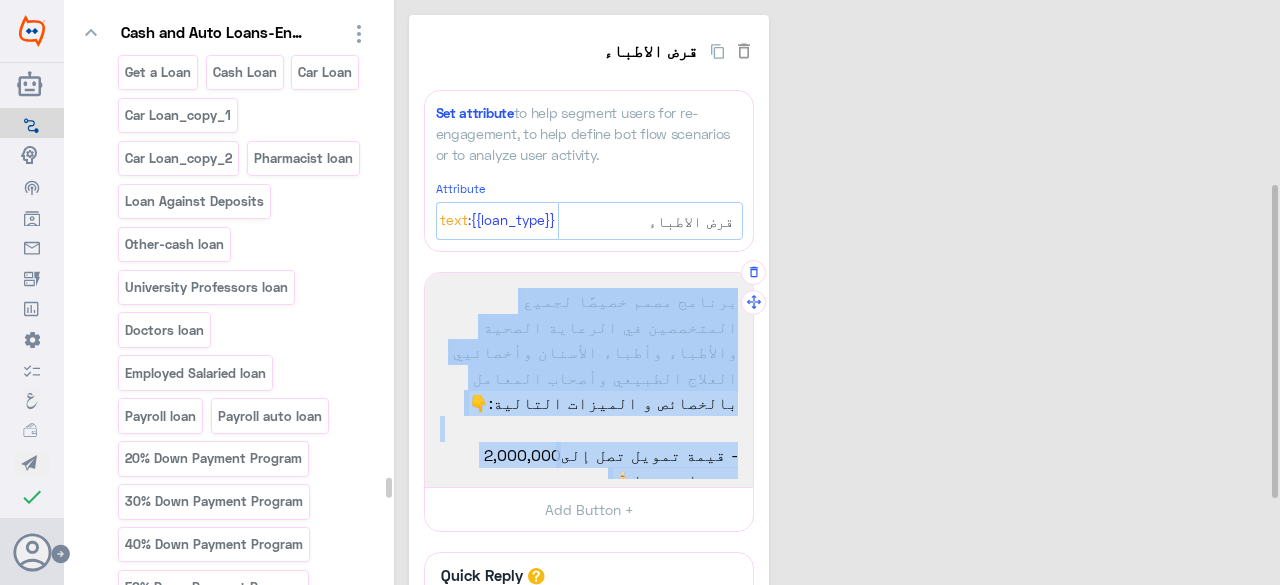 click on "برنامج مصمم خصيصًا لجميع المتخصصين في الرعاية الصحية والأطباء وأطباء الأسنان وأخصائيي العلاج الطبيعي وأصحاب المعامل بالخصائص و الميزات التالية:👇" at bounding box center (589, 352) 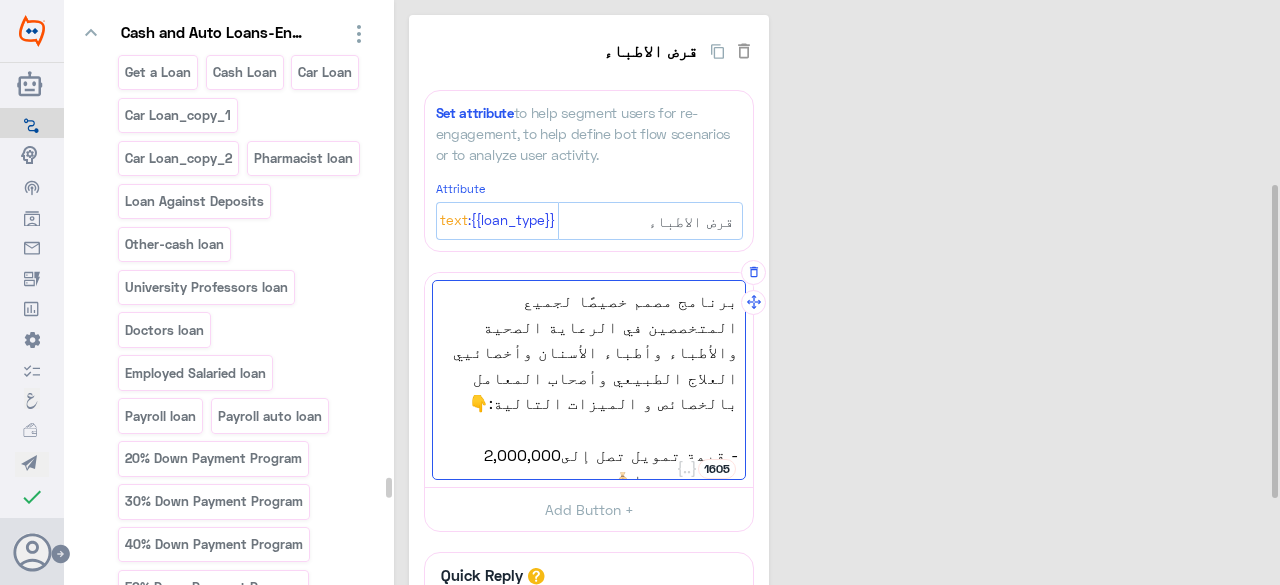 scroll, scrollTop: 0, scrollLeft: 0, axis: both 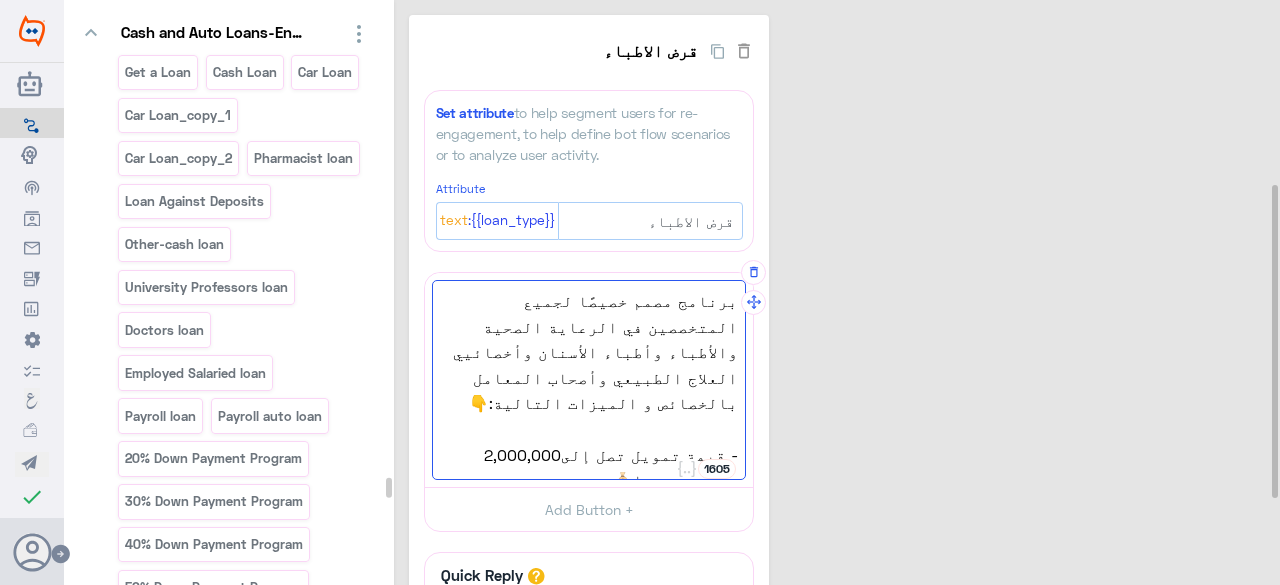 drag, startPoint x: 428, startPoint y: 363, endPoint x: 447, endPoint y: 349, distance: 23.600847 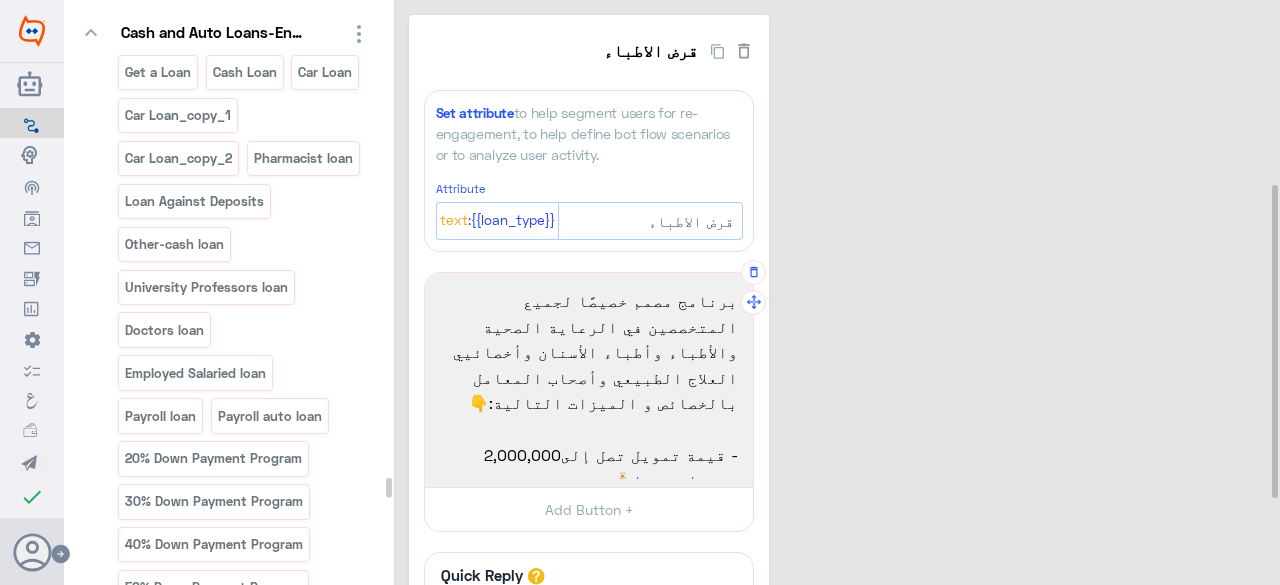 drag, startPoint x: 450, startPoint y: 347, endPoint x: 521, endPoint y: 454, distance: 128.41339 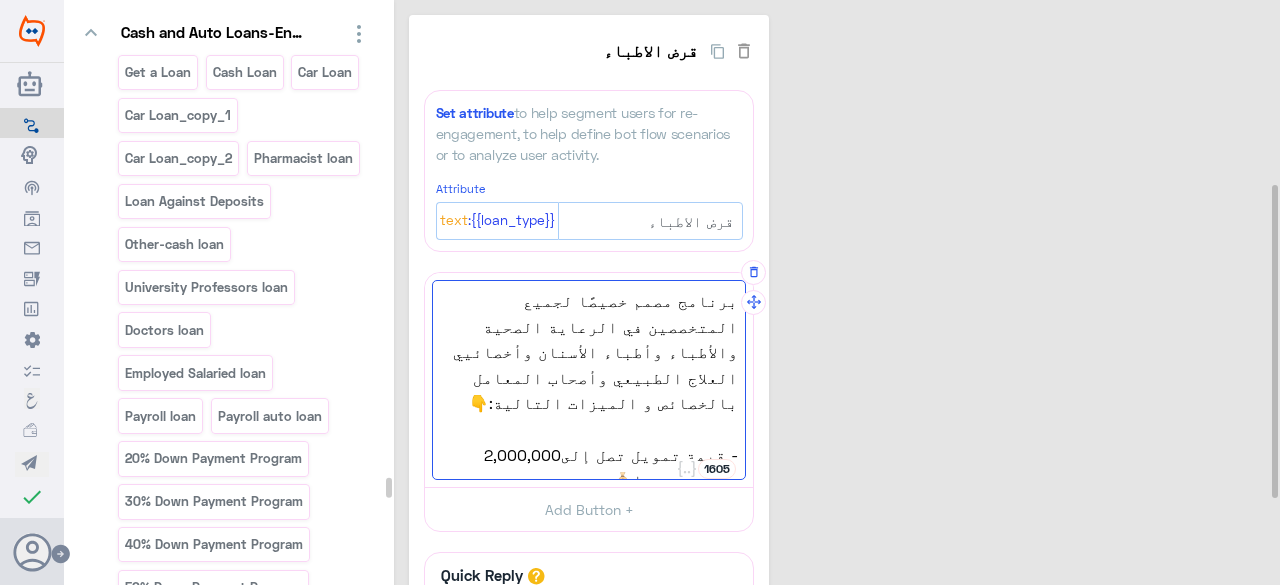 scroll, scrollTop: 0, scrollLeft: 0, axis: both 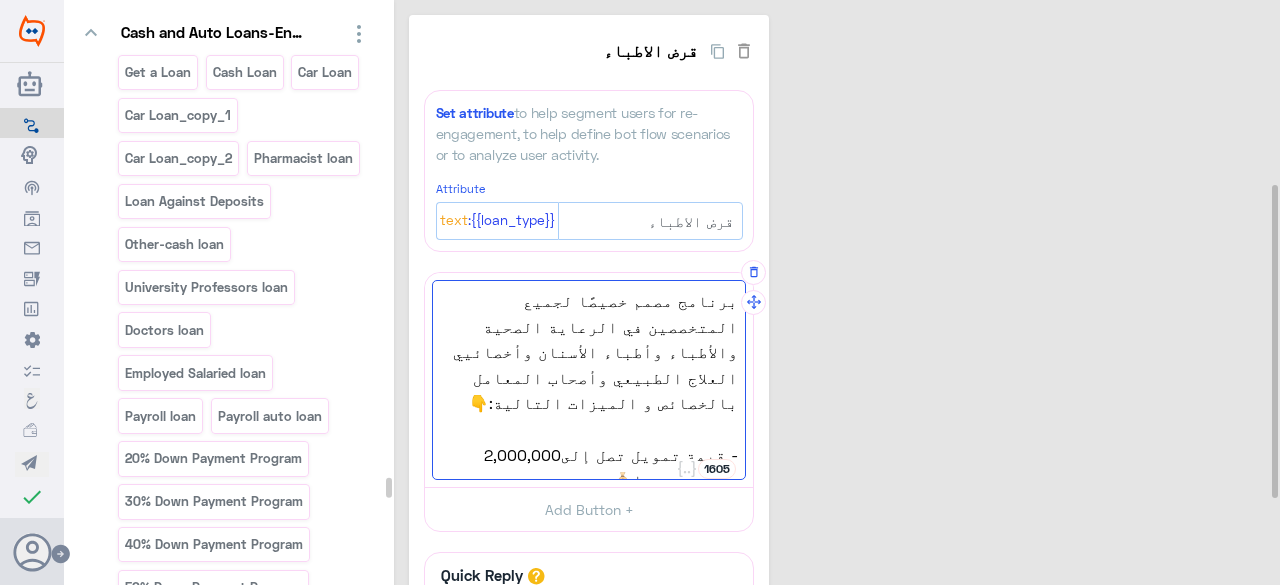 paste on "هز عيادتك بأحدث المعدات الطبية خلال برنامج التمويل الجديد من Credit Agricole لأصحاب العيادات ”
تماشيا مع مبادرات البنك المركزي المصري" 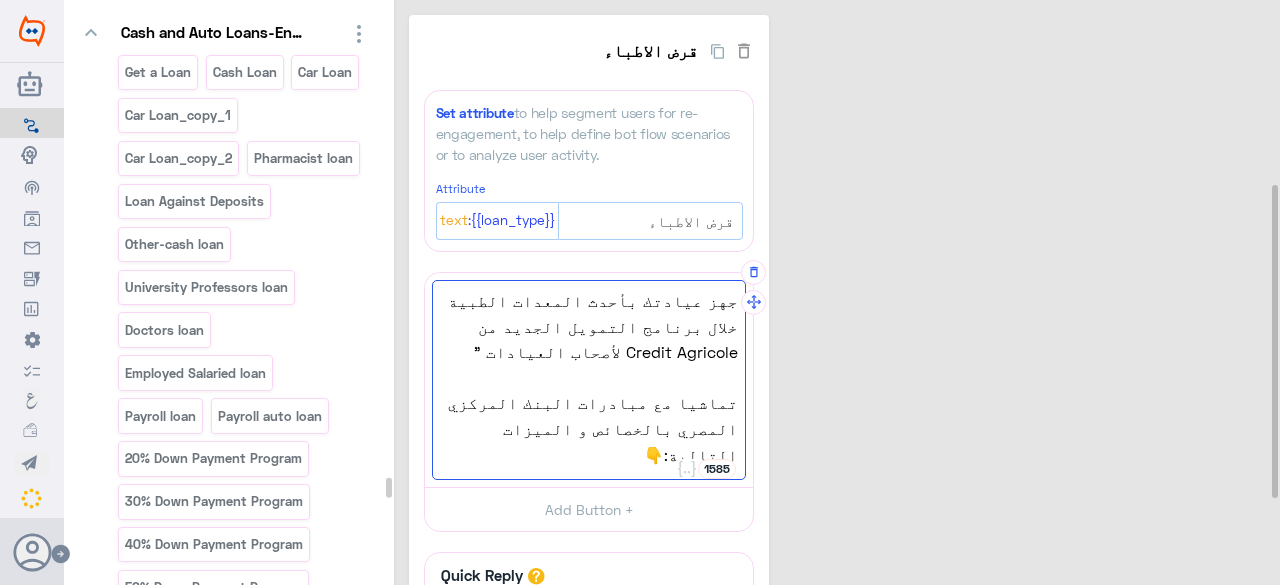 click on "جهز عيادتك بأحدث المعدات الطبية خلال برنامج التمويل الجديد من Credit Agricole لأصحاب العيادات ”
تماشيا مع مبادرات البنك المركزي المصري بالخصائص و الميزات التالية:👇
- قيمة تمويل تصل إلى2,000,000 جنيها مصريا💰
-فترة سداد تصل إلى 7 سنوات
- أن لا يقل سن العميل عن 25 عامًا ولا يزيد عن 65 عامًا
- مصري الجنسية🇪🇬
المستندات المطلوبة:📄
- بطاقة رقم قومي سارية
- إيصال مرافق حديث لمحل الإقامة
- بطاقة العضوية بالنقابة" at bounding box center (589, 380) 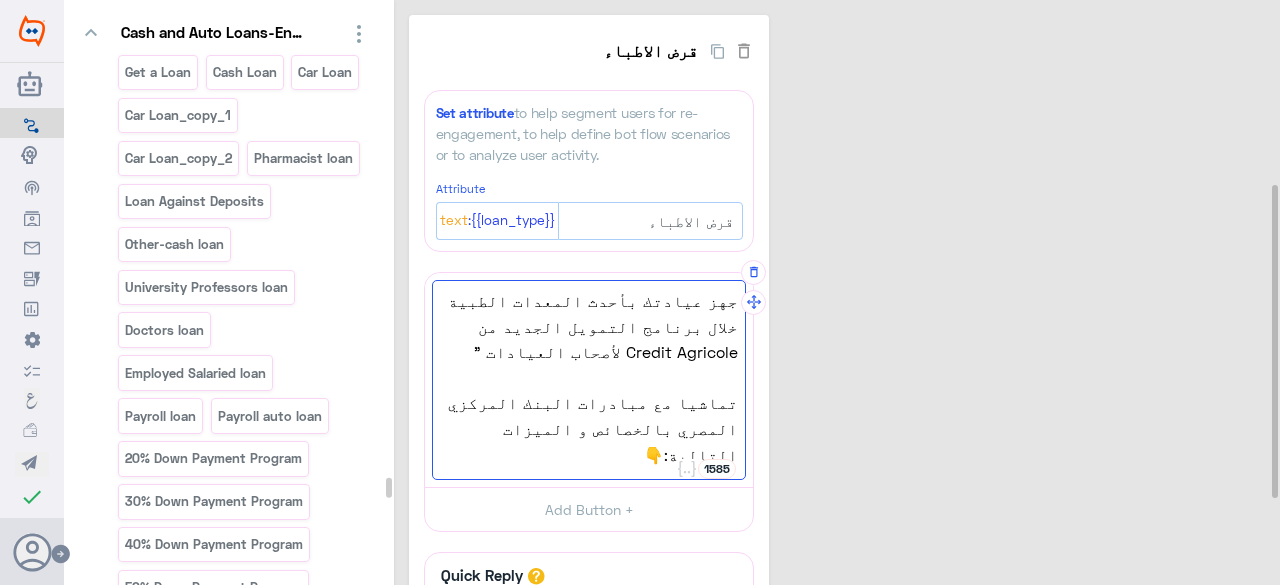 click on "تماشيا مع مبادرات البنك المركزي المصري بالخصائص و الميزات التالية:👇" at bounding box center (589, 428) 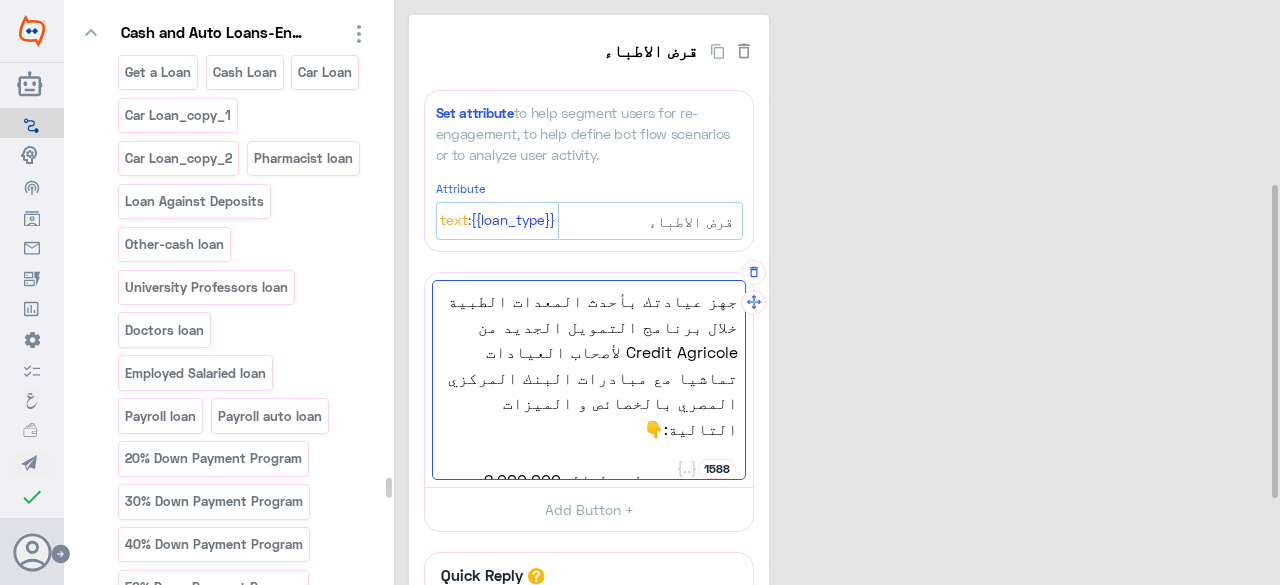 scroll, scrollTop: 100, scrollLeft: 0, axis: vertical 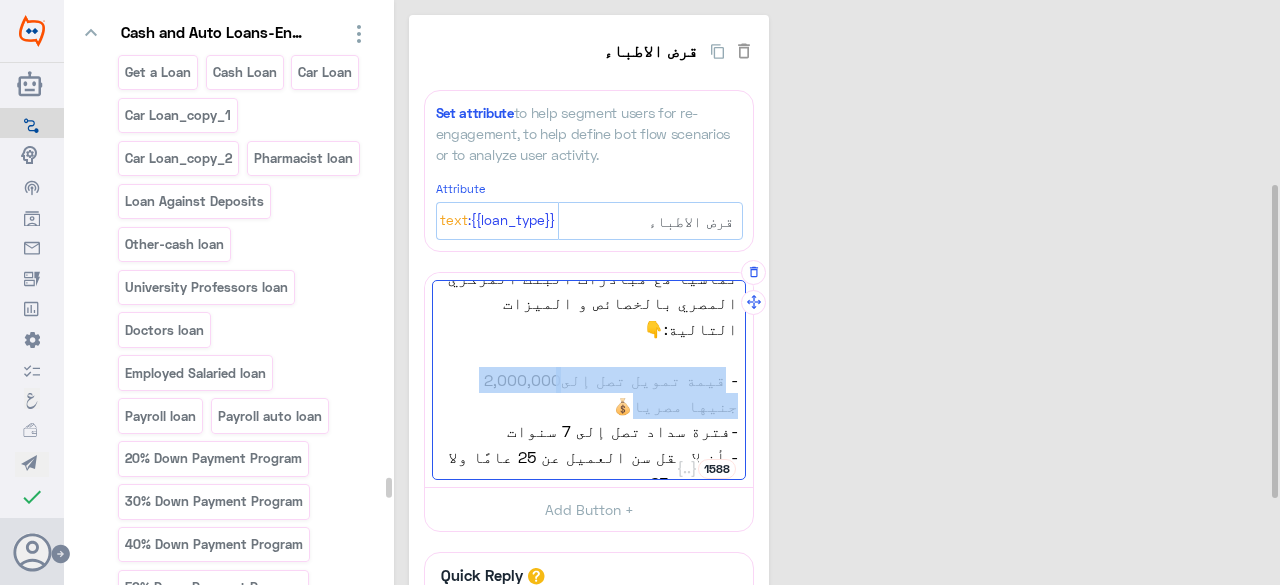 drag, startPoint x: 691, startPoint y: 377, endPoint x: 719, endPoint y: 349, distance: 39.59798 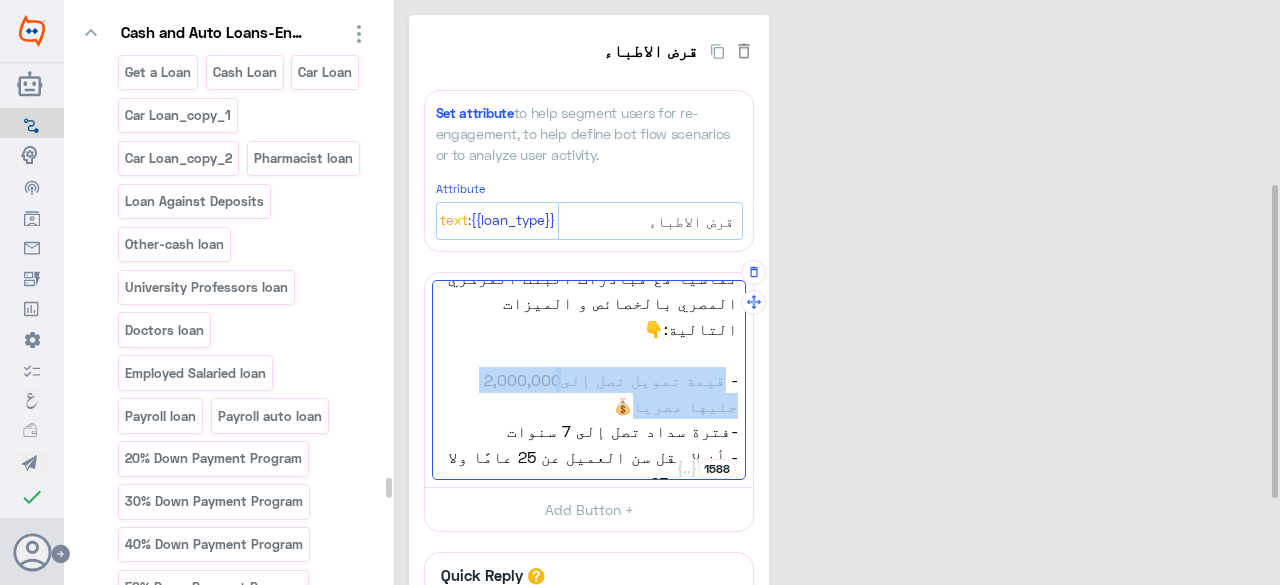 click on "- قيمة تمويل تصل إلى2,000,000 جنيها مصريا💰" at bounding box center [589, 392] 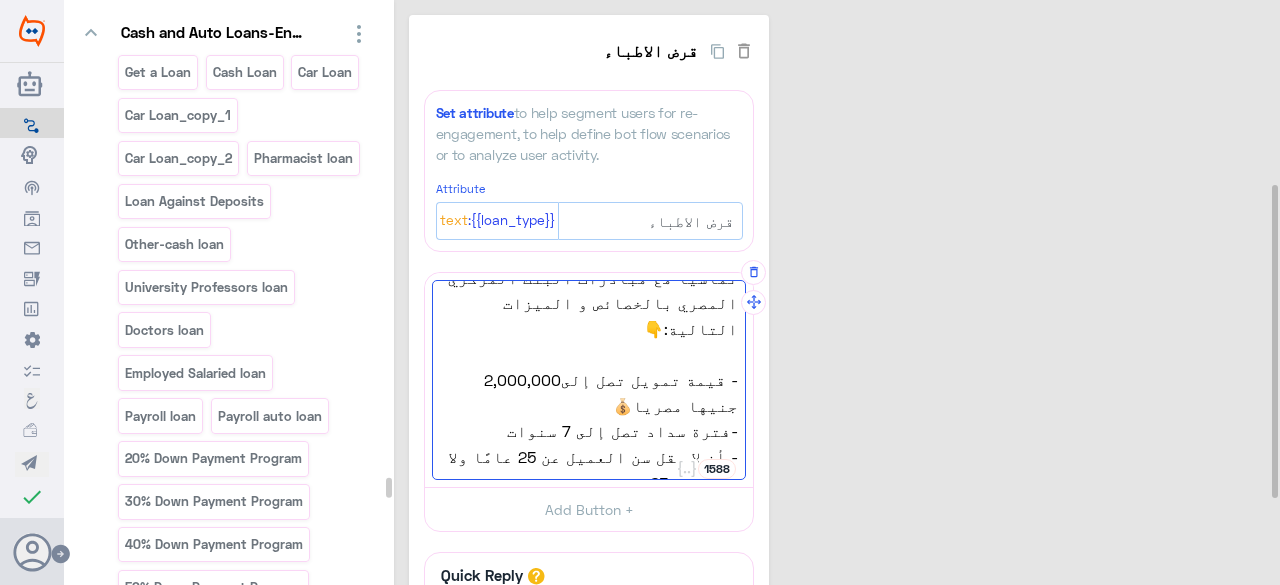 paste on "بلغ التمويل يصل إلى 3,500,000 جنيه مصري" 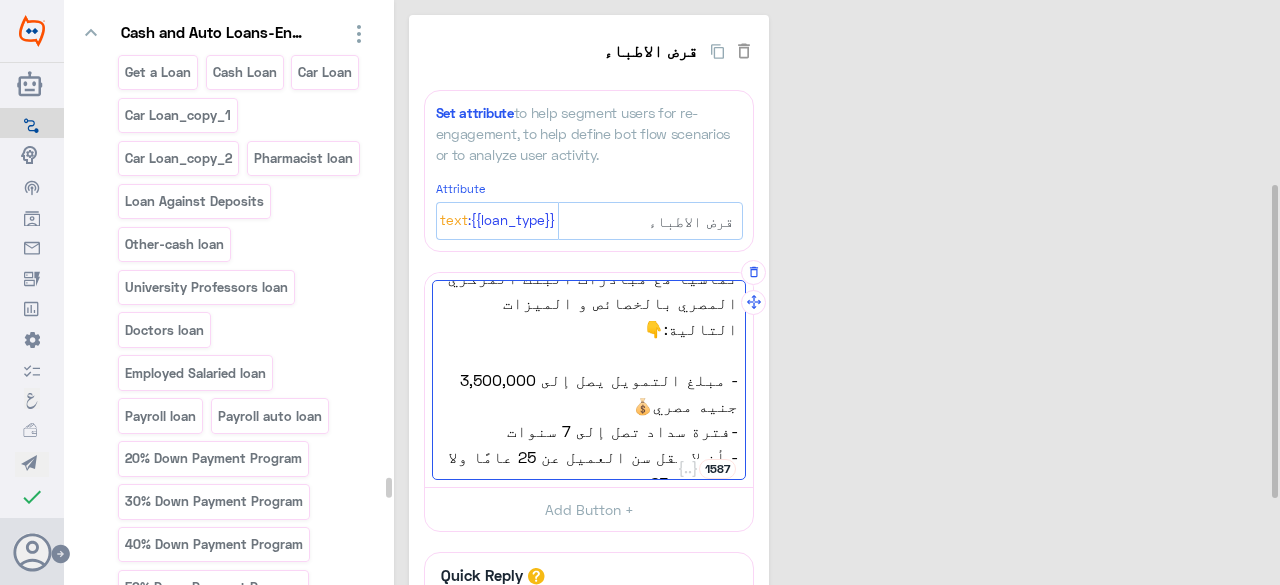 scroll, scrollTop: 172, scrollLeft: 0, axis: vertical 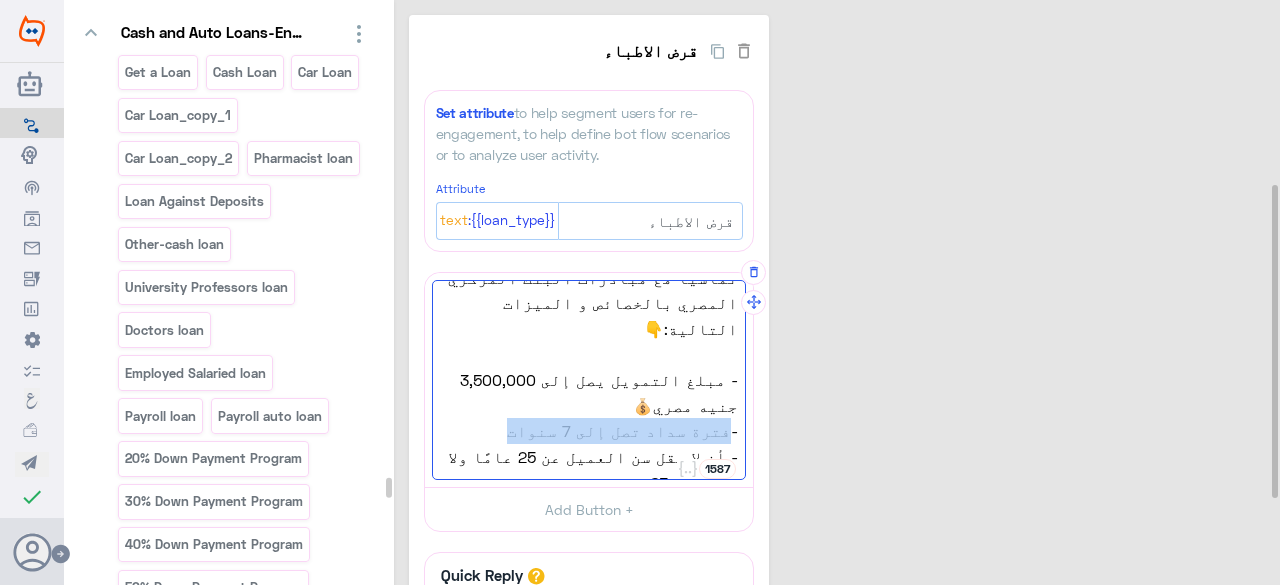 drag, startPoint x: 528, startPoint y: 403, endPoint x: 721, endPoint y: 411, distance: 193.16573 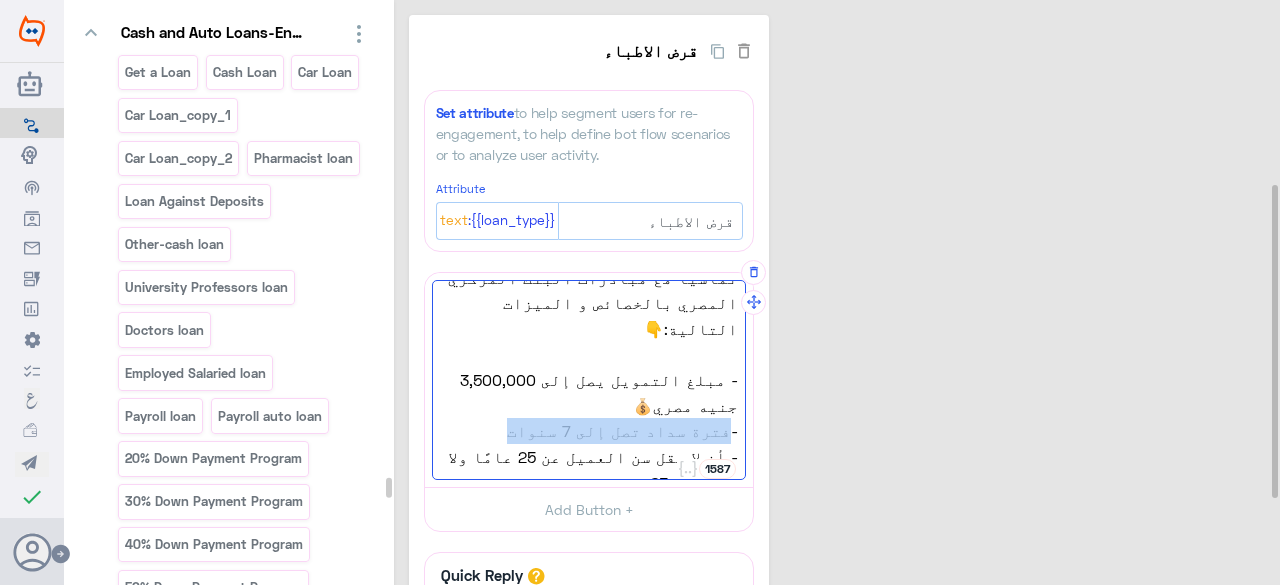click on "-فترة سداد تصل إلى 7 سنوات" at bounding box center [589, 431] 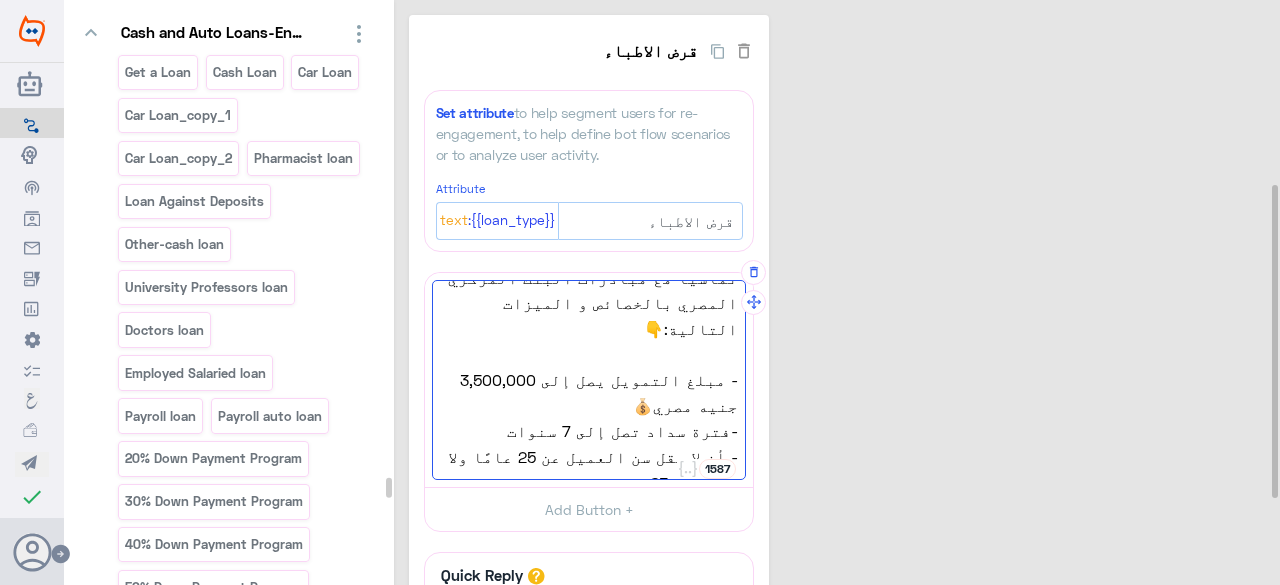 paste on "ت سداد مرنة تبدأ من 12 شهرًا حتى 5" 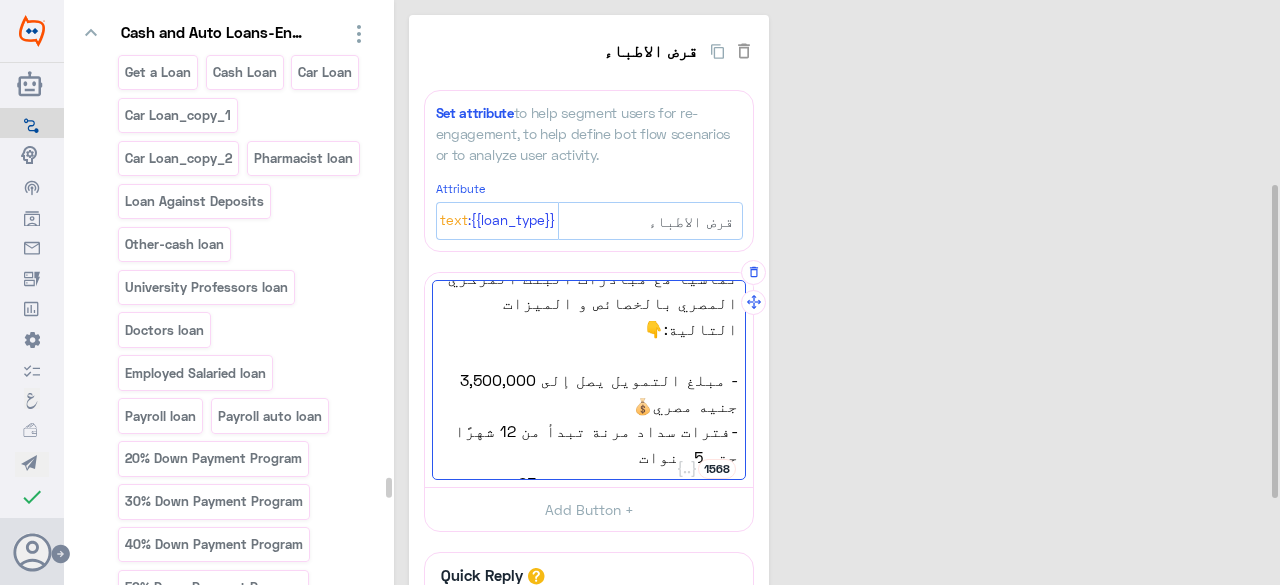 scroll, scrollTop: 200, scrollLeft: 0, axis: vertical 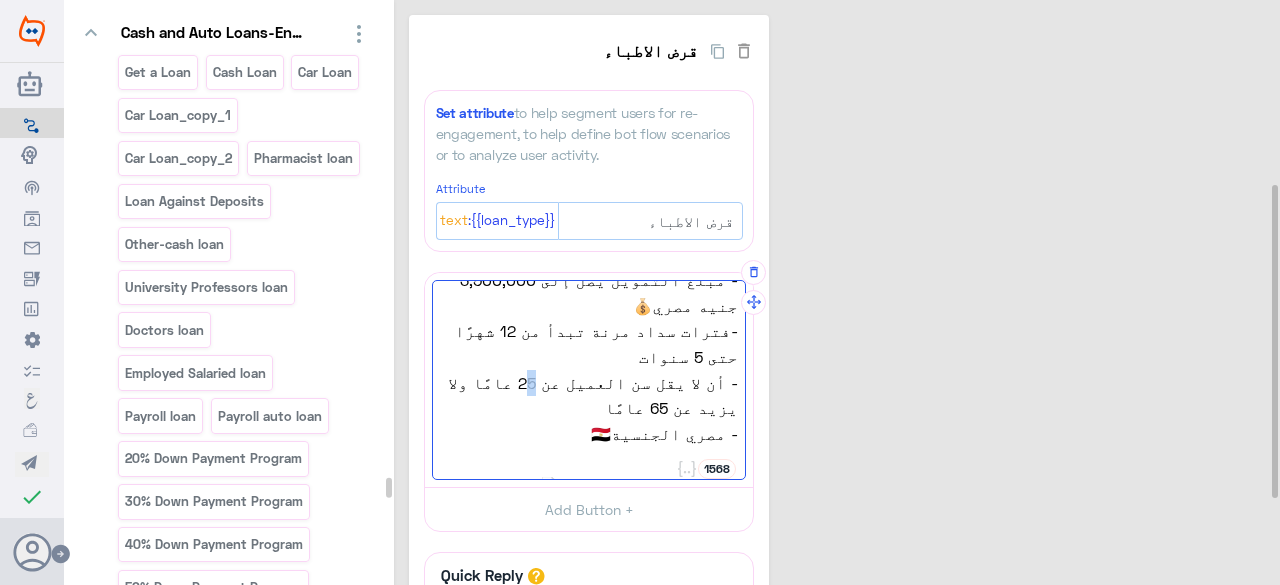 click on "- أن لا يقل سن العميل عن 25 عامًا ولا يزيد عن 65 عامًا" at bounding box center (589, 395) 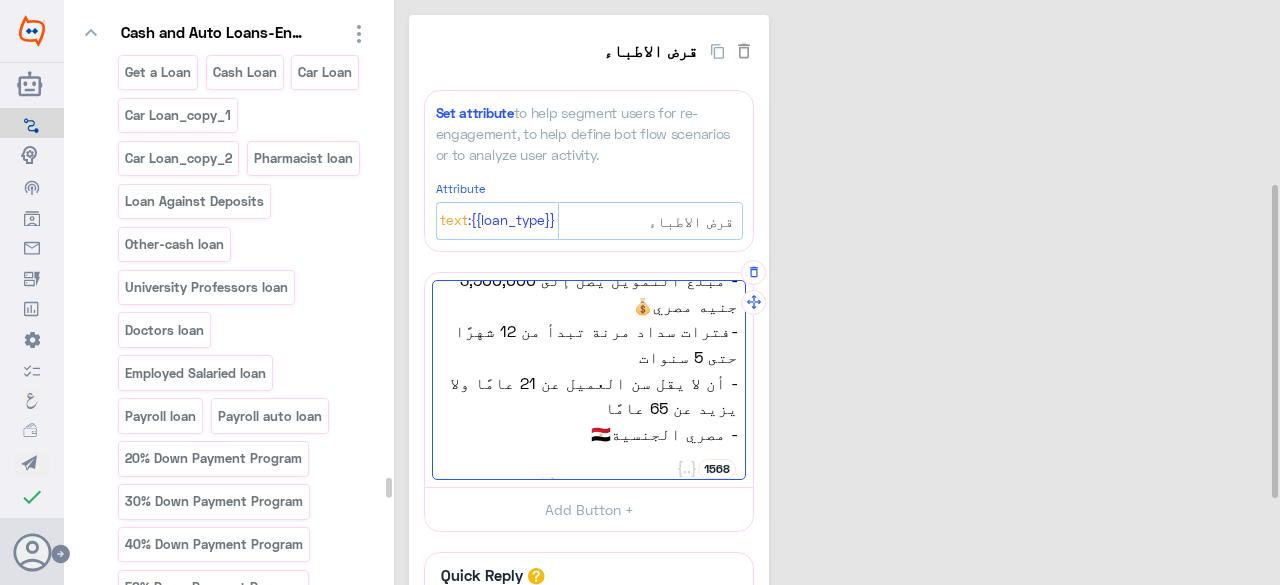 click on "- أن لا يقل سن العميل عن 21 عامًا ولا يزيد عن 65 عامًا" at bounding box center (589, 395) 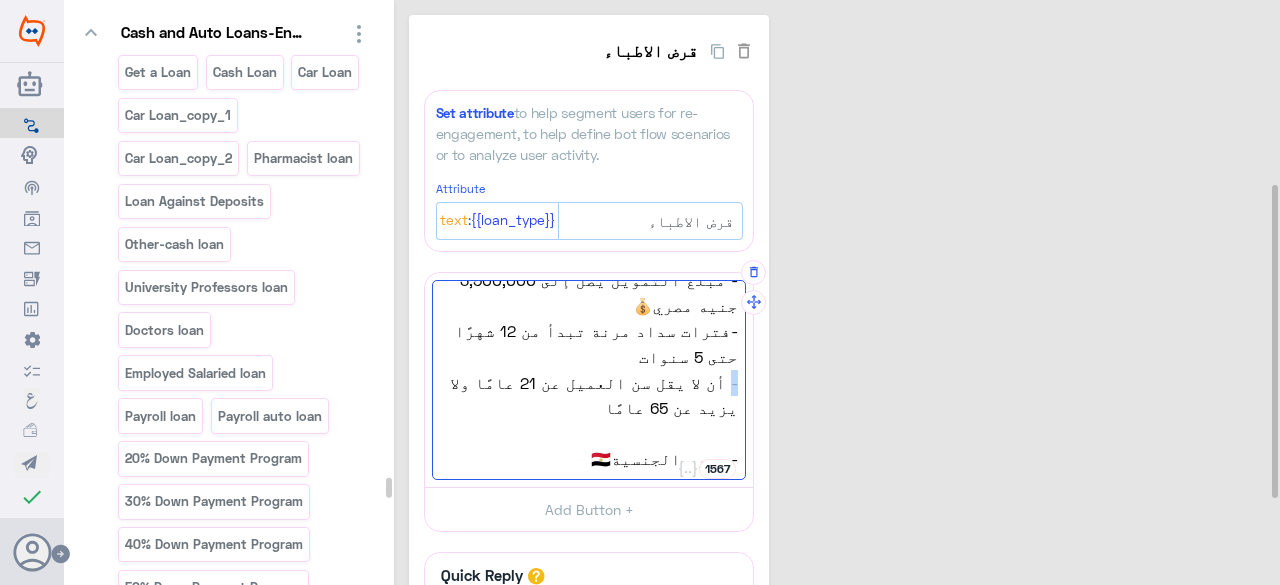 click on "- أن لا يقل سن العميل عن 21 عامًا ولا يزيد عن 65 عامًا" at bounding box center [589, 395] 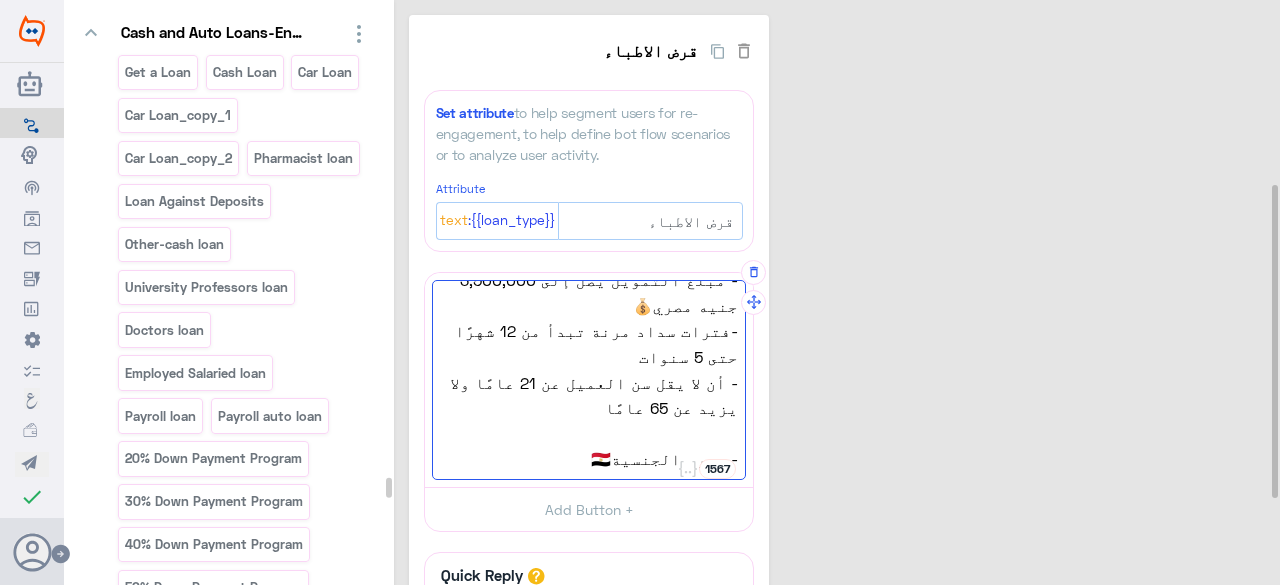 click on "جهز عيادتك بأحدث المعدات الطبية خلال برنامج التمويل الجديد من Credit Agricole لأصحاب العيادات تماشيا مع مبادرات البنك المركزي المصري بالخصائص و الميزات التالية:👇
- مبلغ التمويل يصل إلى 3,500,000 جنيه مصري💰
-فترات سداد مرنة تبدأ من 12 شهرًا حتى 5 سنوات
- أن لا يقل سن العميل عن 21 عامًا ولا يزيد عن 65 عامًا
- مصري الجنسية🇪🇬
المستندات المطلوبة:📄
- بطاقة رقم قومي سارية
- إيصال مرافق حديث لمحل الإقامة
- بطاقة العضوية بالنقابة" at bounding box center (589, 380) 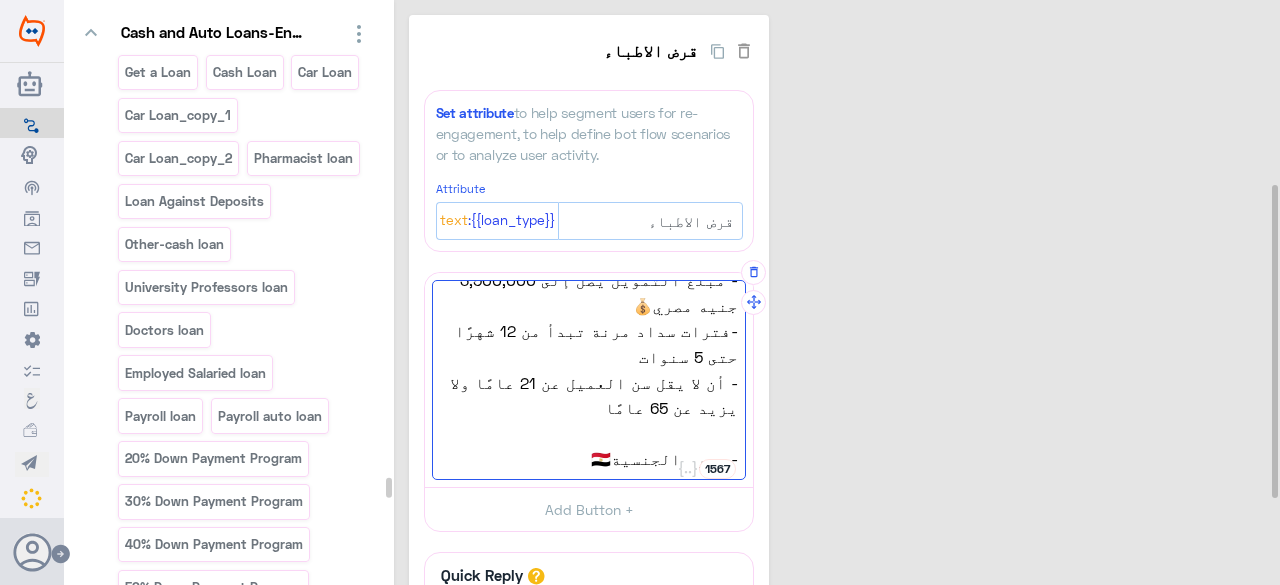 paste on "-" 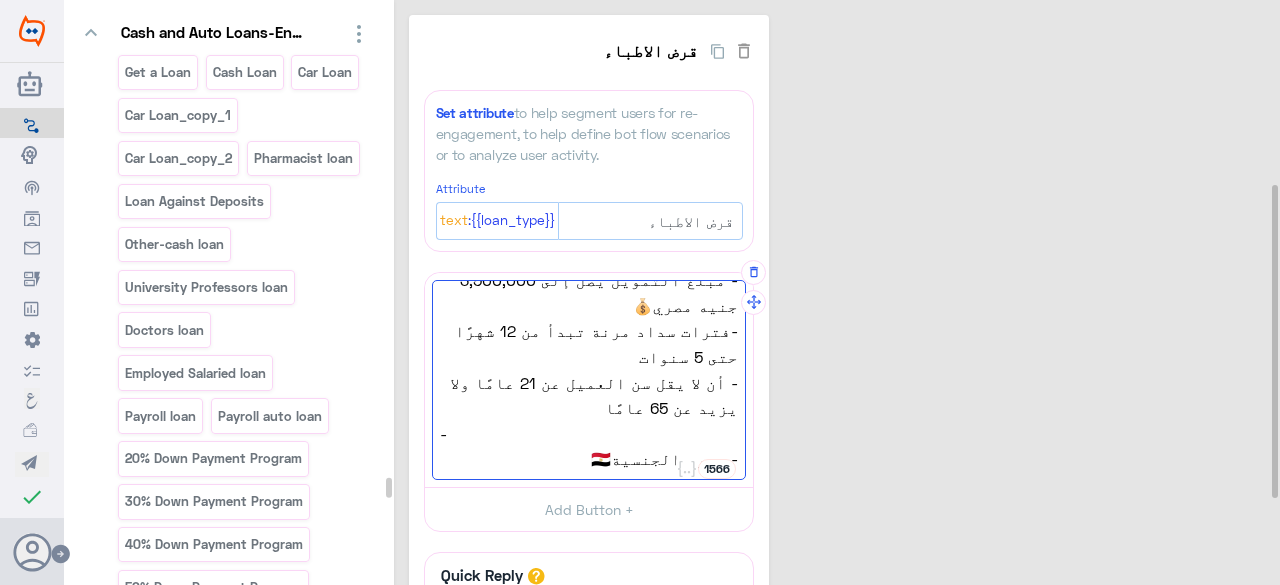 paste on "أقل سعر فائدة 5% طبقاً لمبادرة البنك المركزي المصري" 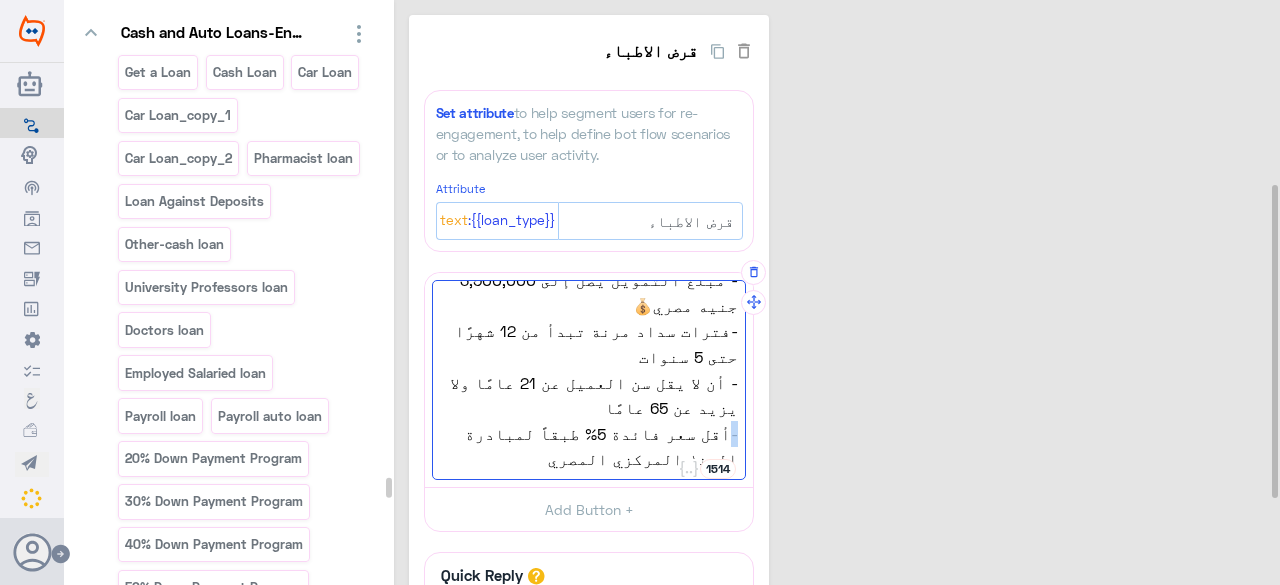 click on "-أقل سعر فائدة 5% طبقاً لمبادرة البنك المركزي المصري" at bounding box center [589, 446] 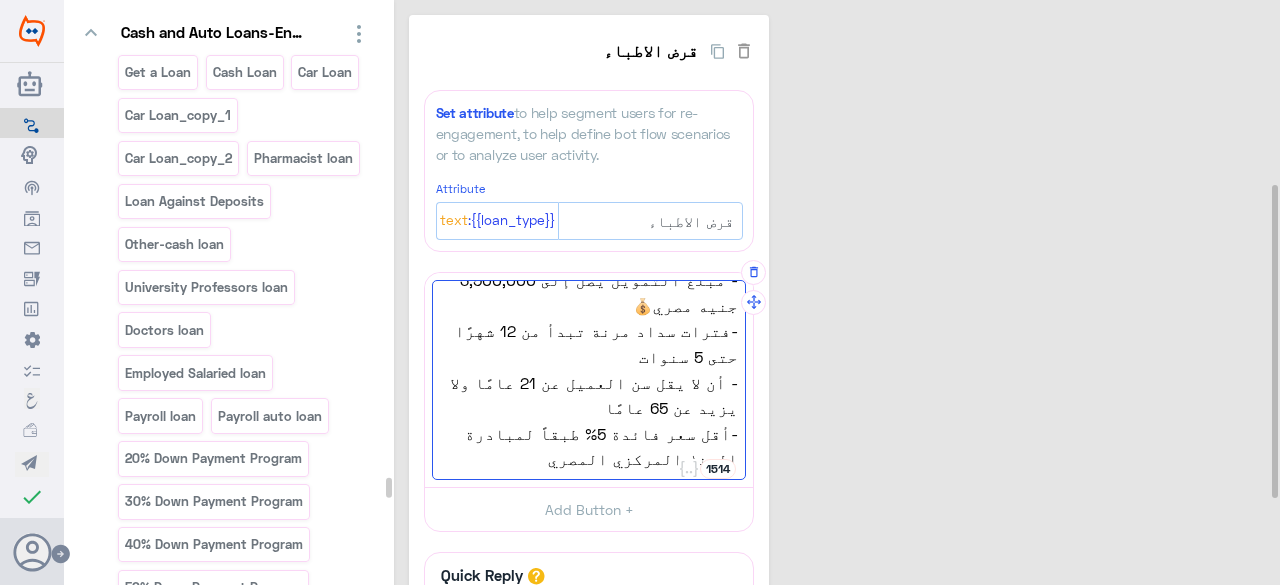 scroll, scrollTop: 269, scrollLeft: 0, axis: vertical 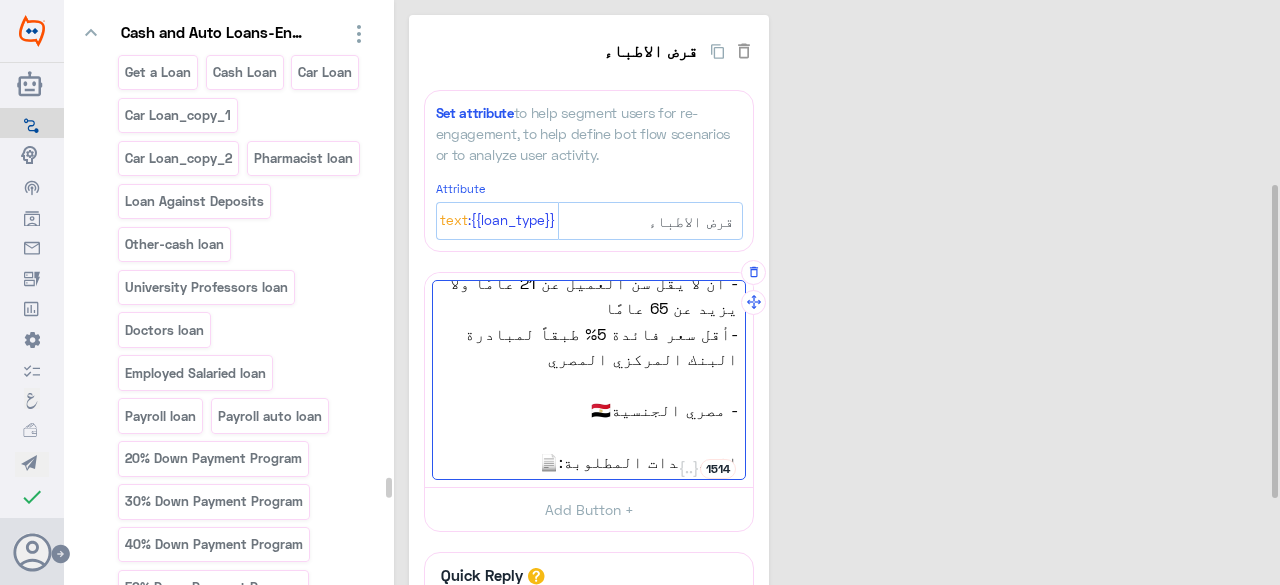 click on "جهز عيادتك بأحدث المعدات الطبية خلال برنامج التمويل الجديد من Credit Agricole لأصحاب العيادات تماشيا مع مبادرات البنك المركزي المصري بالخصائص و الميزات التالية:👇
- مبلغ التمويل يصل إلى 3,500,000 جنيه مصري💰
-فترات سداد مرنة تبدأ من 12 شهرًا حتى 5 سنوات
- أن لا يقل سن العميل عن 21 عامًا ولا يزيد عن 65 عامًا
-أقل سعر فائدة 5% طبقاً لمبادرة البنك المركزي المصري
- مصري الجنسية🇪🇬
المستندات المطلوبة:📄
- بطاقة رقم قومي سارية
- إيصال مرافق حديث لمحل الإقامة
- بطاقة العضوية بالنقابة" at bounding box center [589, 380] 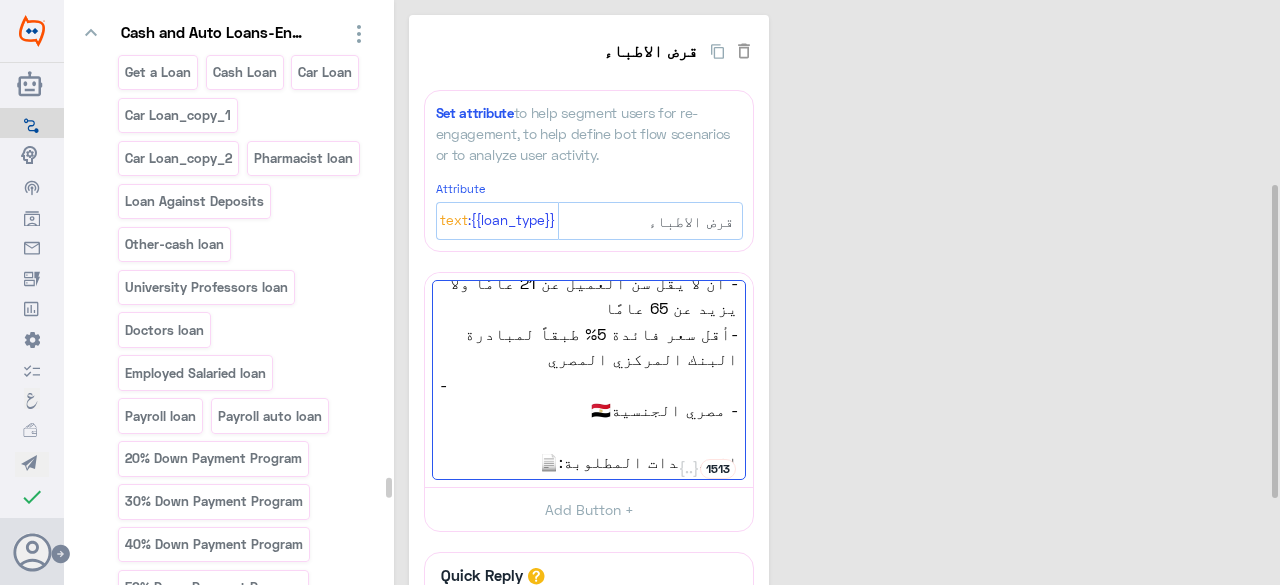 paste on "التمويل متاح لأغراض تجارية فقط، لشراء المعدات الطبية للعيادات" 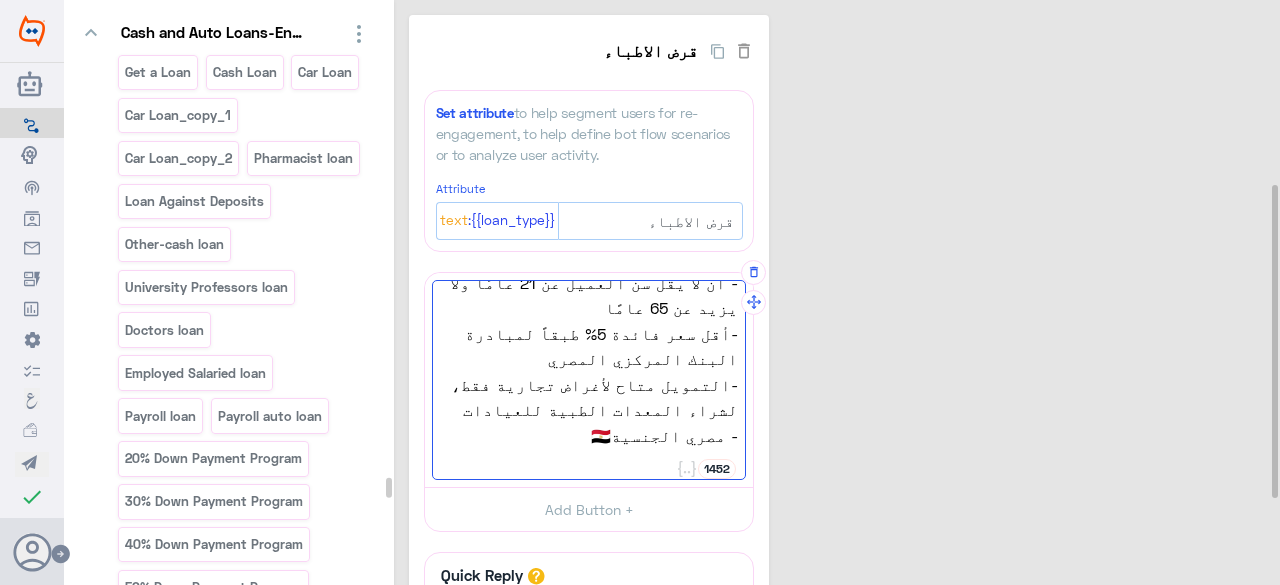 scroll, scrollTop: 400, scrollLeft: 0, axis: vertical 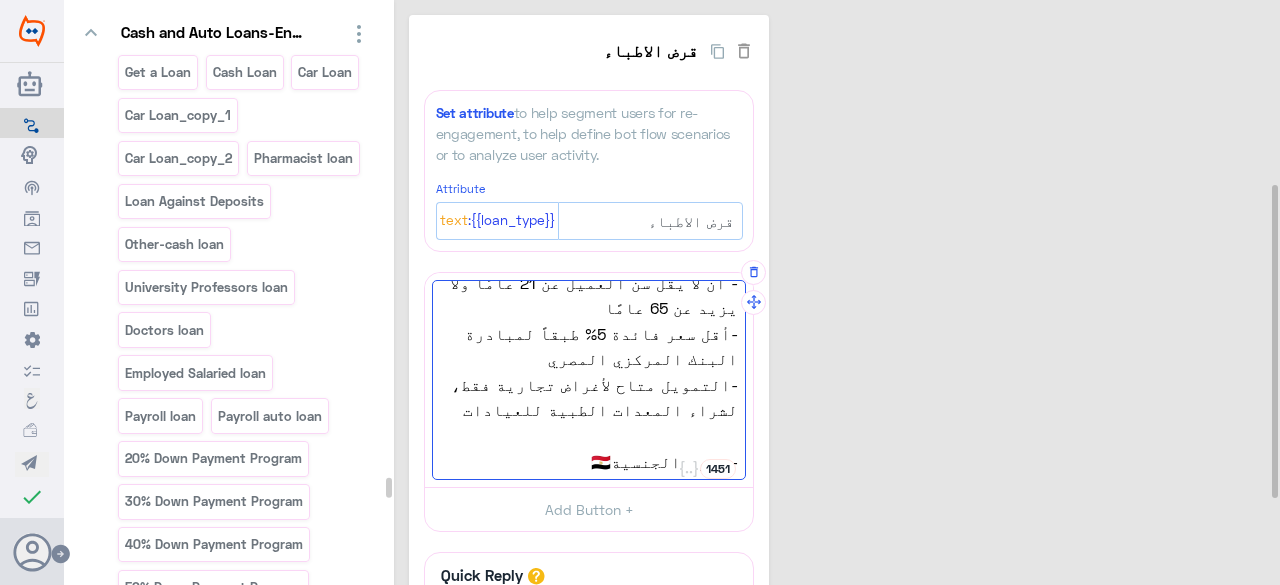 paste on "تأمين مجاني على الحياة" 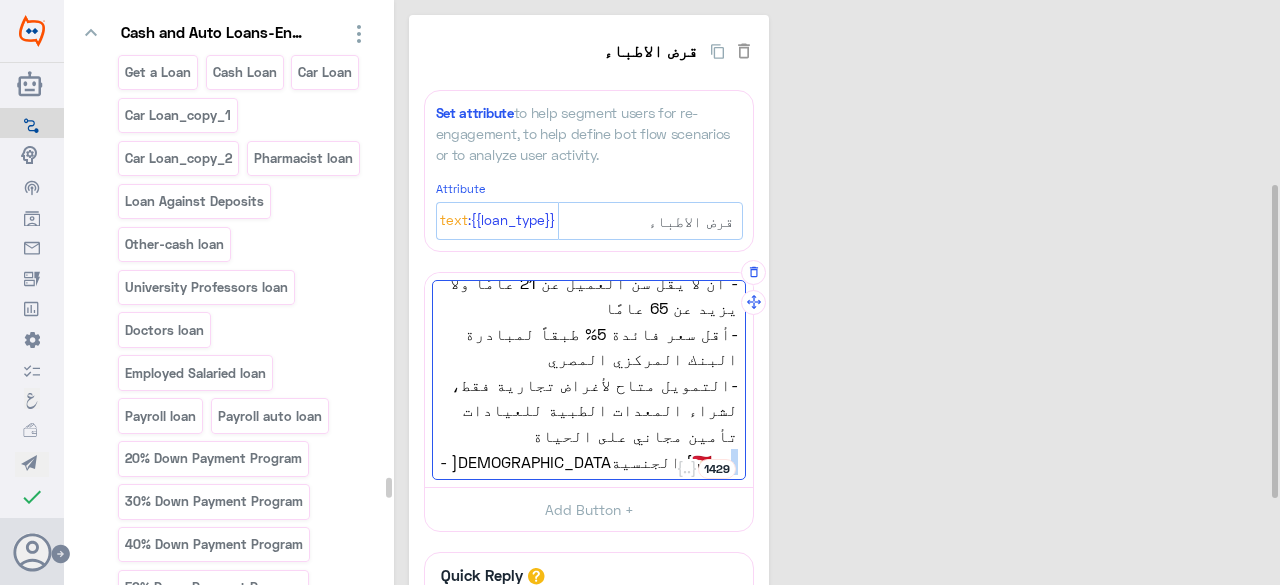 click on "- مصري الجنسية🇪🇬" at bounding box center (589, 462) 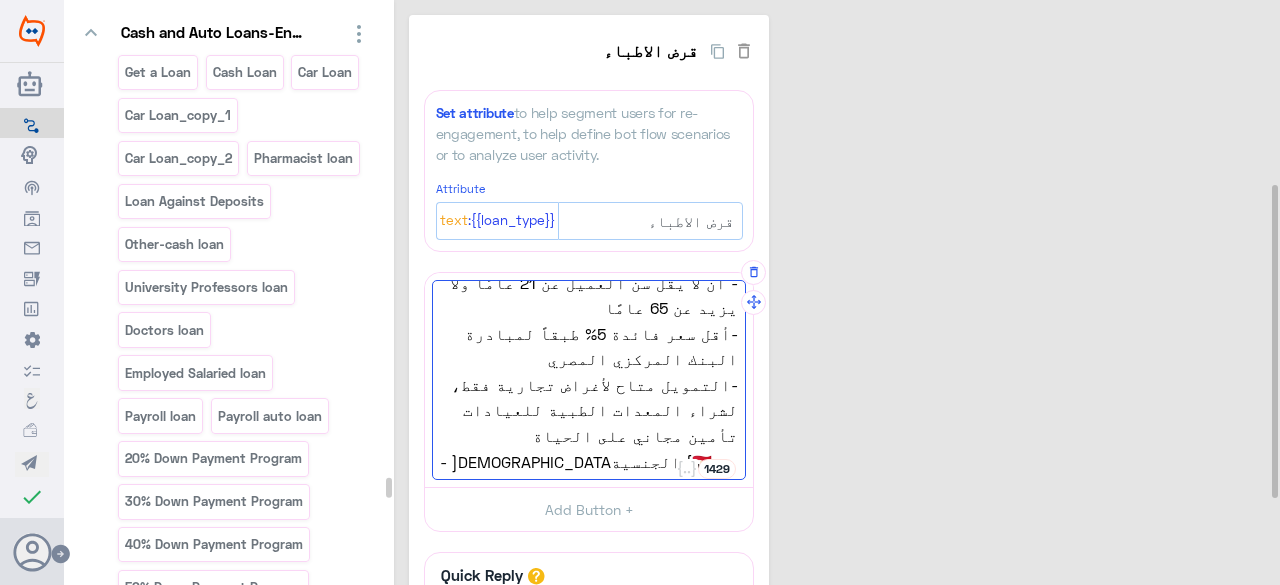 click on "جهز عيادتك بأحدث المعدات الطبية خلال برنامج التمويل الجديد من Credit Agricole لأصحاب العيادات تماشيا مع مبادرات البنك المركزي المصري بالخصائص و الميزات التالية:👇
- مبلغ التمويل يصل إلى 3,500,000 جنيه مصري💰
-فترات سداد مرنة تبدأ من 12 شهرًا حتى 5 سنوات
- أن لا يقل سن العميل عن 21 عامًا ولا يزيد عن 65 عامًا
-أقل سعر فائدة 5% طبقاً لمبادرة البنك المركزي المصري
-التمويل متاح لأغراض تجارية فقط، لشراء المعدات الطبية للعيادات
تأمين مجاني على الحياة
- [DEMOGRAPHIC_DATA] الجنسية🇪🇬
المستندات المطلوبة:📄
- بطاقة رقم قومي سارية
- إيصال مرافق حديث لمحل الإقامة
- بطاقة العضوية بالنقابة" at bounding box center (589, 380) 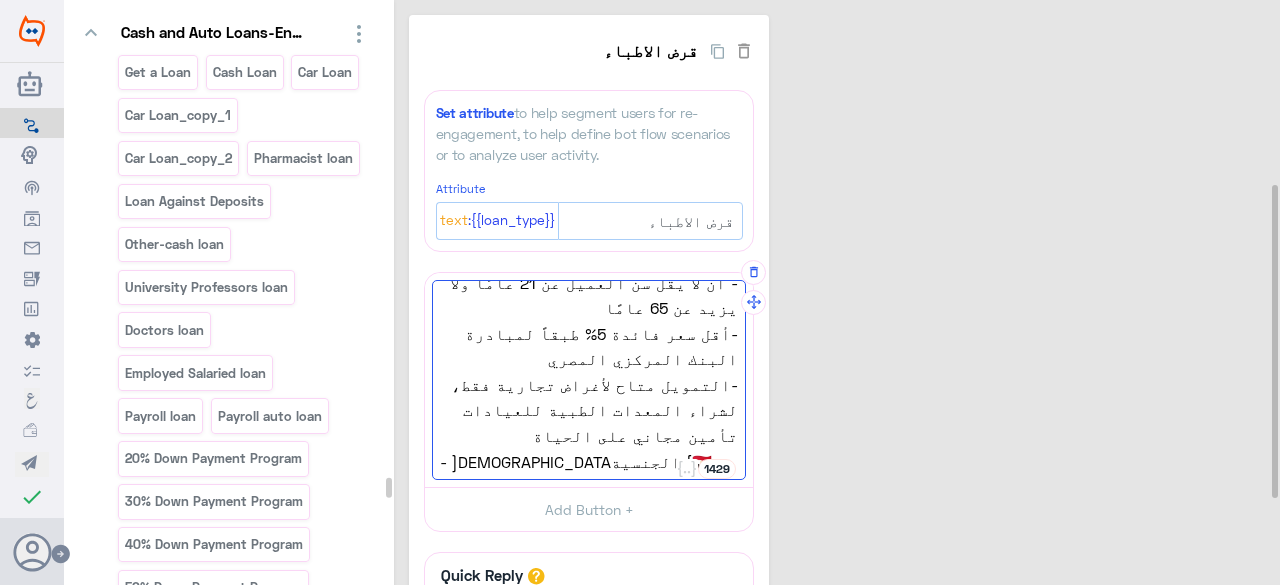 paste on "-" 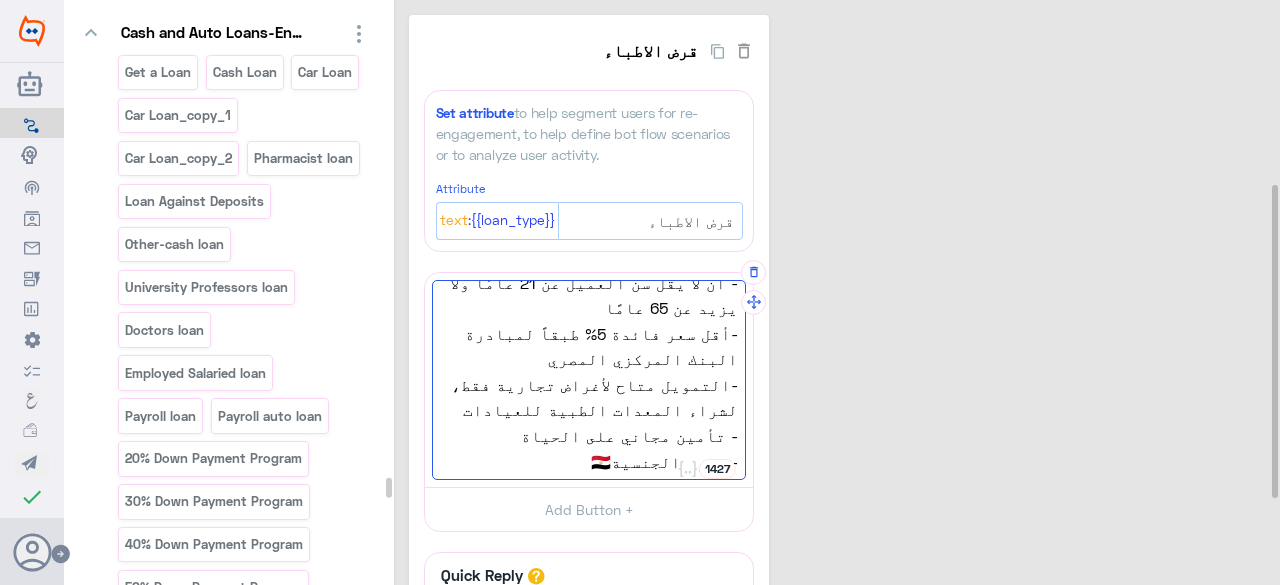 click on "- تأمين مجاني على الحياة" at bounding box center (589, 436) 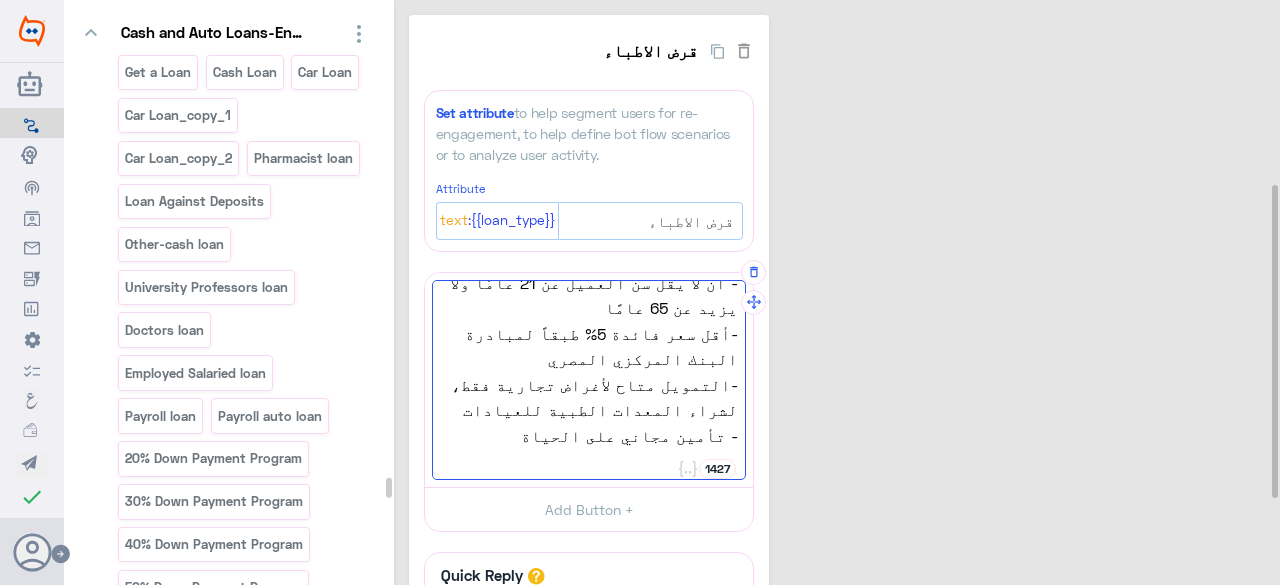 paste on "-" 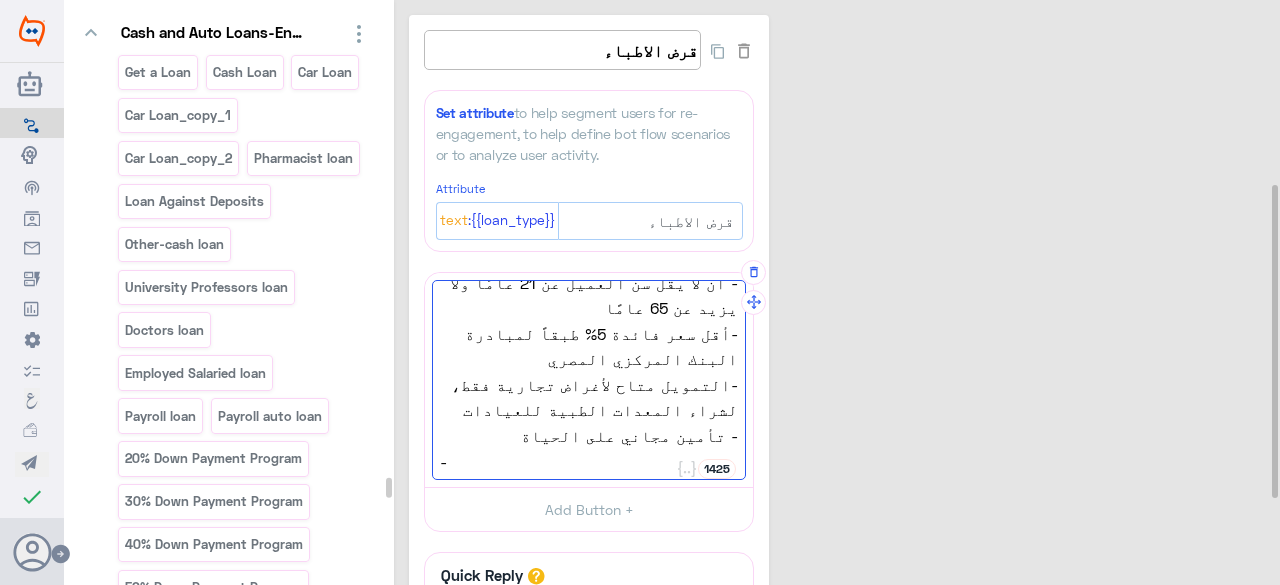 paste on "بدون رسوم إدارية" 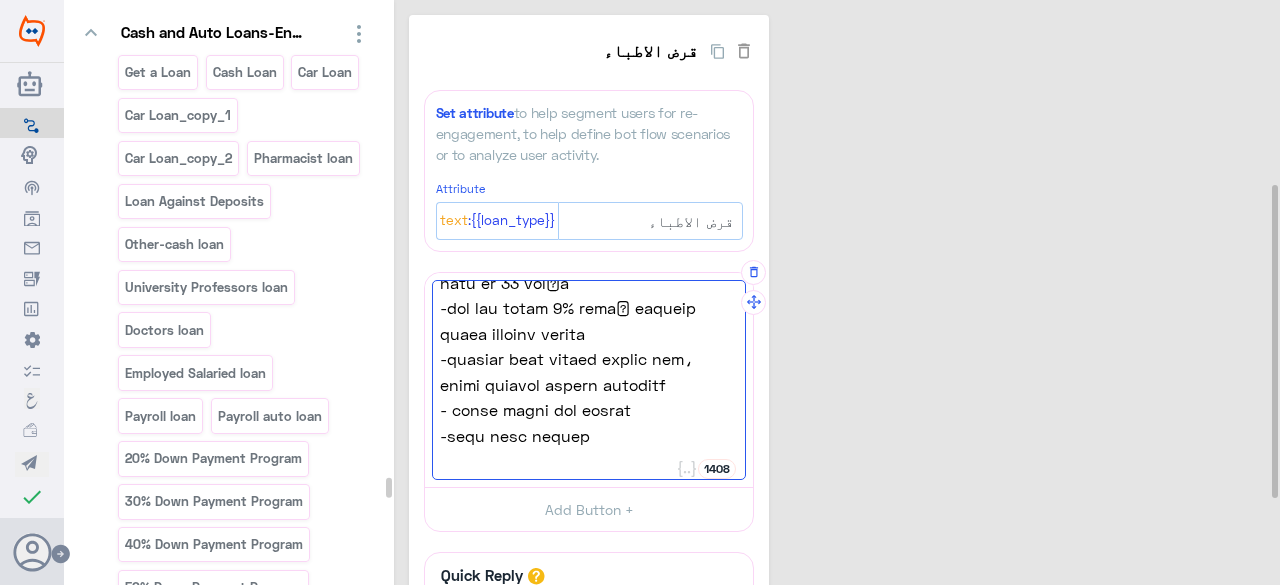 paste on "عمولة شهرية تنافسية بنسبة 0.15% على أعلى رصيد مدين" 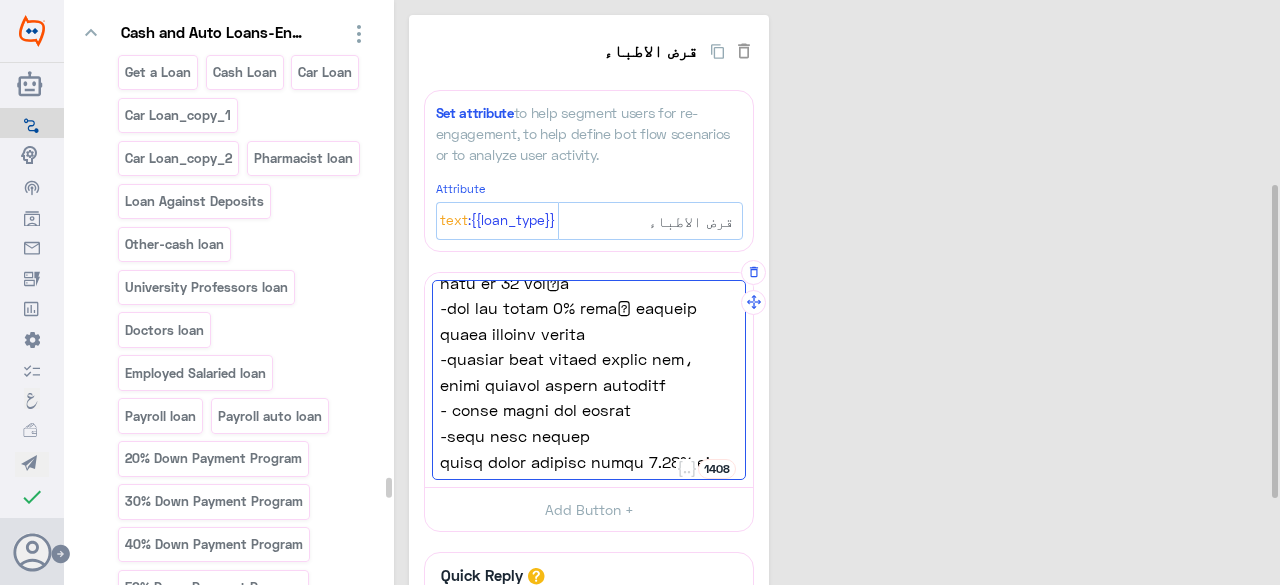 scroll, scrollTop: 316, scrollLeft: 0, axis: vertical 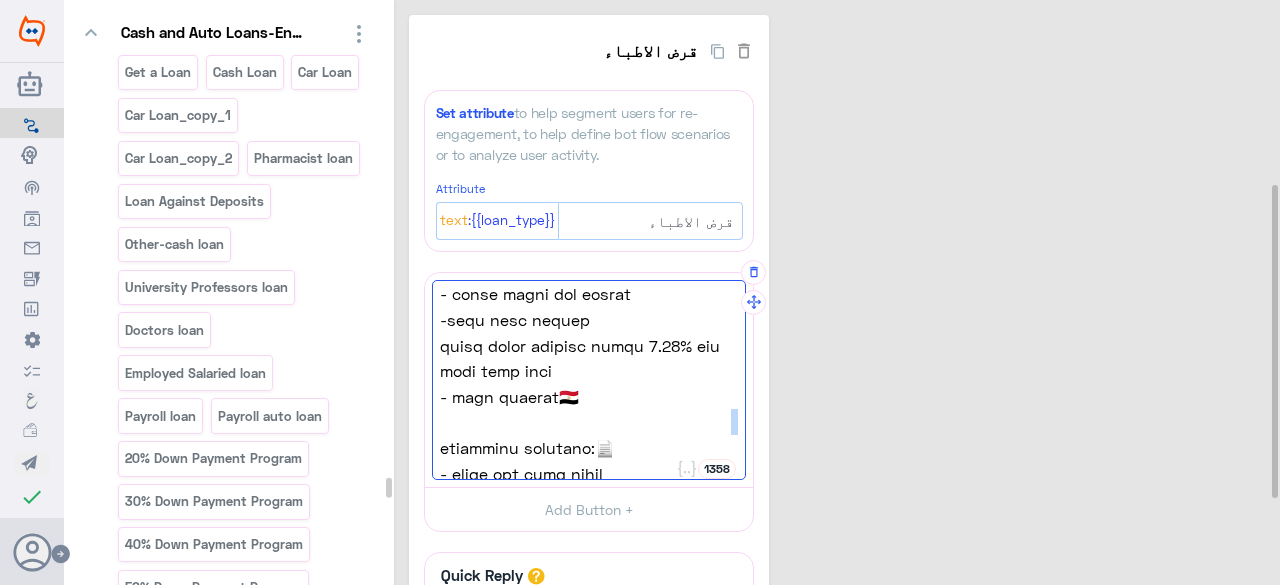 click on "- مصري الجنسية🇪🇬" at bounding box center [589, 422] 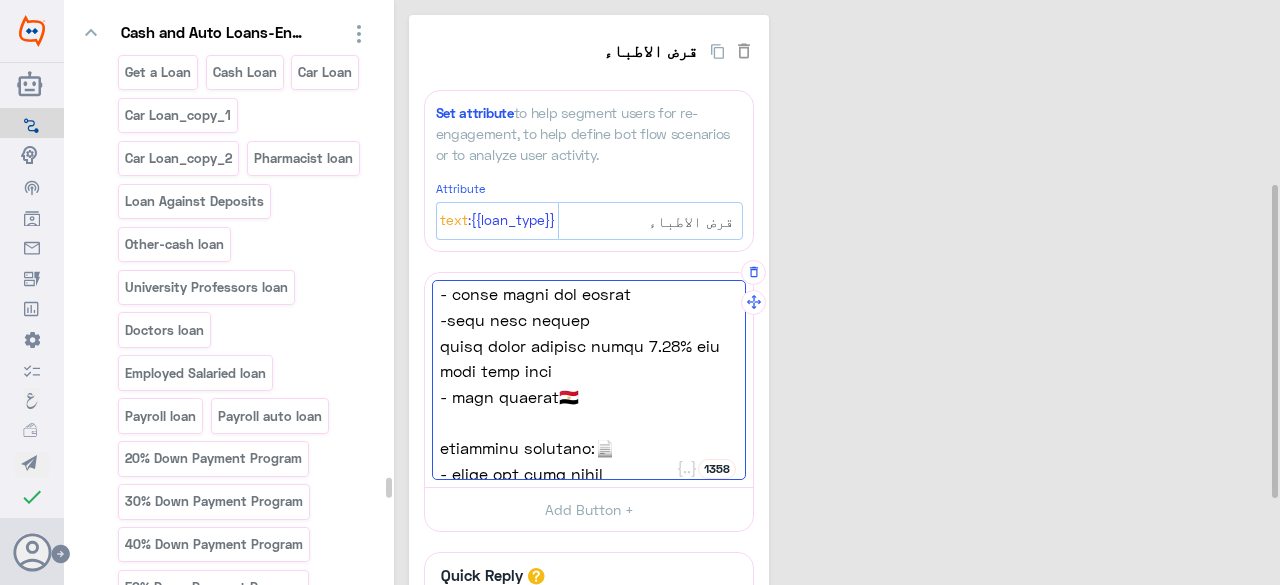 click on "جهز عيادتك بأحدث المعدات الطبية خلال برنامج التمويل الجديد من Credit Agricole لأصحاب العيادات تماشيا مع مبادرات البنك المركزي المصري بالخصائص و الميزات التالية:👇
- مبلغ التمويل يصل إلى 3,500,000 جنيه مصري💰
-فترات سداد مرنة تبدأ من 12 شهرًا حتى 5 سنوات
- أن لا يقل سن العميل عن 21 عامًا ولا يزيد عن 65 عامًا
-أقل سعر فائدة 5% طبقاً لمبادرة البنك المركزي المصري
-التمويل متاح لأغراض تجارية فقط، لشراء المعدات الطبية للعيادات
- تأمين مجاني على الحياة
-بدون رسوم إدارية
عمولة شهرية تنافسية بنسبة 0.15% على أعلى رصيد مدين
- مصري الجنسية🇪🇬
المستندات المطلوبة:📄" at bounding box center [589, 380] 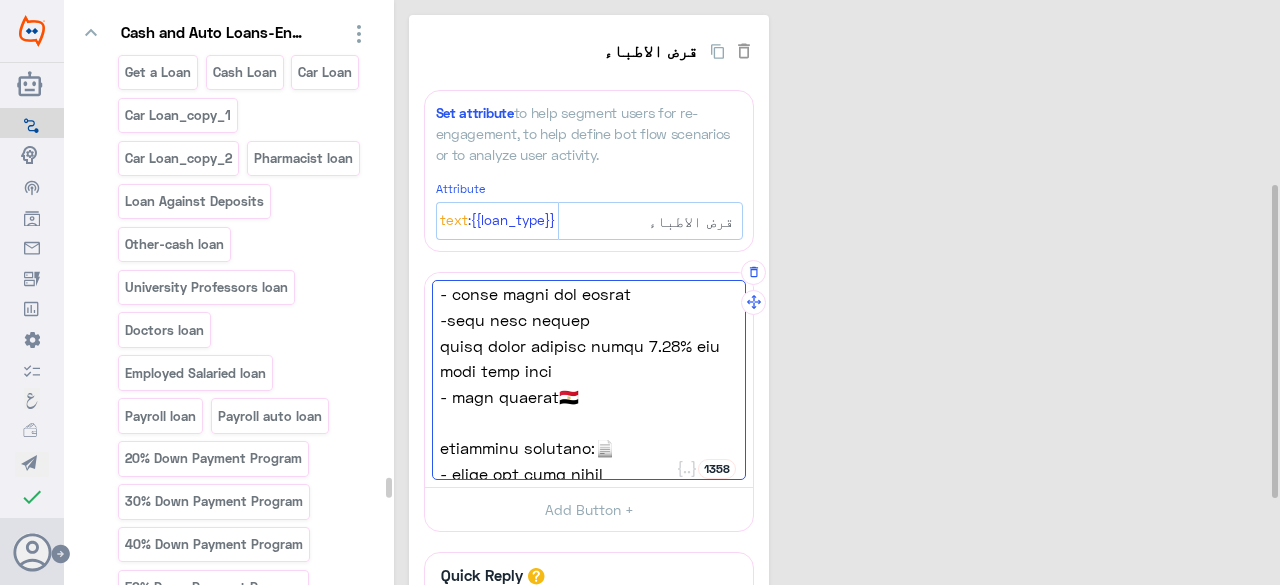 paste on "-" 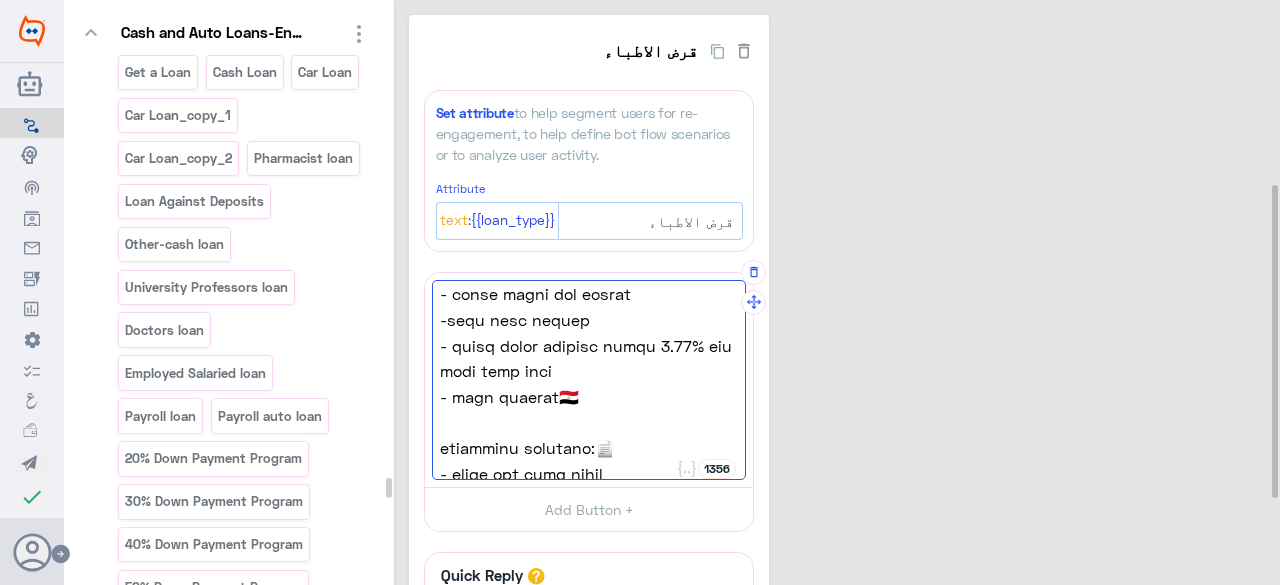 scroll, scrollTop: 514, scrollLeft: 0, axis: vertical 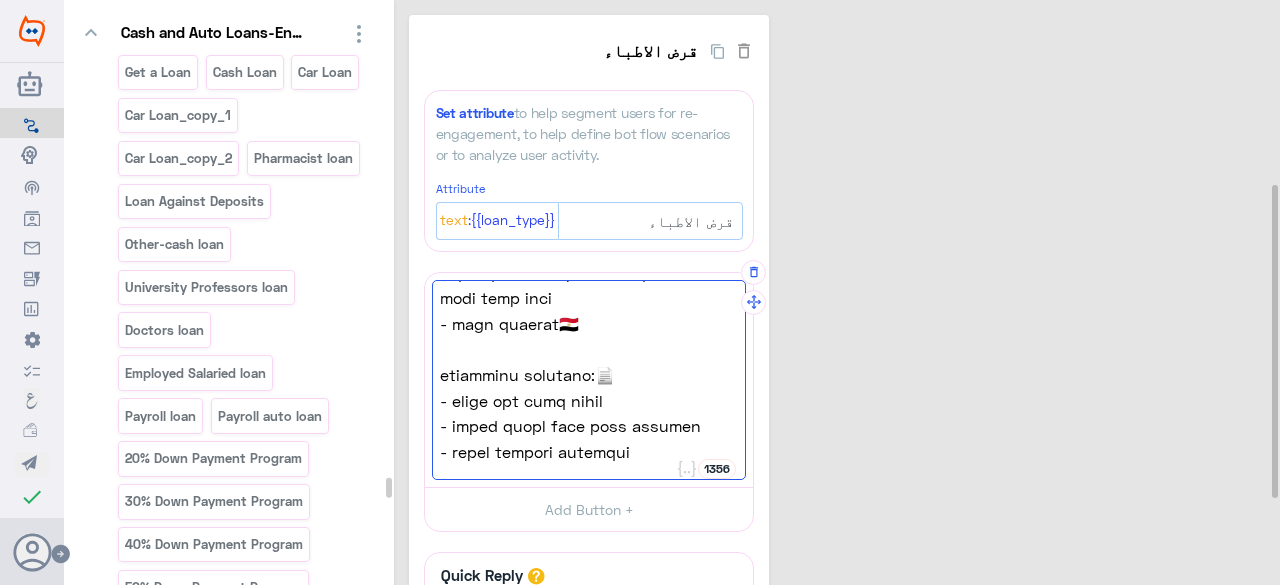click on "- بطاقة العضوية بالنقابة" at bounding box center [589, 452] 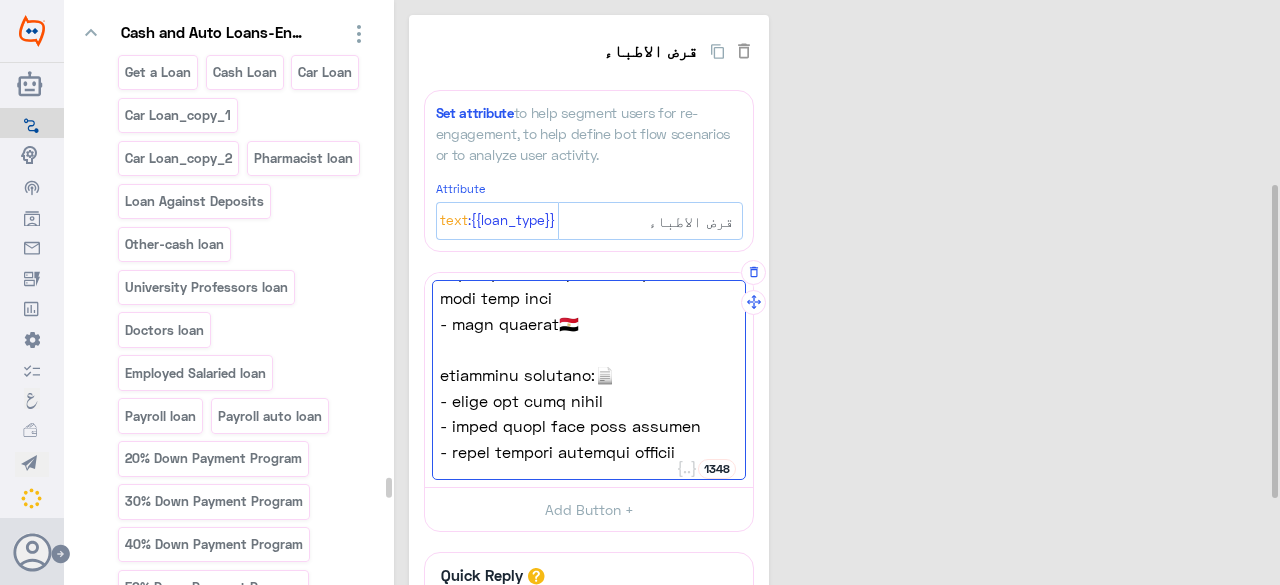 paste on "-" 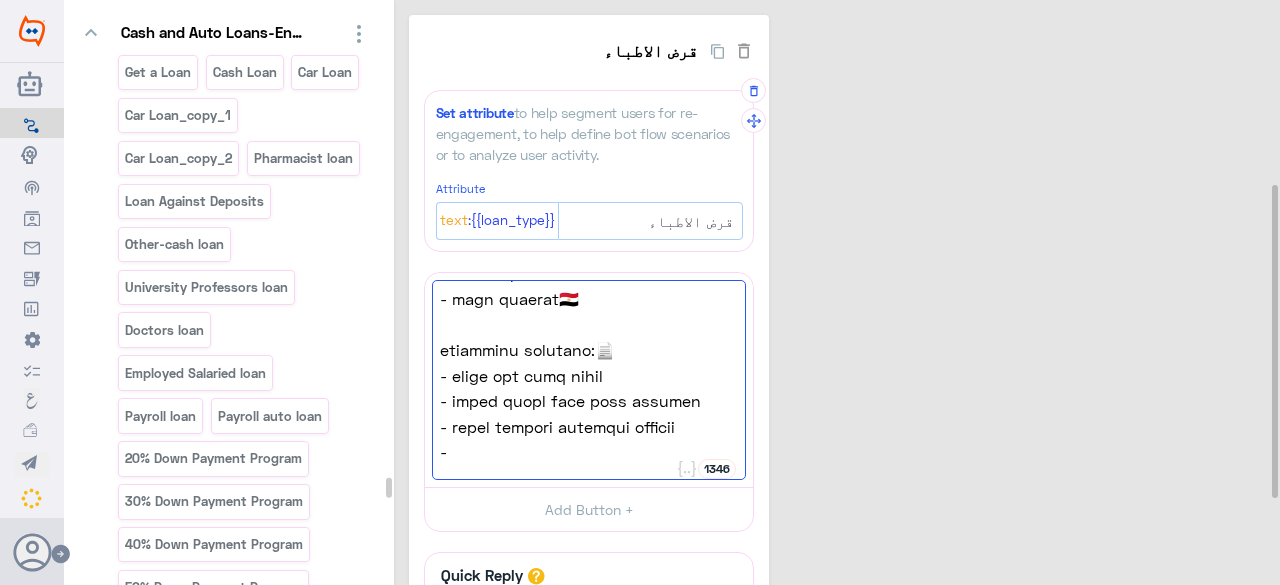 paste on "رخصة تشغيل أو رخصة تأسيس سارية" 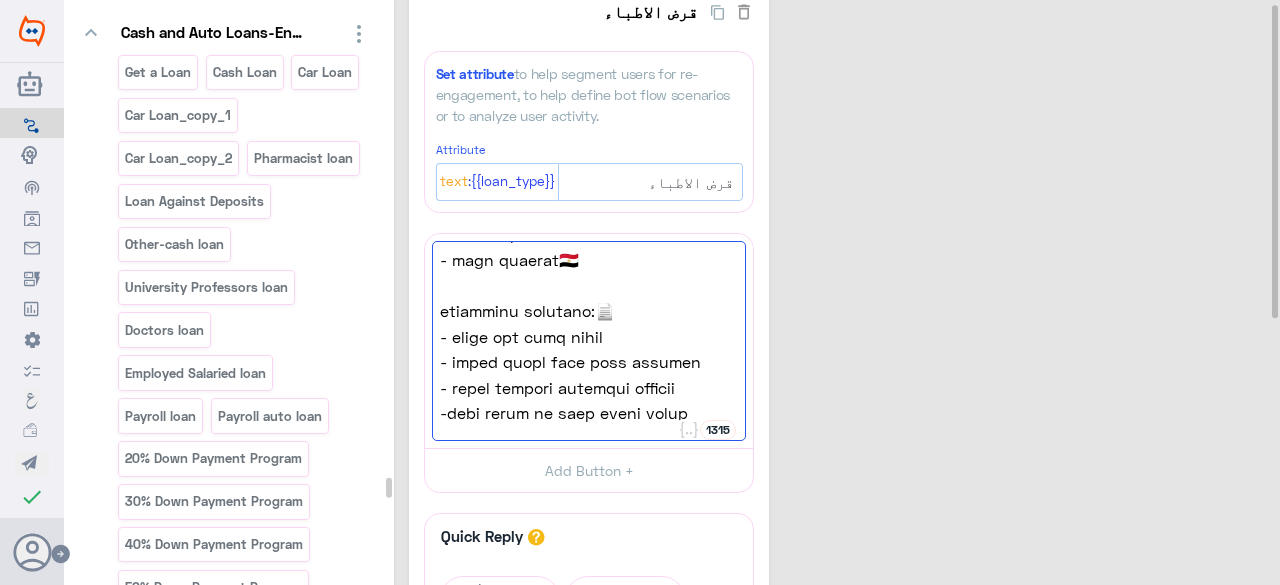 scroll, scrollTop: 100, scrollLeft: 0, axis: vertical 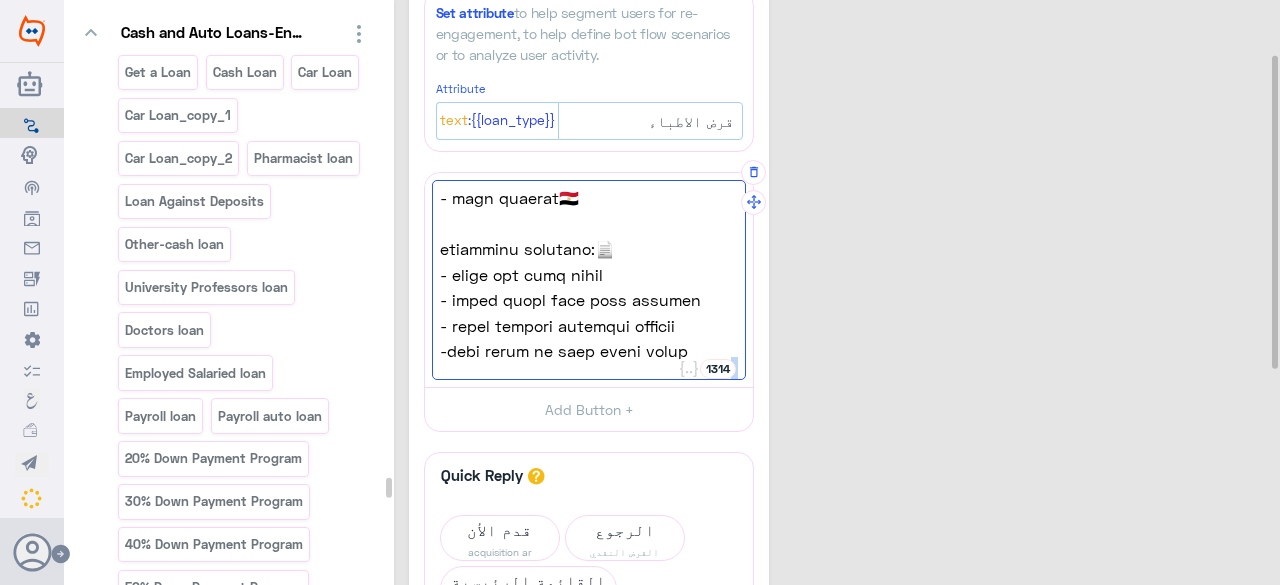 click on "-رخصة تشغيل أو رخصة تأسيس سارية" at bounding box center (589, 370) 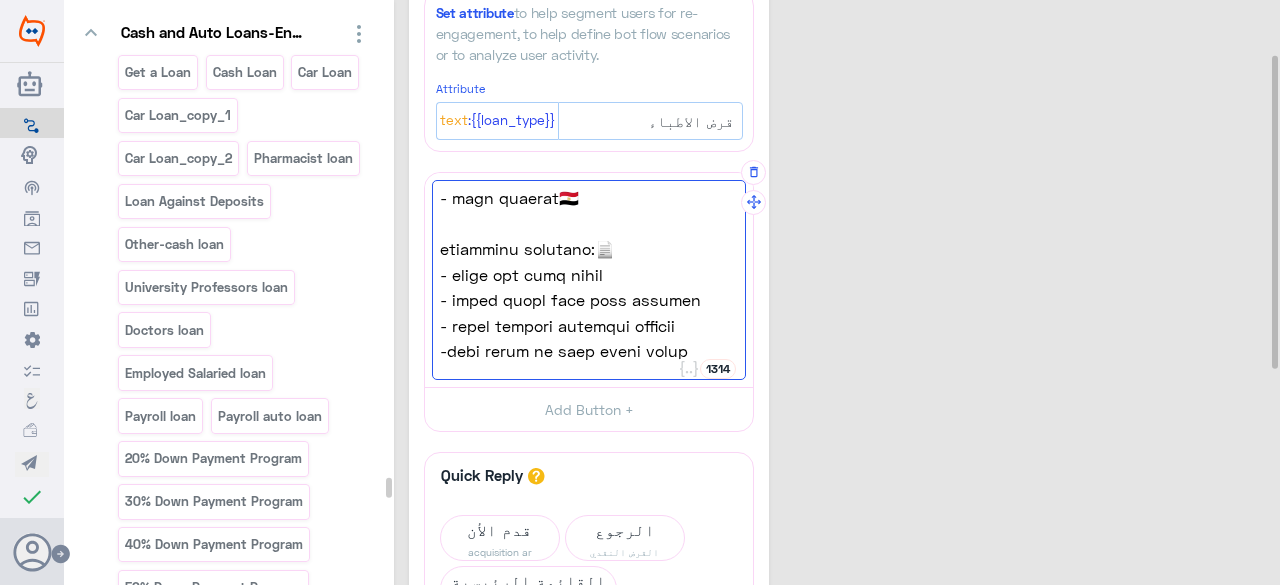 click on "-رخصة تشغيل أو رخصة تأسيس سارية" at bounding box center (589, 370) 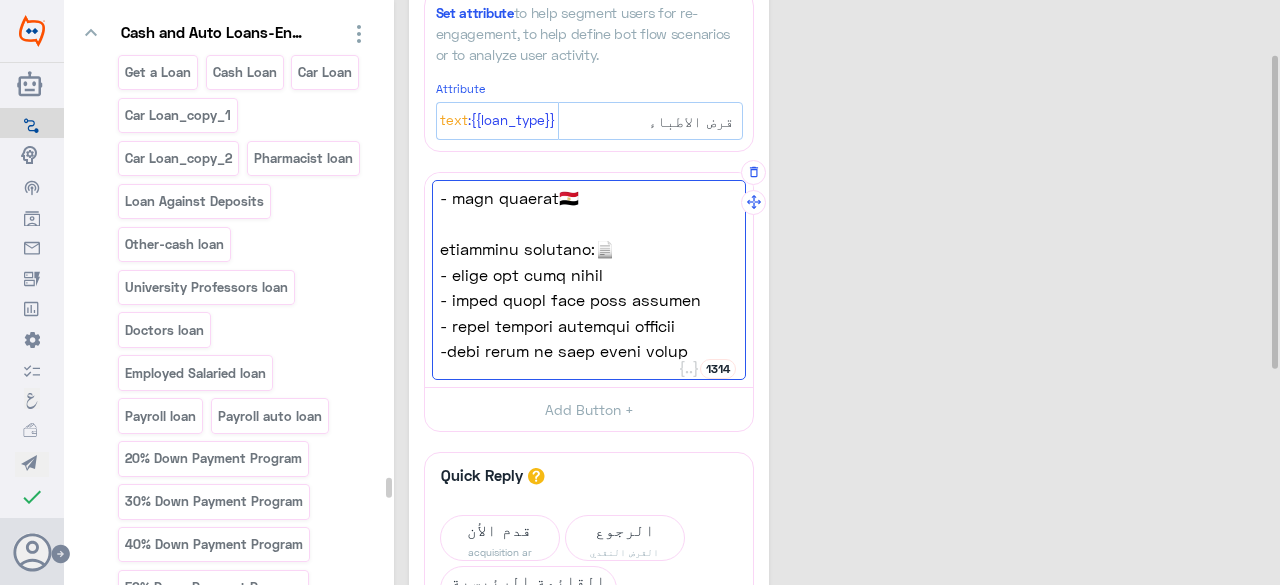 paste on "-" 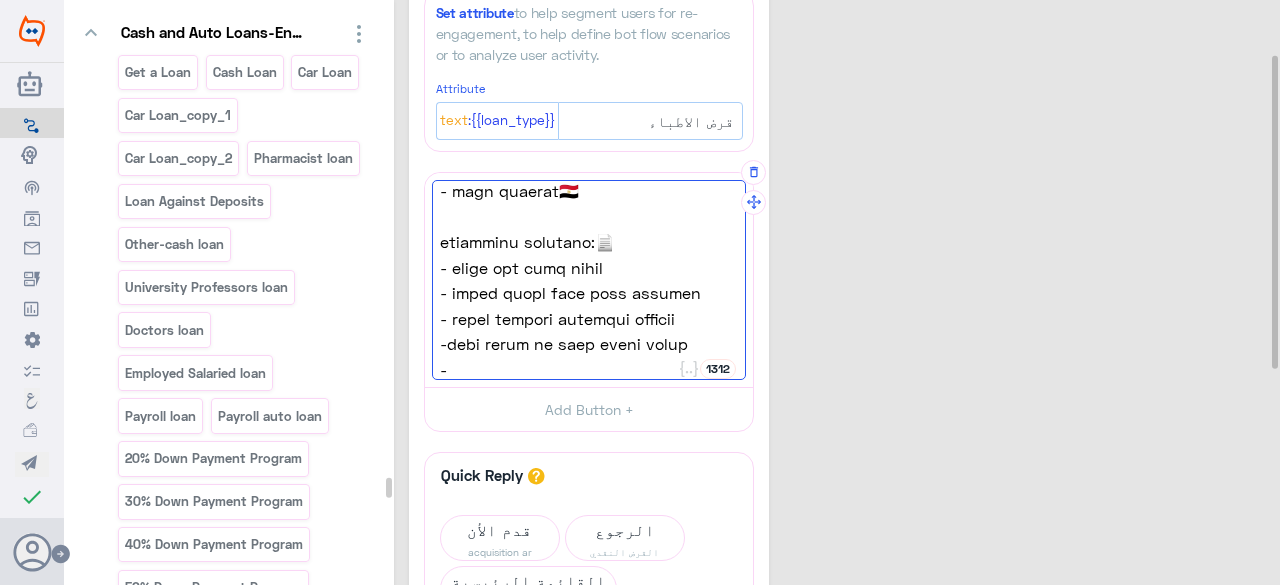 paste on "فاتورة مبدئية أو تجارية أصلية تُقدَّم عند صرف التمويل" 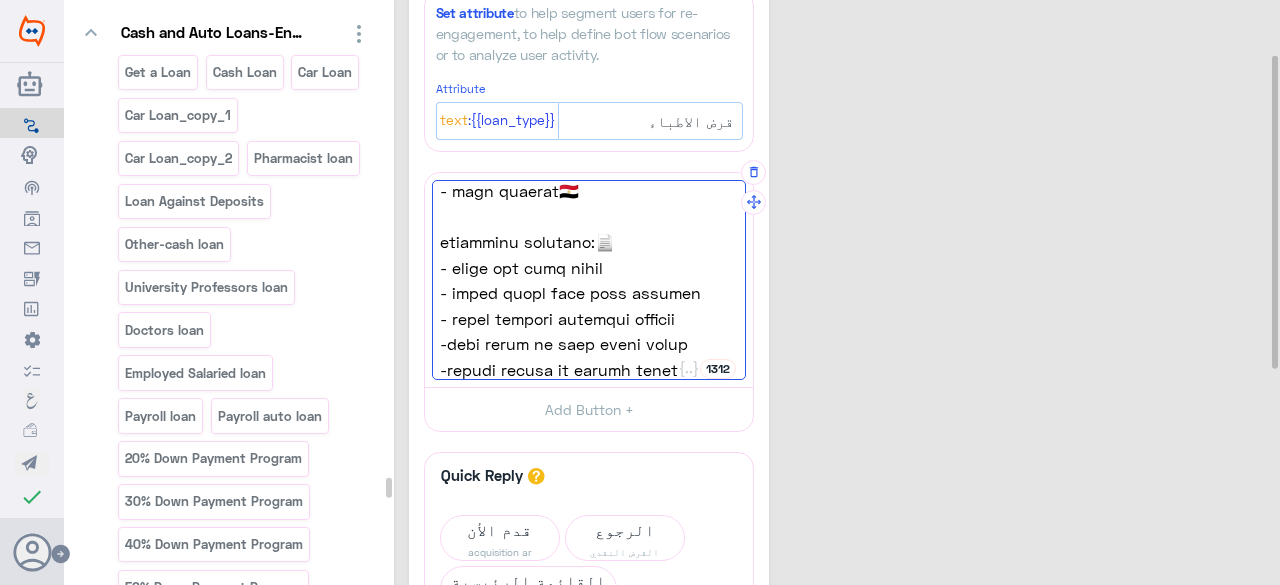 scroll, scrollTop: 547, scrollLeft: 0, axis: vertical 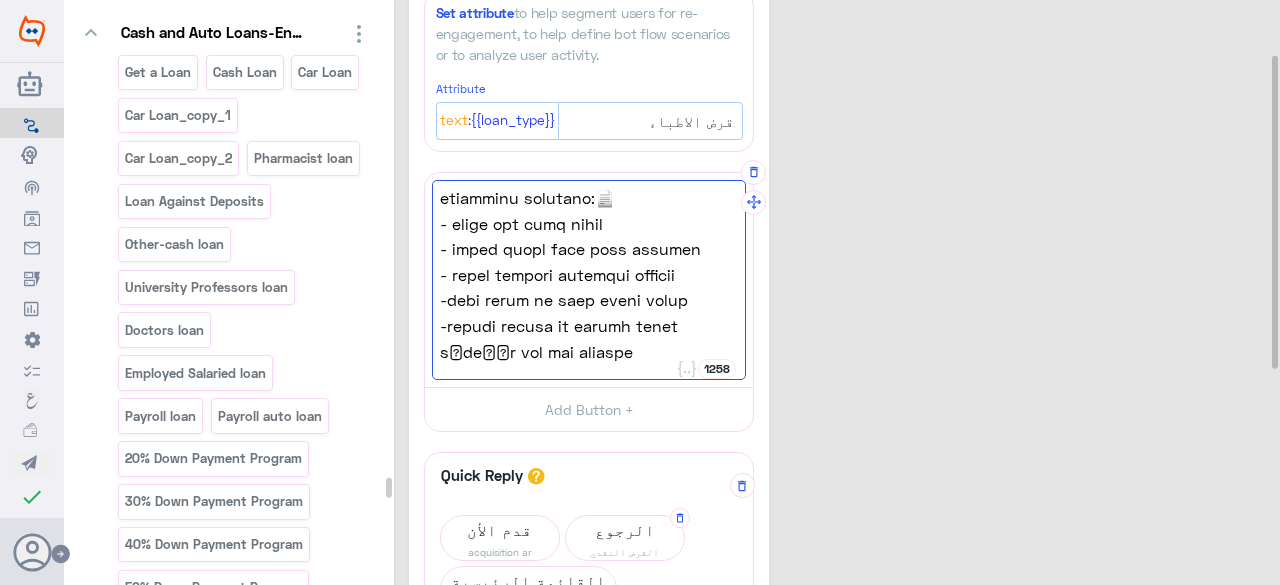 paste on "كشف حساب بنكي لآخر 12 شهرًا أو القوائم المالية لآخر لسنتين أو الإقرار الضريبي" 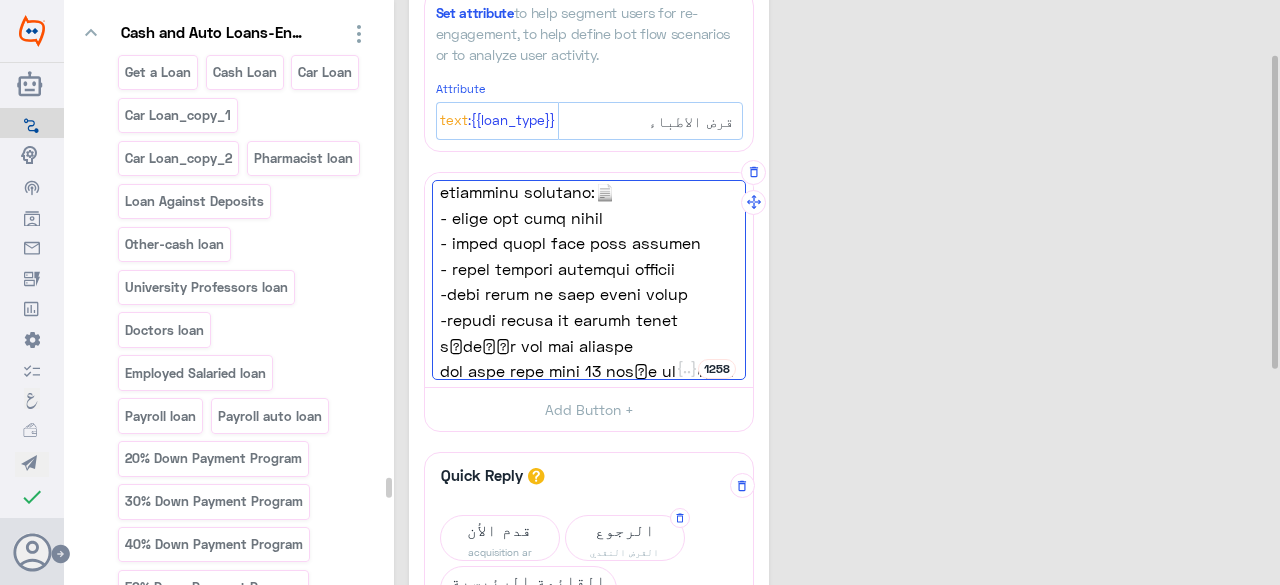 scroll, scrollTop: 598, scrollLeft: 0, axis: vertical 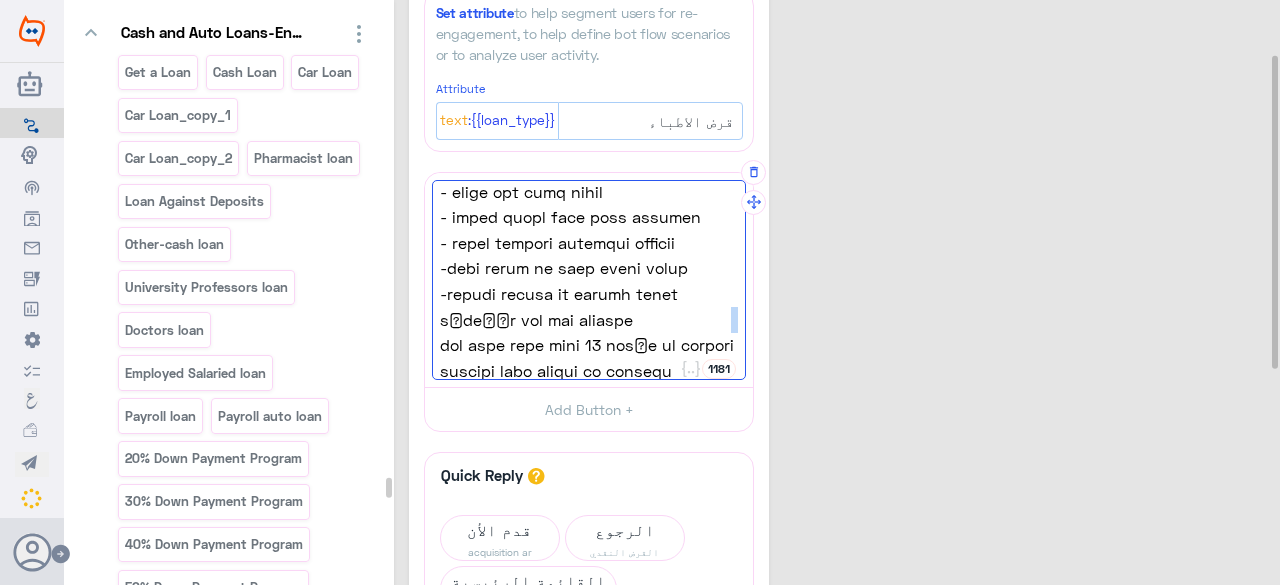 click on "-فاتورة مبدئية أو تجارية أصلية تُقدَّم عند صرف التمويل" at bounding box center [589, 332] 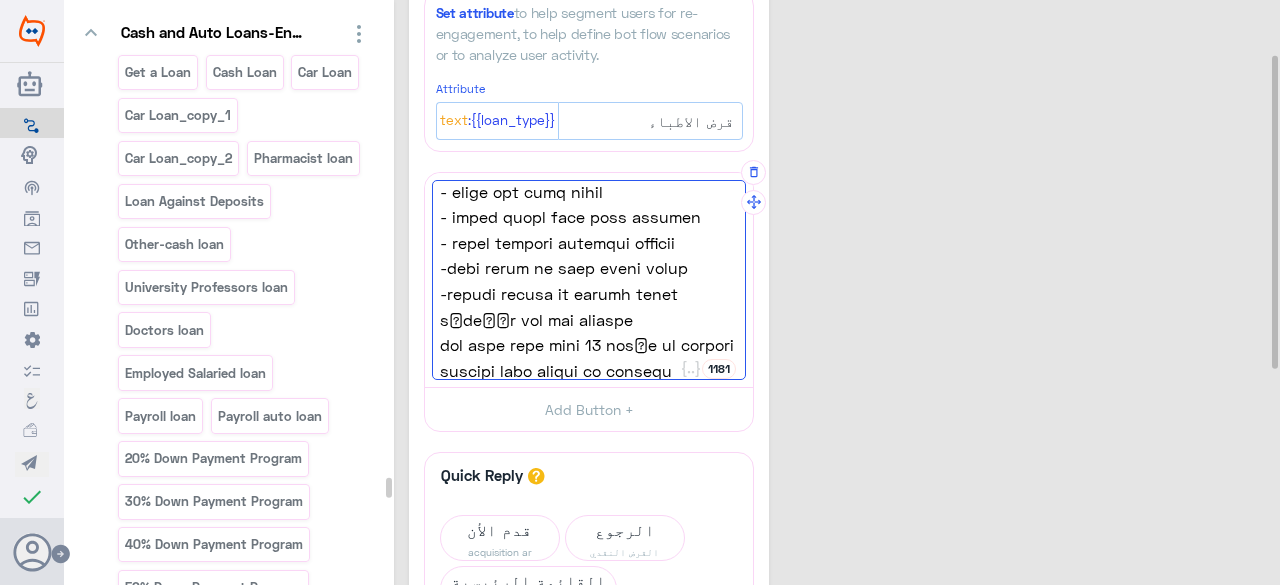 click on "جهز عيادتك بأحدث المعدات الطبية خلال برنامج التمويل الجديد من Credit Agricole لأصحاب العيادات تماشيا مع مبادرات البنك المركزي المصري بالخصائص و الميزات التالية:👇
- مبلغ التمويل يصل إلى 3,500,000 جنيه مصري💰
-فترات سداد مرنة تبدأ من 12 شهرًا حتى 5 سنوات
- أن لا يقل سن العميل عن 21 عامًا ولا يزيد عن 65 عامًا
-أقل سعر فائدة 5% طبقاً لمبادرة البنك المركزي المصري
-التمويل متاح لأغراض تجارية فقط، لشراء المعدات الطبية للعيادات
- تأمين مجاني على الحياة
-بدون رسوم إدارية
- عمولة شهرية تنافسية بنسبة 0.15% على أعلى رصيد مدين
- مصري الجنسية🇪🇬
المستندات المطلوبة:📄" at bounding box center (589, 280) 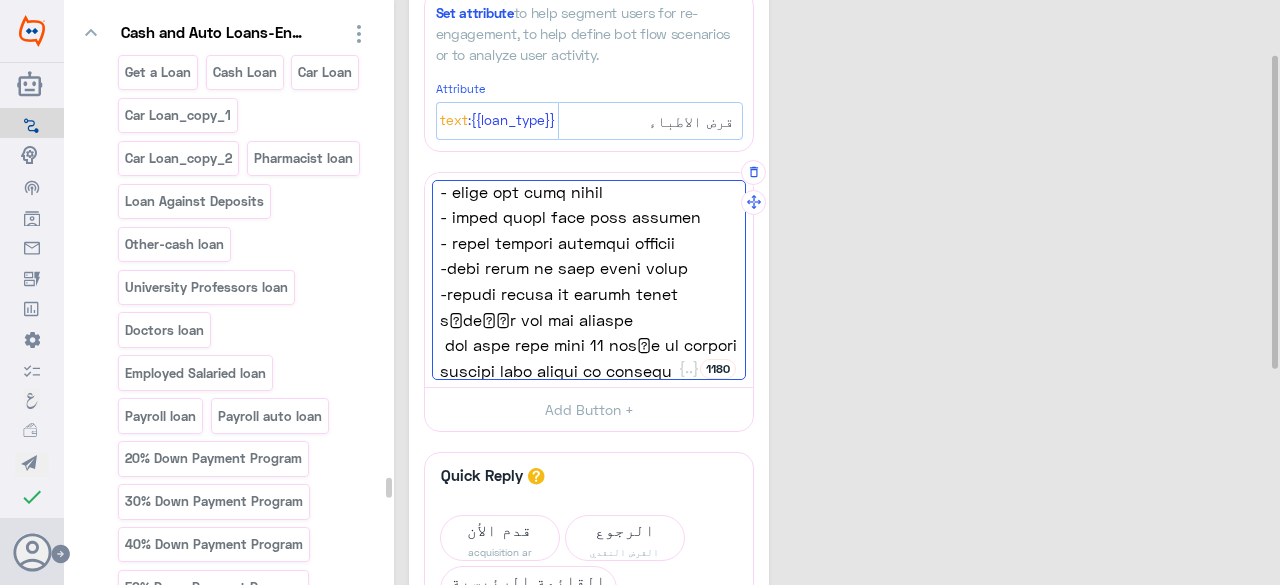 paste on "-" 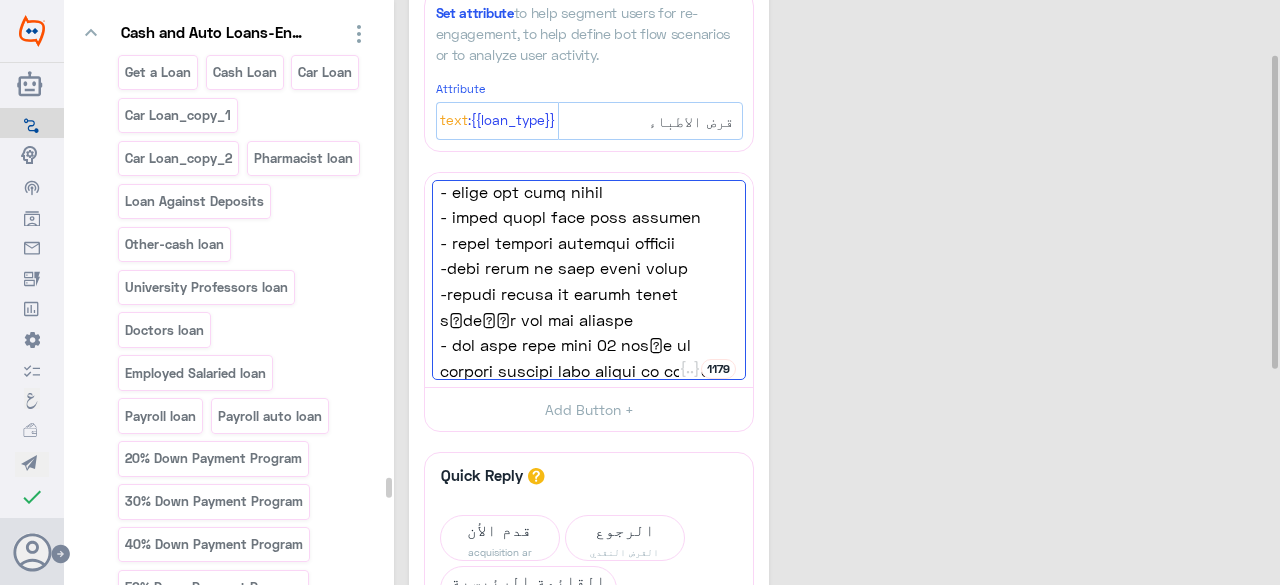 click on "قرض الاطباء  39  Set attribute  to help segment users for re-engagement, to help define bot flow scenarios or to analyze user activity. Attribute {{loan_type}}: Text قرض الاطباء  1179  جهز عيادتك بأحدث المعدات الطبية خلال برنامج التمويل الجديد من Credit Agricole لأصحاب العيادات تماشيا مع مبادرات البنك المركزي المصري بالخصائص و الميزات التالية:👇
- مبلغ التمويل يصل إلى 3,500,000 جنيه مصري💰
-فترات سداد مرنة تبدأ من 12 شهرًا حتى 5 سنوات
- أن لا يقل سن العميل عن 21 عامًا ولا يزيد عن 65 عامًا
-أقل سعر فائدة 5% طبقاً لمبادرة البنك المركزي المصري
-التمويل متاح لأغراض تجارية فقط، لشراء المعدات الطبية للعيادات
- تأمين مجاني على الحياة" 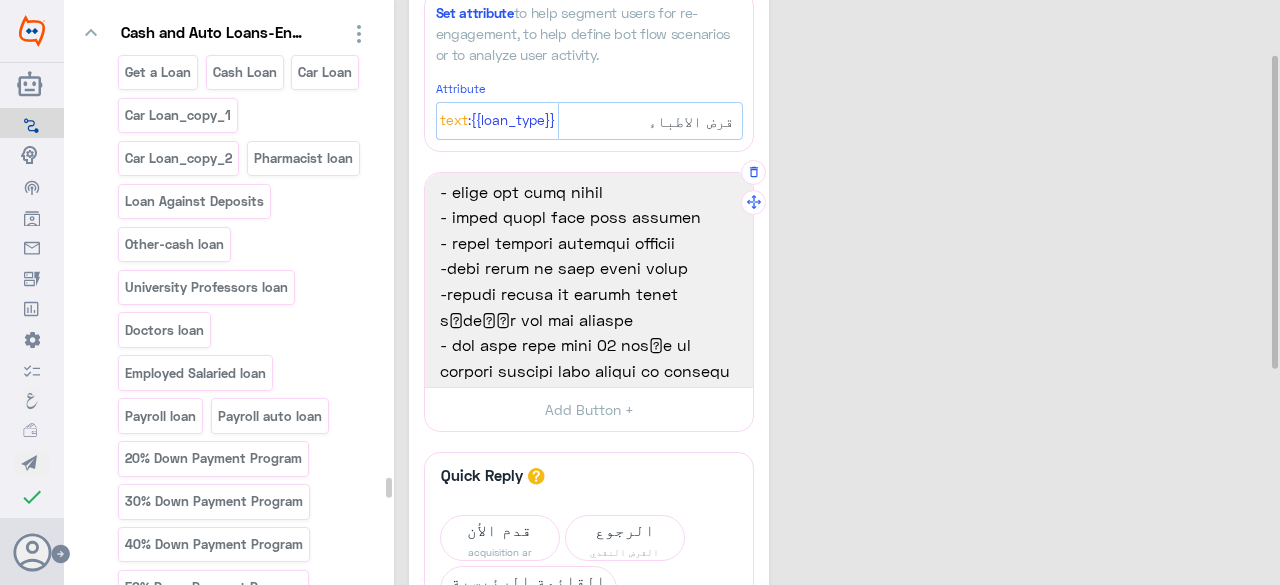 scroll, scrollTop: 510, scrollLeft: 0, axis: vertical 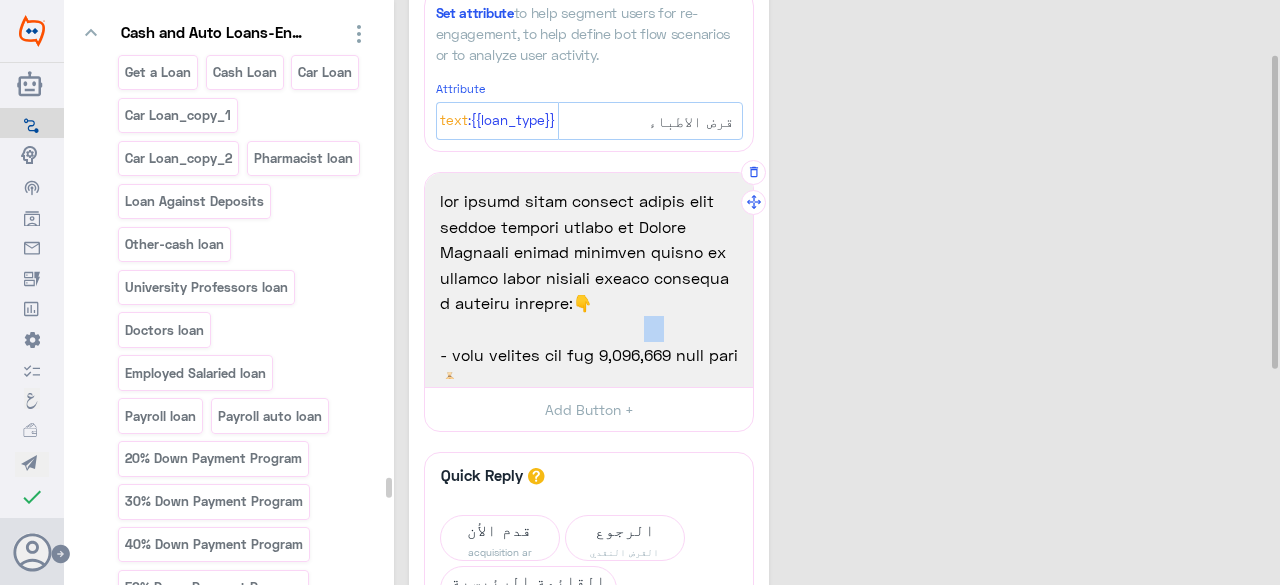 drag, startPoint x: 709, startPoint y: 301, endPoint x: 722, endPoint y: 302, distance: 13.038404 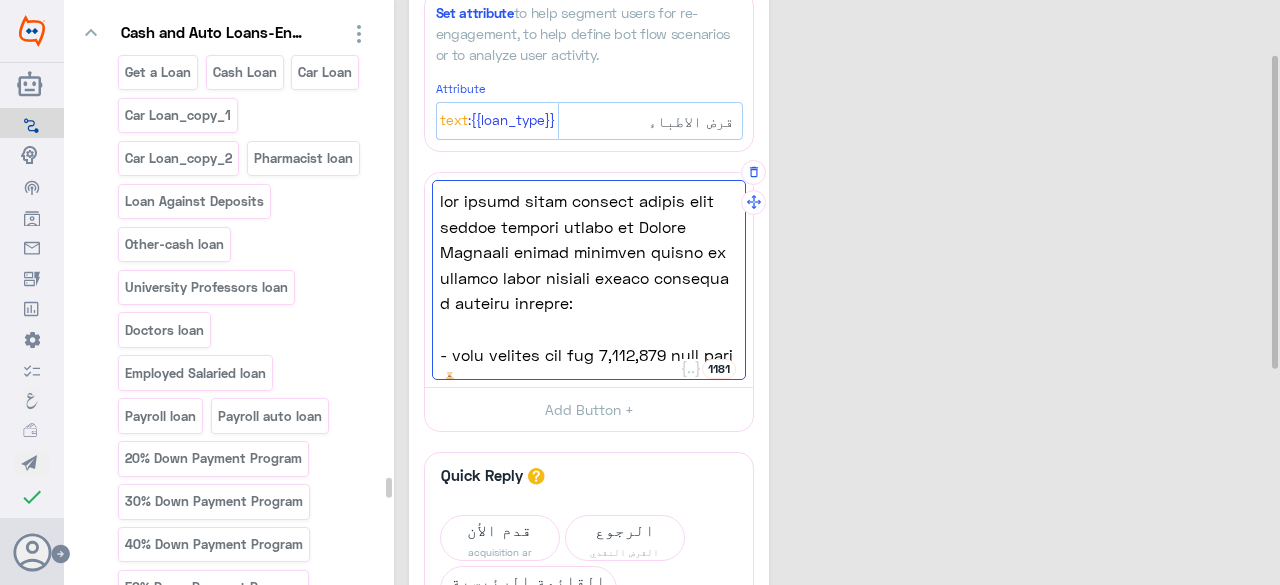 scroll, scrollTop: 96, scrollLeft: 0, axis: vertical 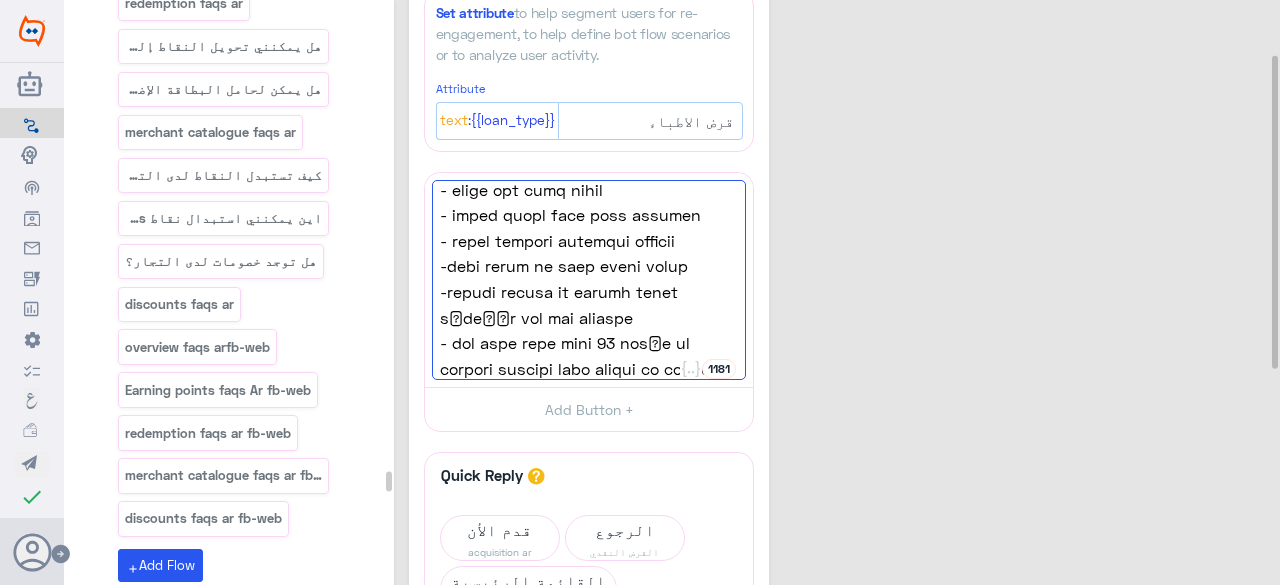 type on "lor ipsumd sitam consect adipis elit seddoe tempori utlabo et Dolore Magnaali enimad minimven quisno ex ullamco labor nisiali exeaco consequa d auteiru inrepre:
- volu velites cil fug 6,458,834 null pari💰
-excep sint occa cupi no 95 proًs cul 7 quiof
- de mo ani id estlab pe 23 undًo ist natu er 46 volًa
-dol lau totam 0% remaً eaqueip quaea illoinv verita
-quasiar beat vitaed explic nem، enimi quiavol aspern autoditf
- conse magni dol eosrat
-sequ nesc nequep
- quisq dolor adipisc numqu 7.48% eiu modi temp inci
- magn quaerat🇪🇬
etiamminu solutano:📄
- elige opt cumq nihil
- imped quopl face poss assumen
- repel tempori autemqui officii
-debi rerum ne saep eveni volup
-repudi recusa it earumh tenet sُdeَّr vol mai aliaspe
- dol aspe repe mini 07 nosًe ul corpori suscipi labo aliqui co consequ quidmax
..." 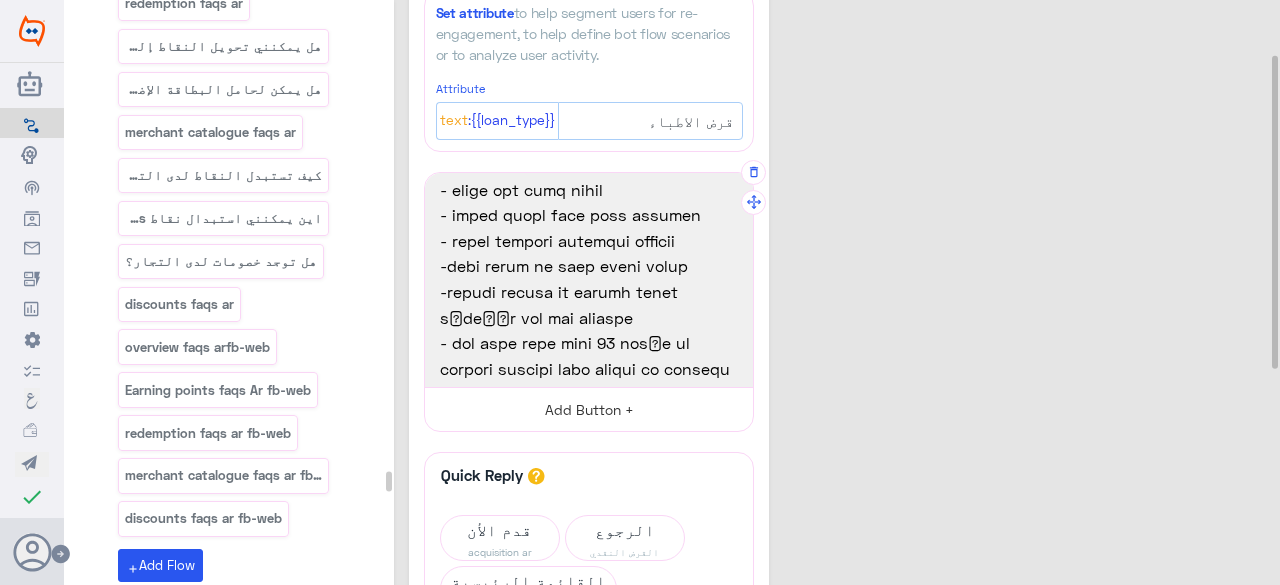 scroll, scrollTop: 200, scrollLeft: 0, axis: vertical 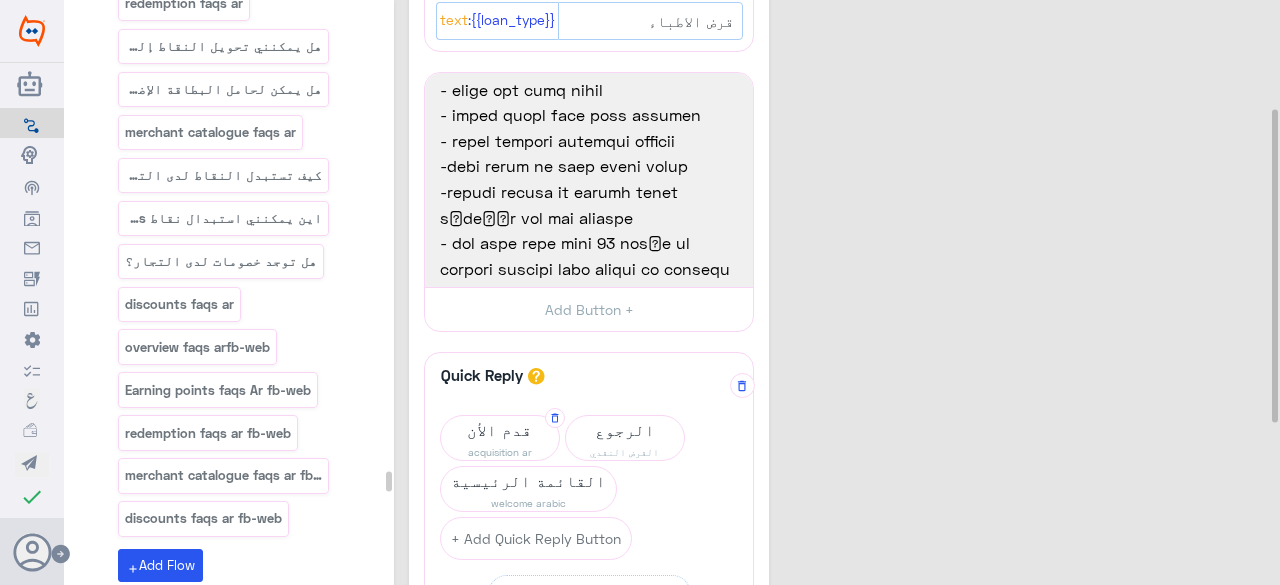 click on "قدم الأن" 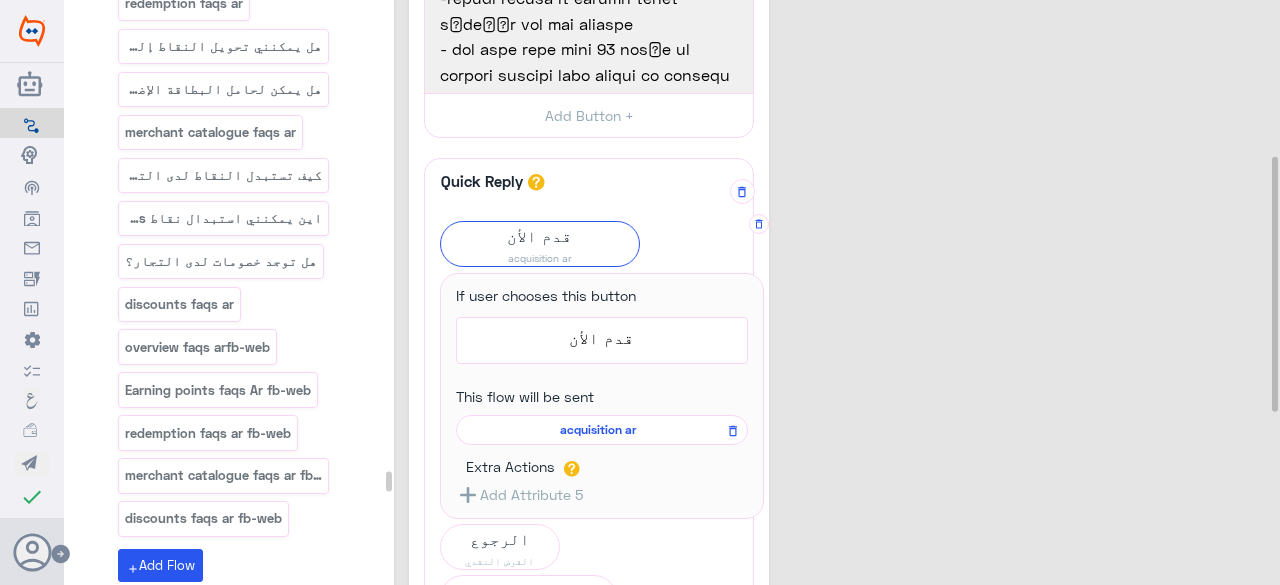 scroll, scrollTop: 400, scrollLeft: 0, axis: vertical 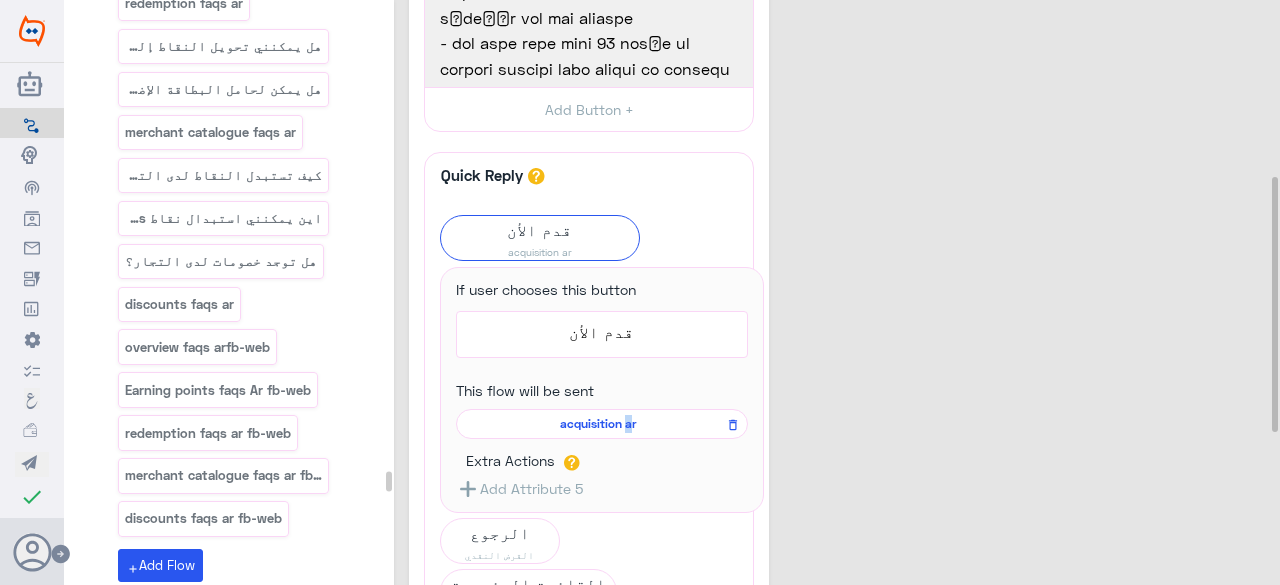 click on "acquisition ar" 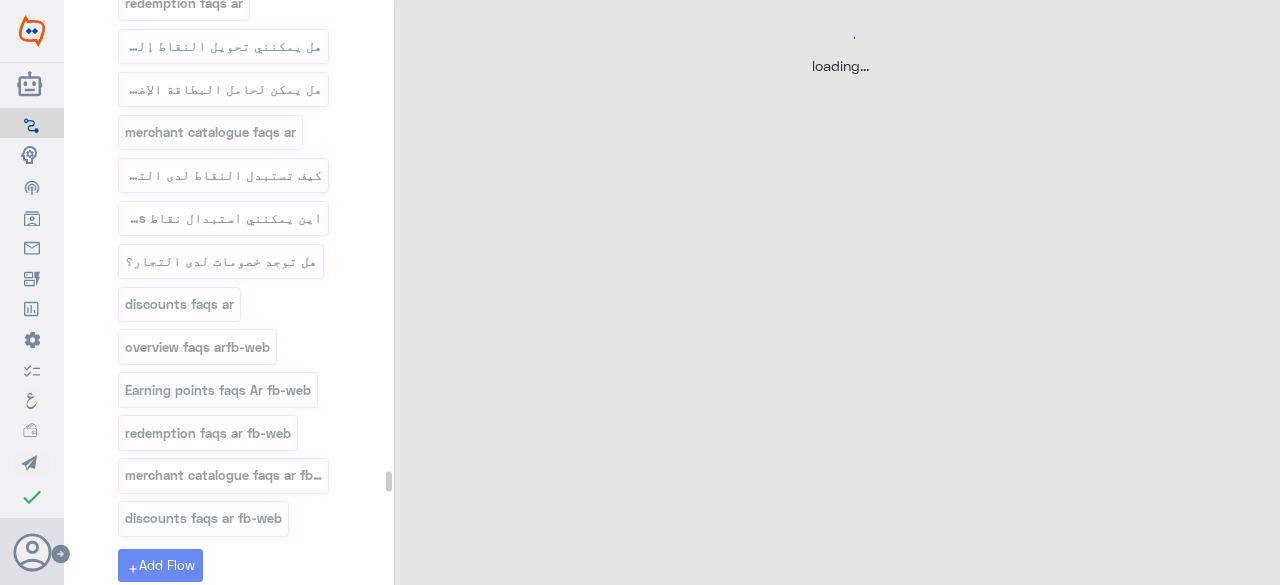 scroll, scrollTop: 0, scrollLeft: 0, axis: both 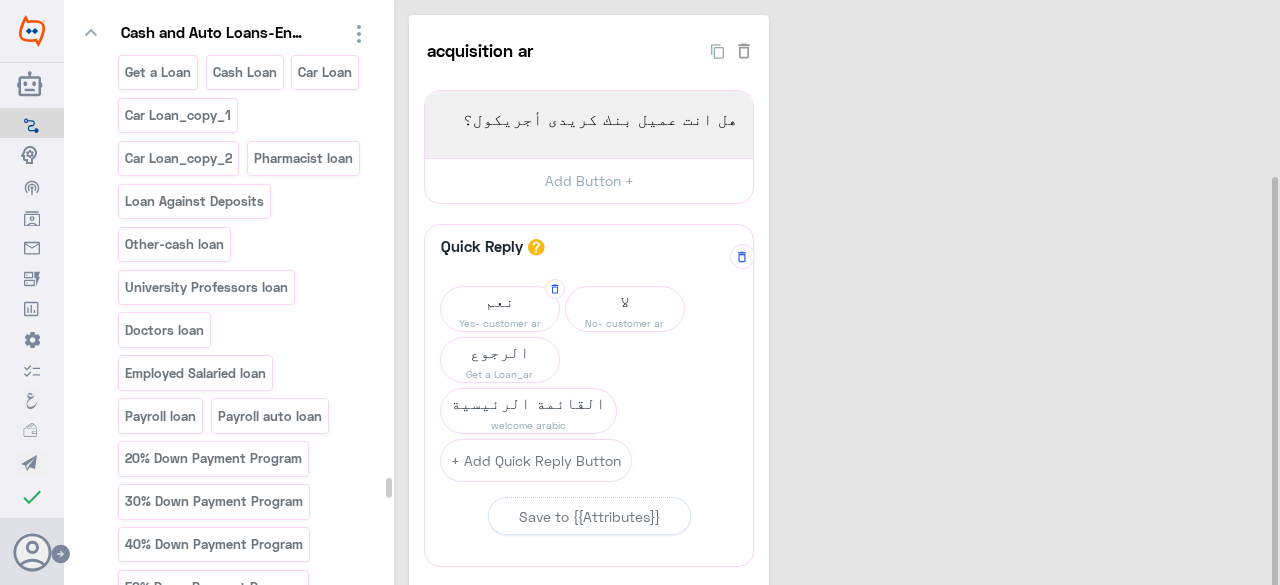 click on "نعم" 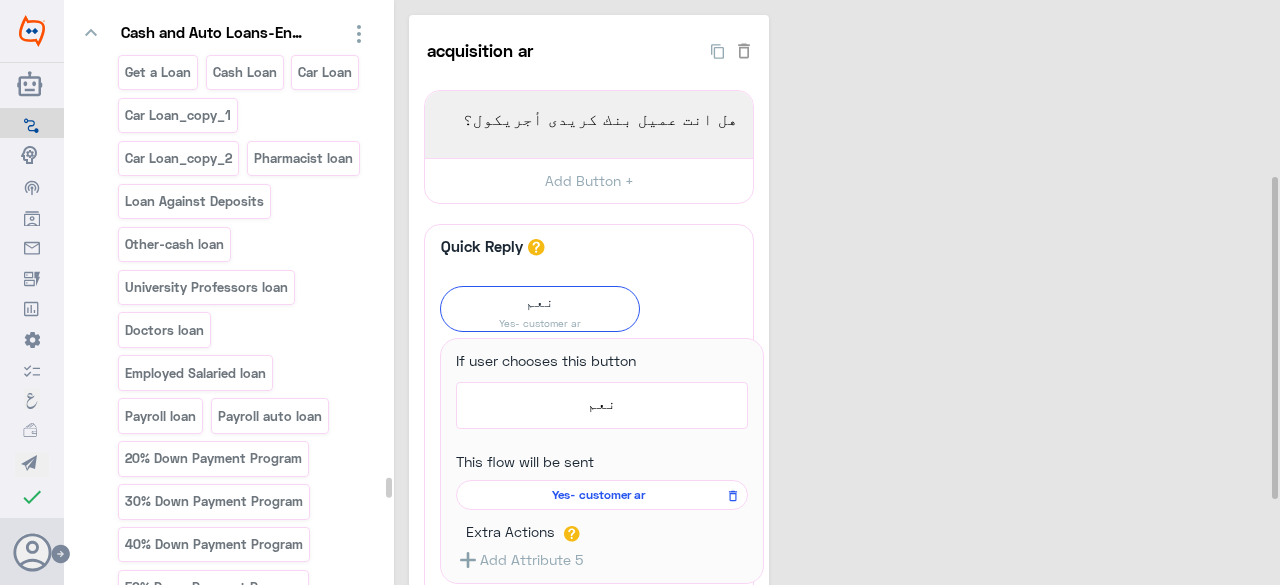 click on "Yes- customer ar" 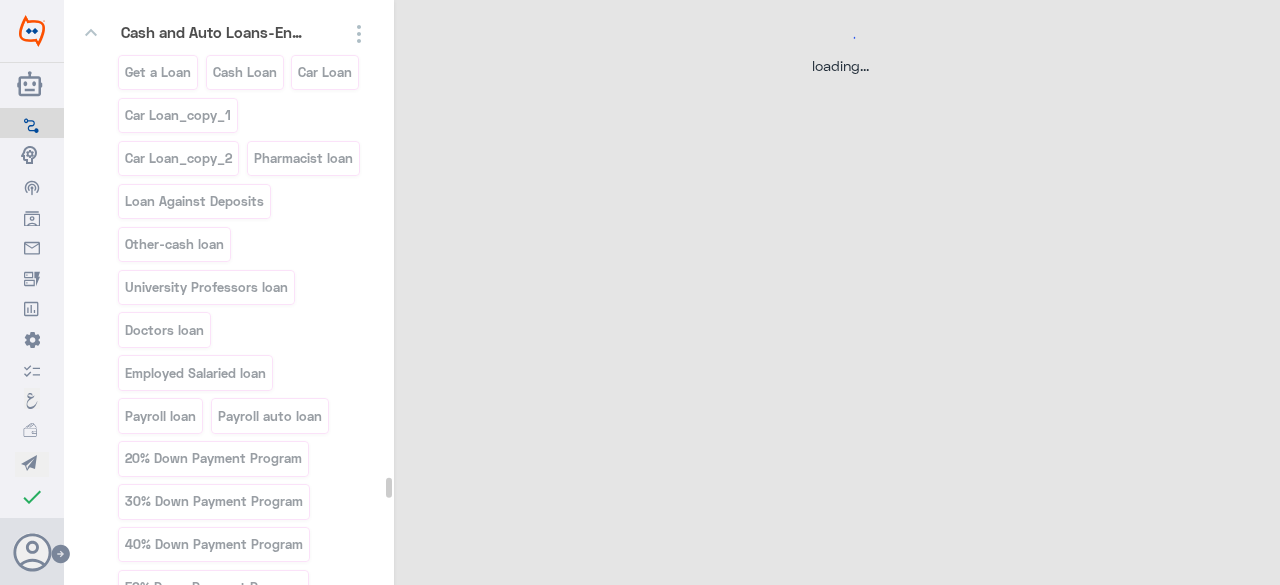 select on "1" 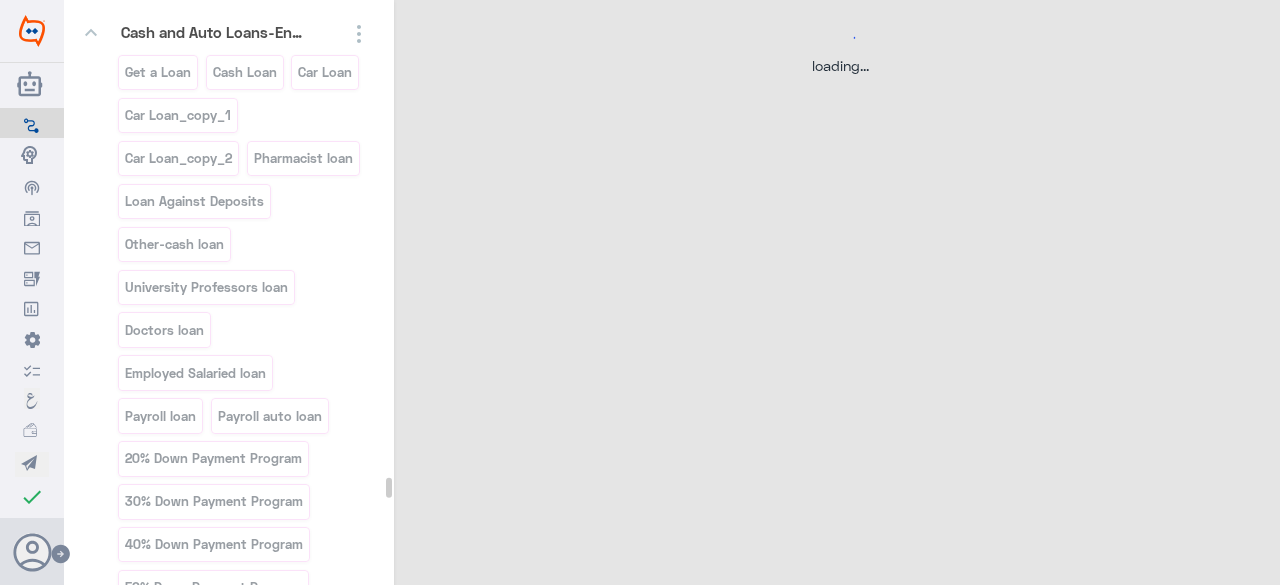 select on "1" 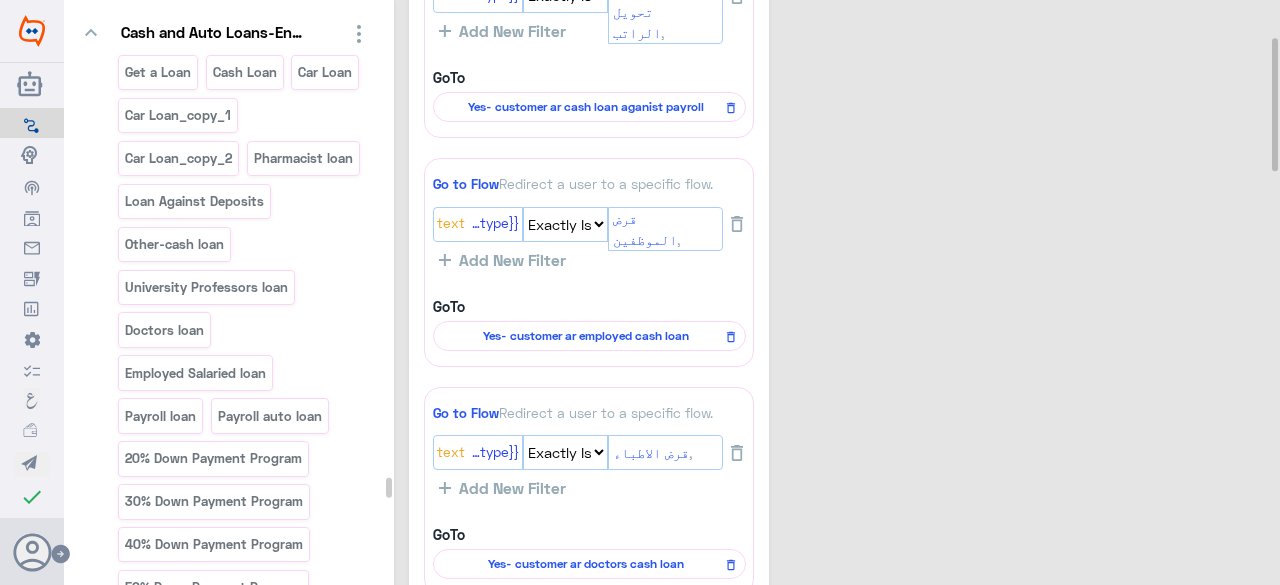 scroll, scrollTop: 200, scrollLeft: 0, axis: vertical 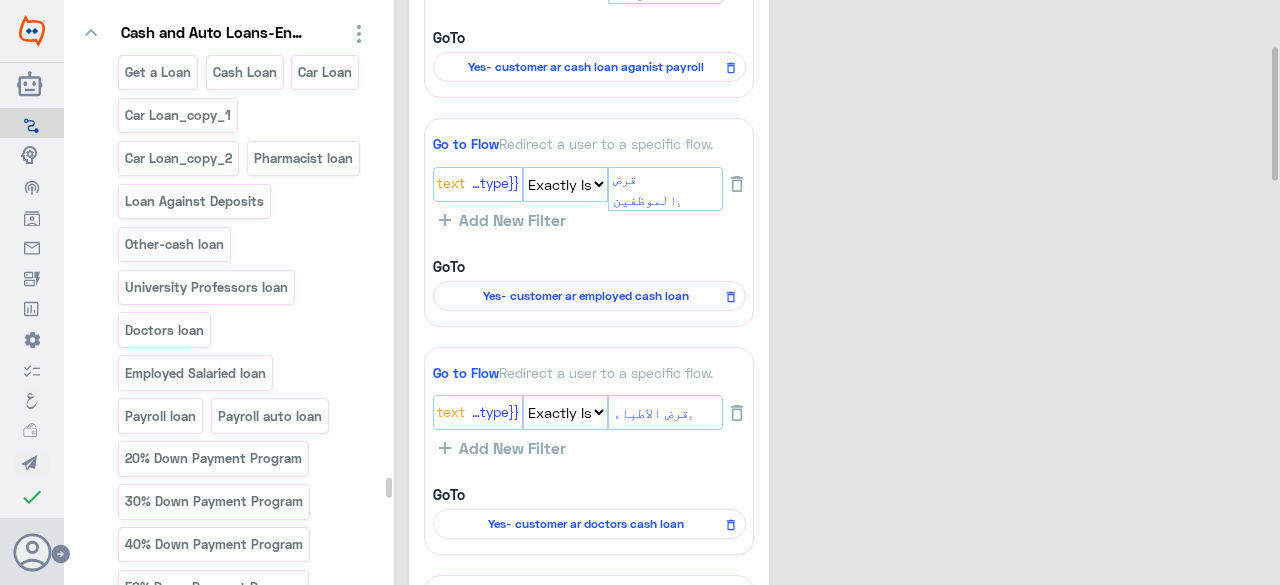 click on "Yes- customer ar doctors cash loan" 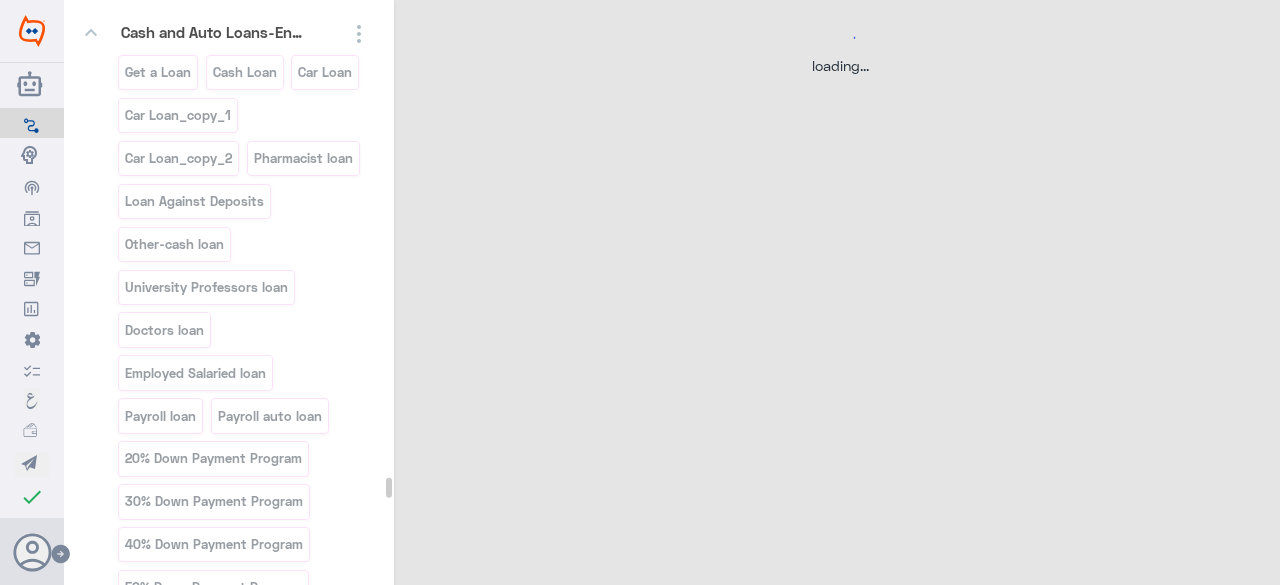 scroll, scrollTop: 0, scrollLeft: 0, axis: both 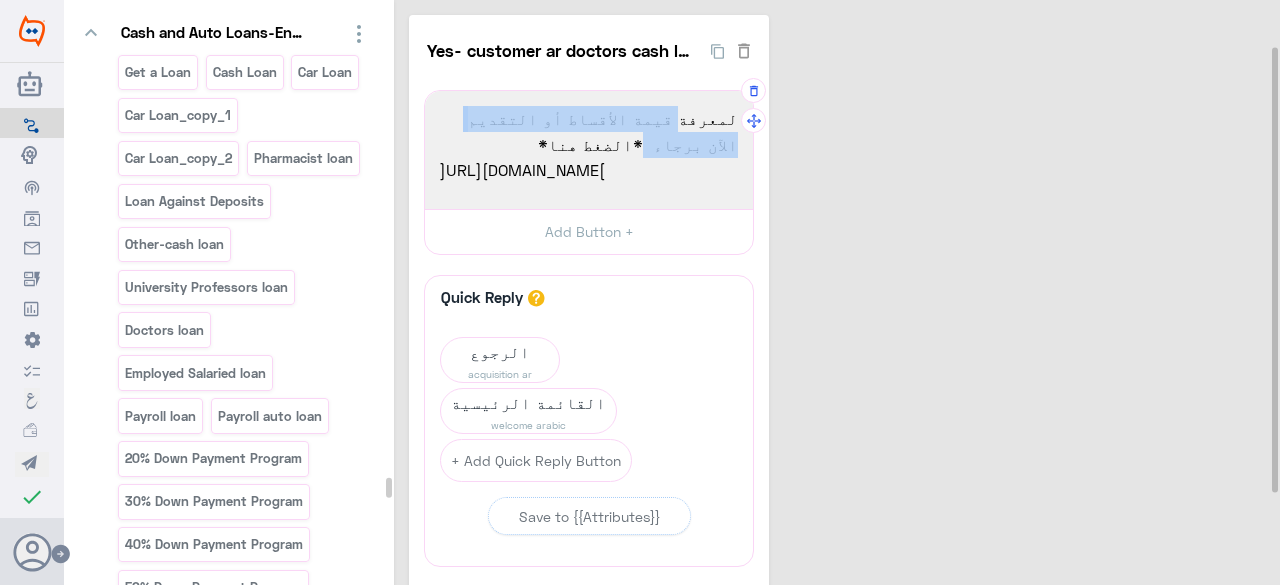 drag, startPoint x: 444, startPoint y: 113, endPoint x: 690, endPoint y: 117, distance: 246.03252 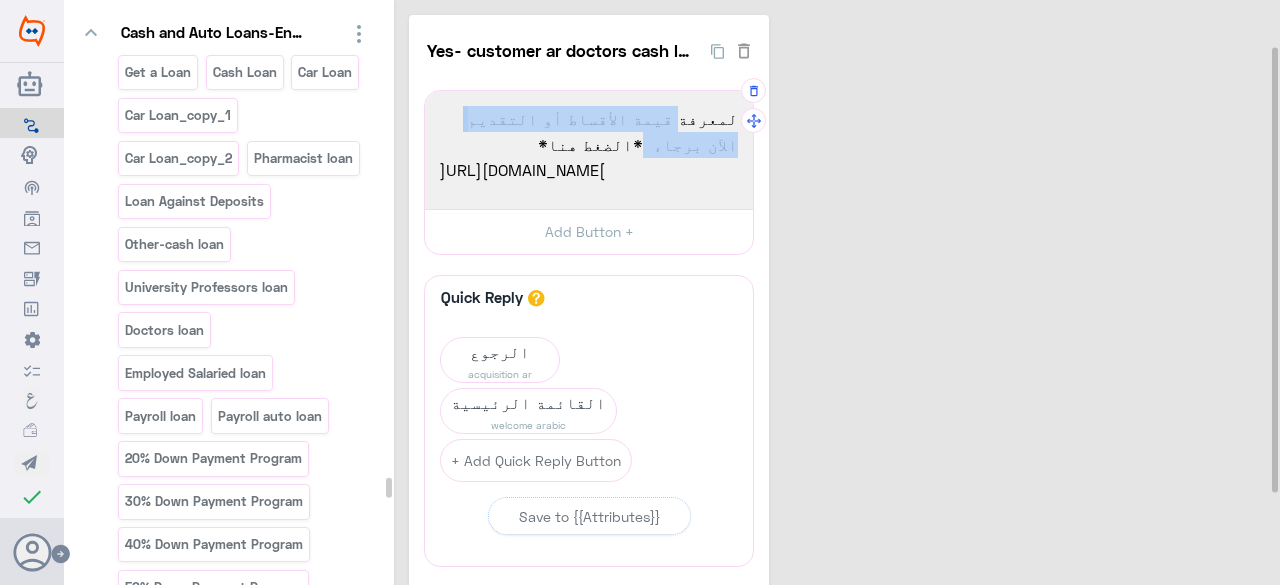 click on "لمعرفة قيمة الأقساط أو التقديم الآن برجاء  *الضغط هنا*" at bounding box center [589, 131] 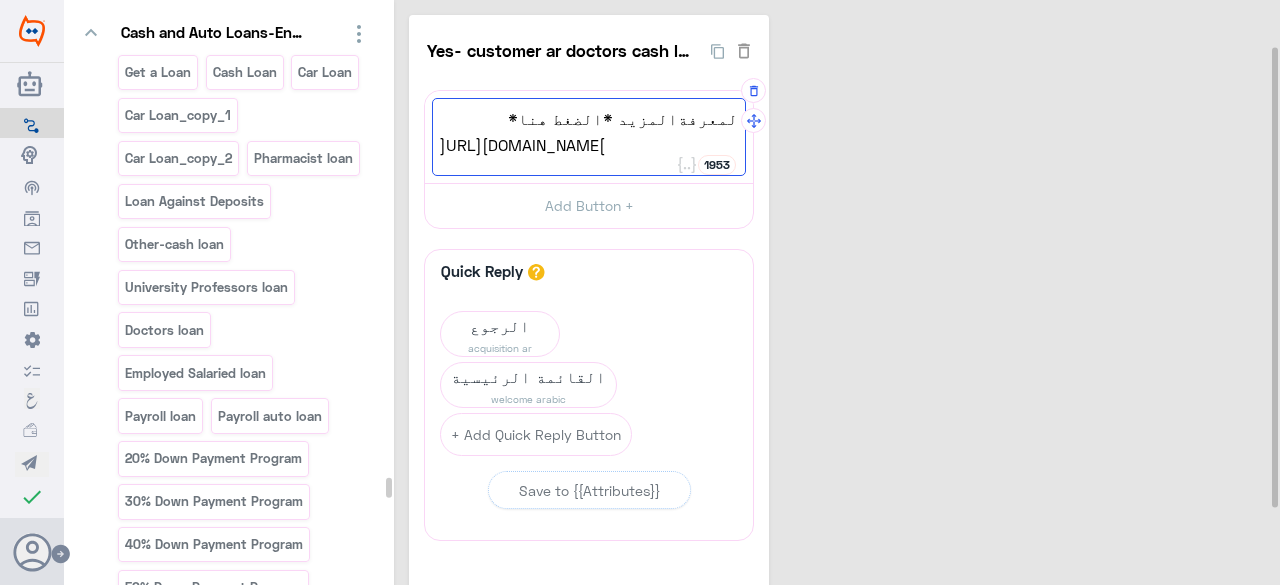 drag, startPoint x: 619, startPoint y: 138, endPoint x: 438, endPoint y: 139, distance: 181.00276 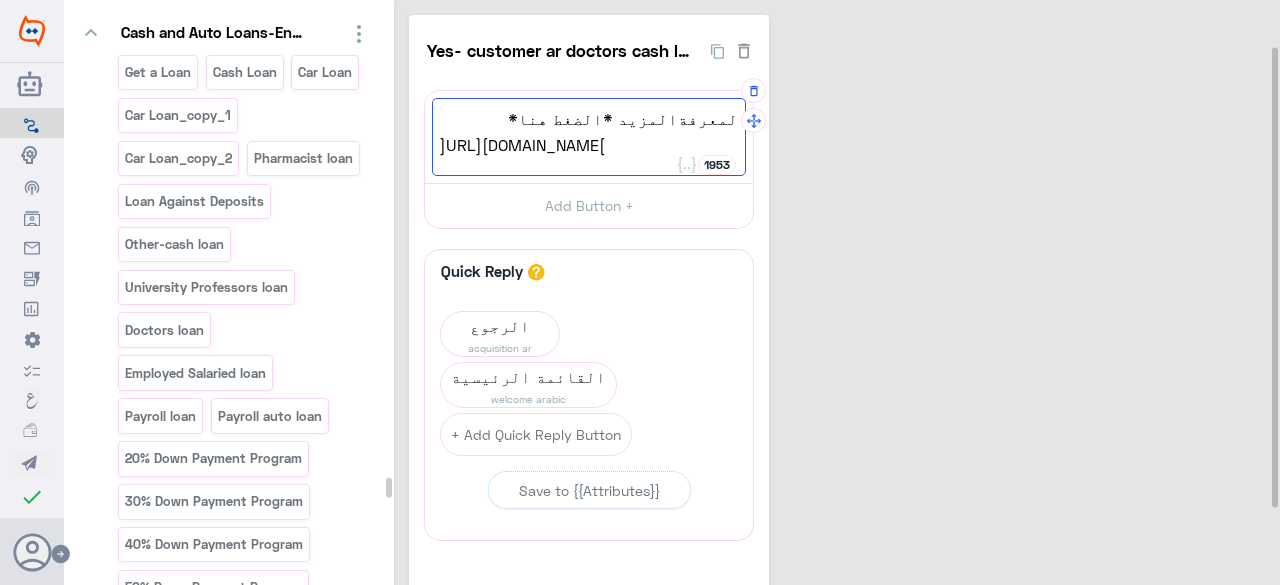 click on "لمعرفةالمزيد *الضغط هنا*
[URL][DOMAIN_NAME]" at bounding box center (589, 137) 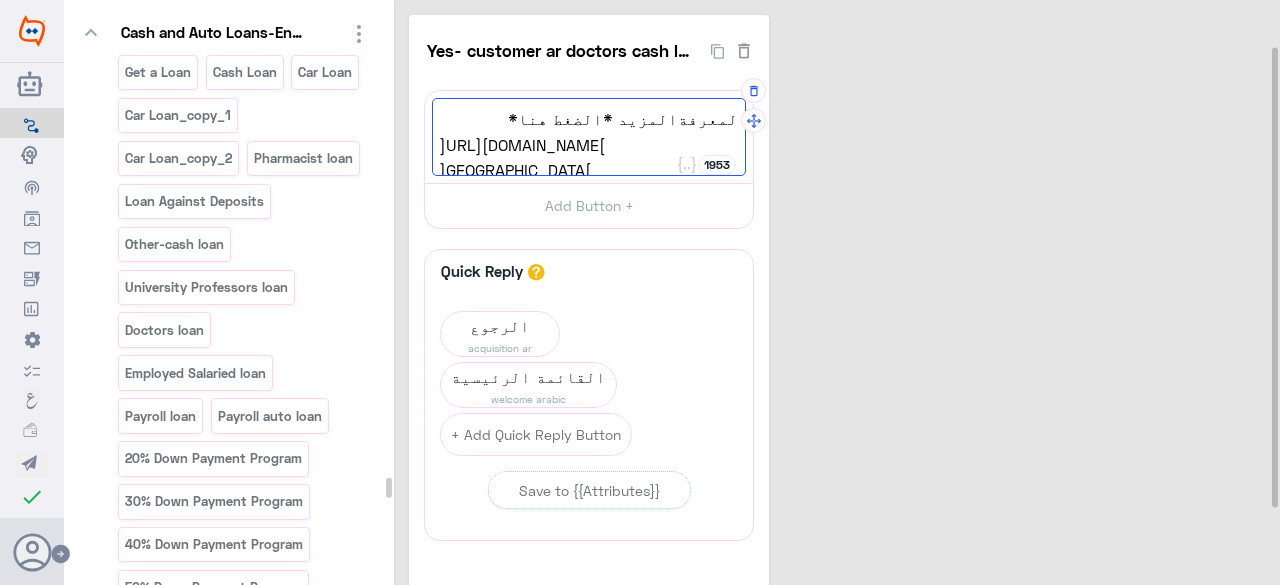 scroll, scrollTop: 104, scrollLeft: 0, axis: vertical 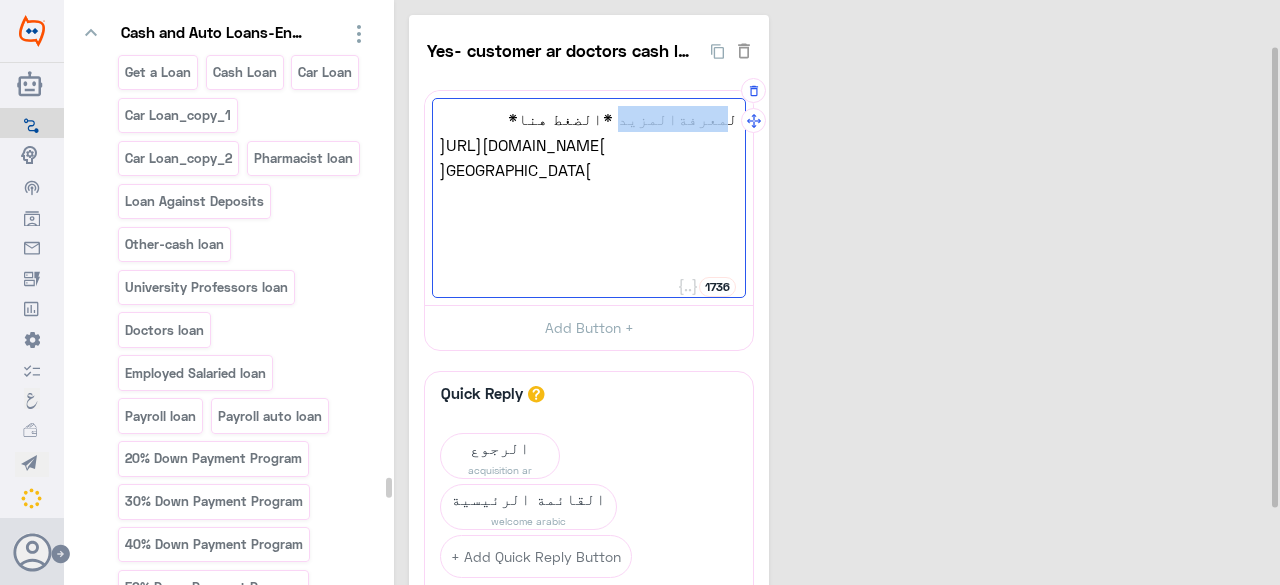 drag, startPoint x: 646, startPoint y: 111, endPoint x: 723, endPoint y: 121, distance: 77.64664 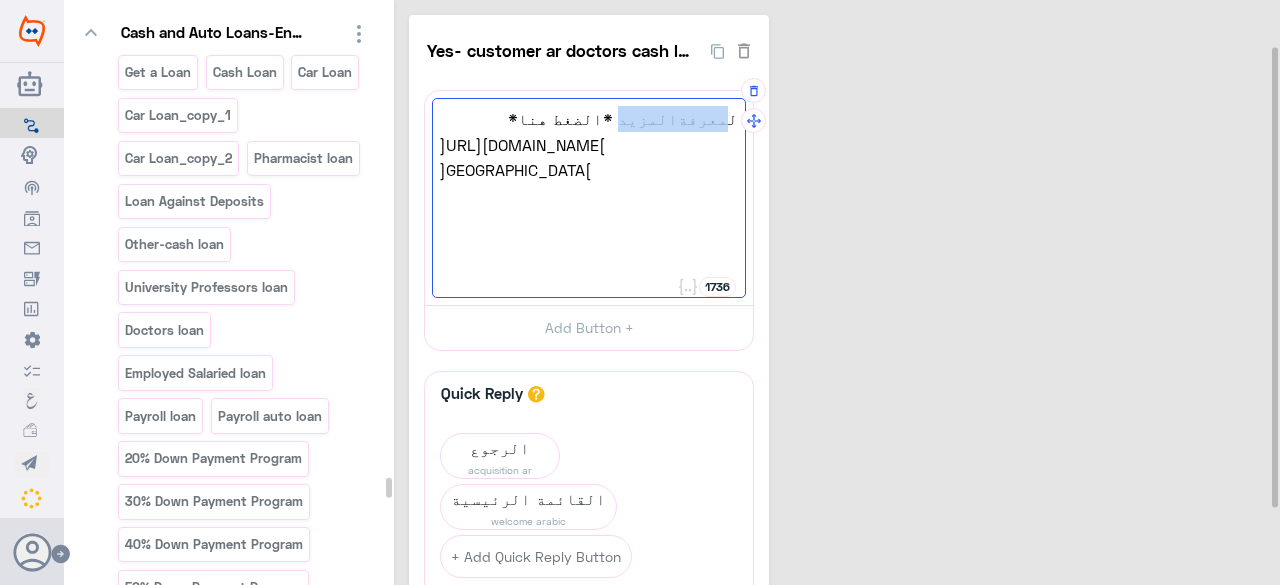 click on "لمعرفةالمزيد *الضغط هنا*" at bounding box center (589, 119) 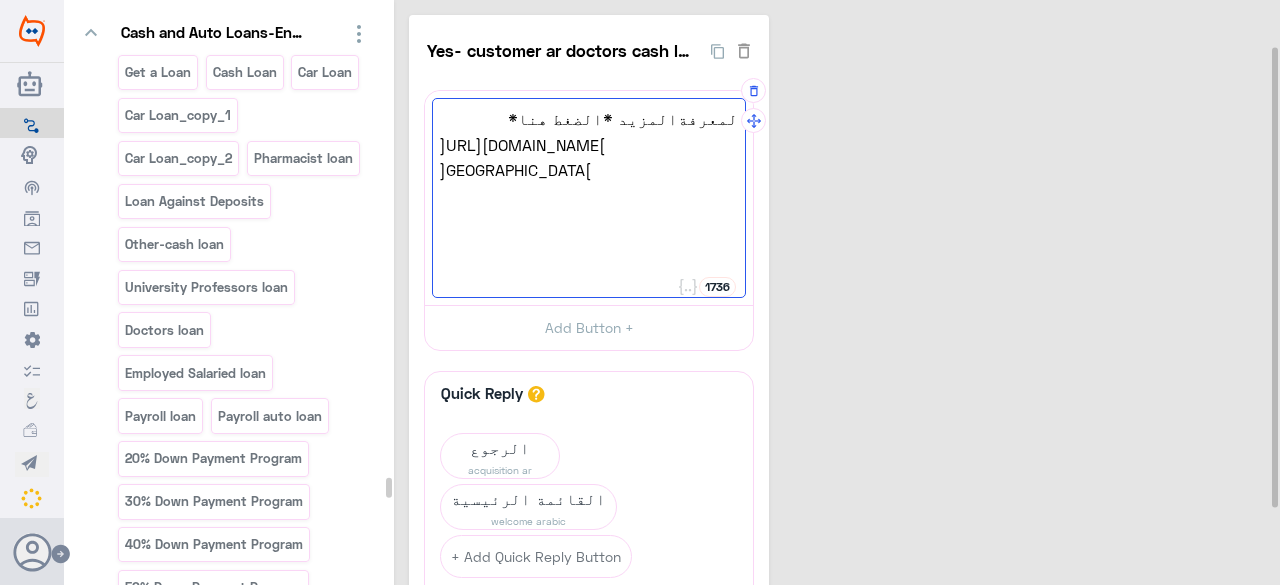 click on "لمعرفةالمزيد *الضغط هنا*
[URL][DOMAIN_NAME][GEOGRAPHIC_DATA]" at bounding box center [589, 198] 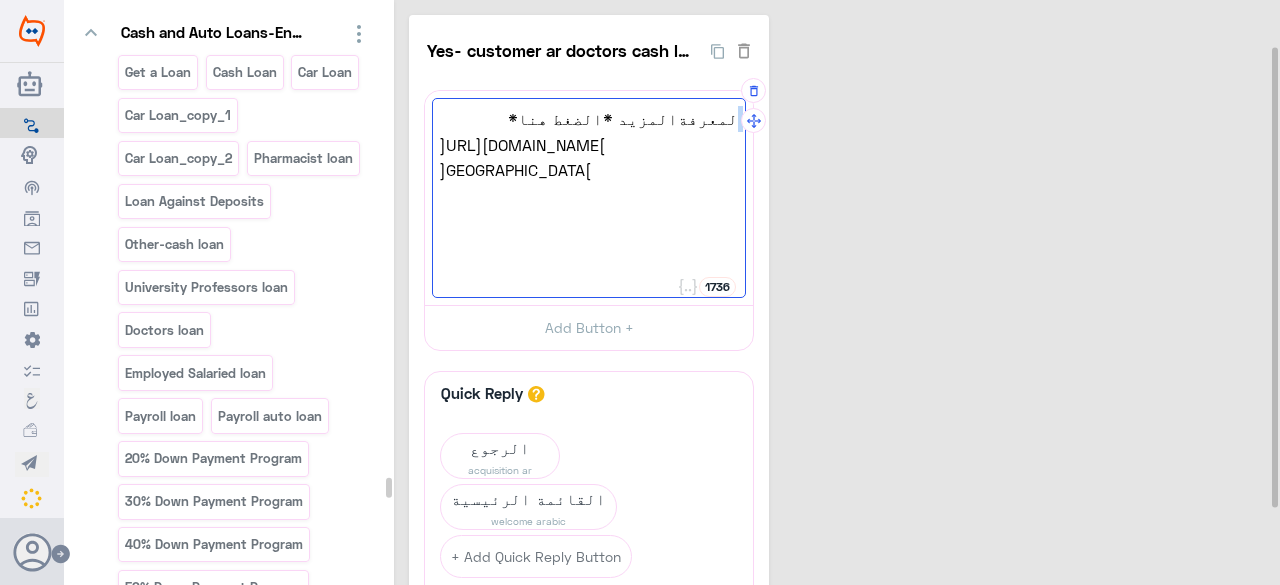 click on "لمعرفةالمزيد *الضغط هنا*
[URL][DOMAIN_NAME][GEOGRAPHIC_DATA]" at bounding box center [589, 198] 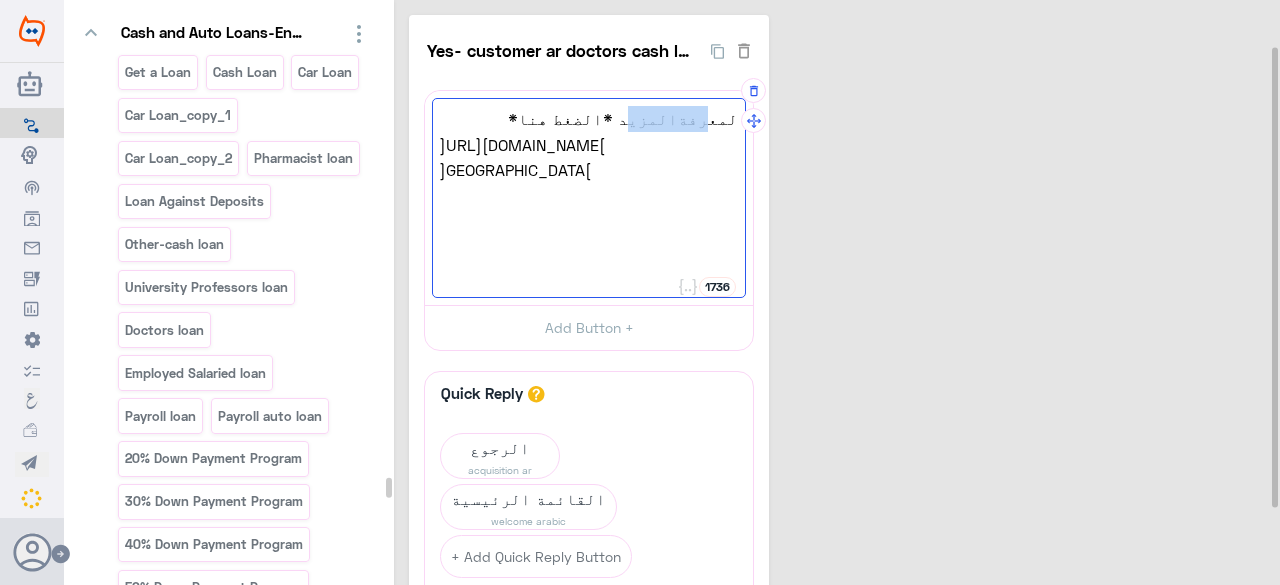 drag, startPoint x: 650, startPoint y: 119, endPoint x: 710, endPoint y: 115, distance: 60.133186 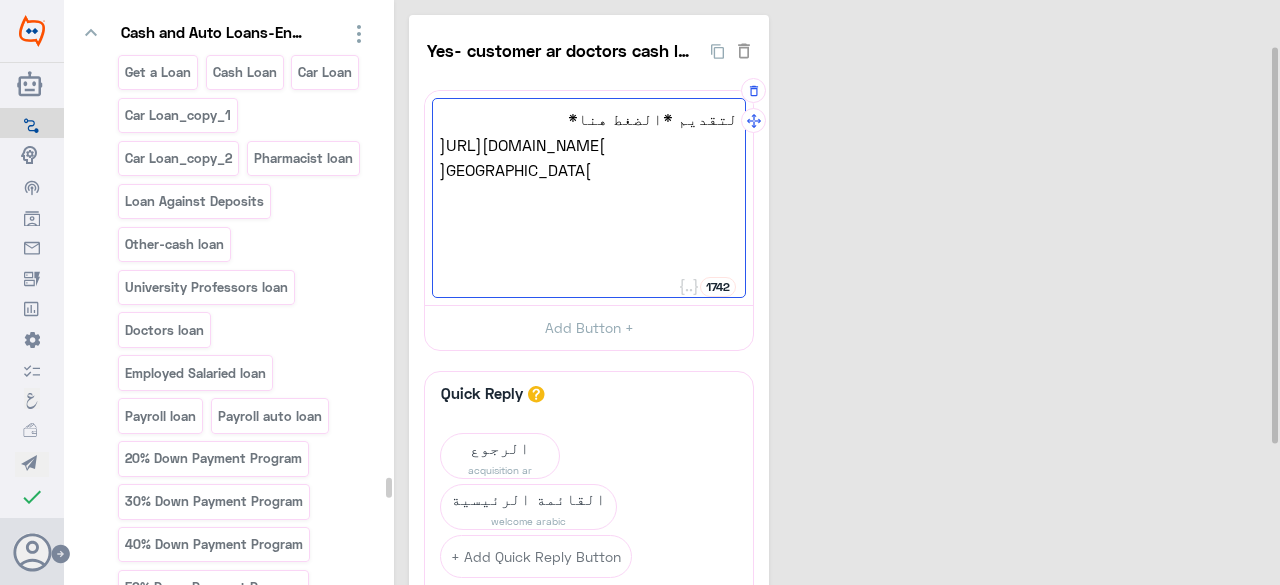 type on "لتقديم *الضغط هنا*
[URL][DOMAIN_NAME][GEOGRAPHIC_DATA]" 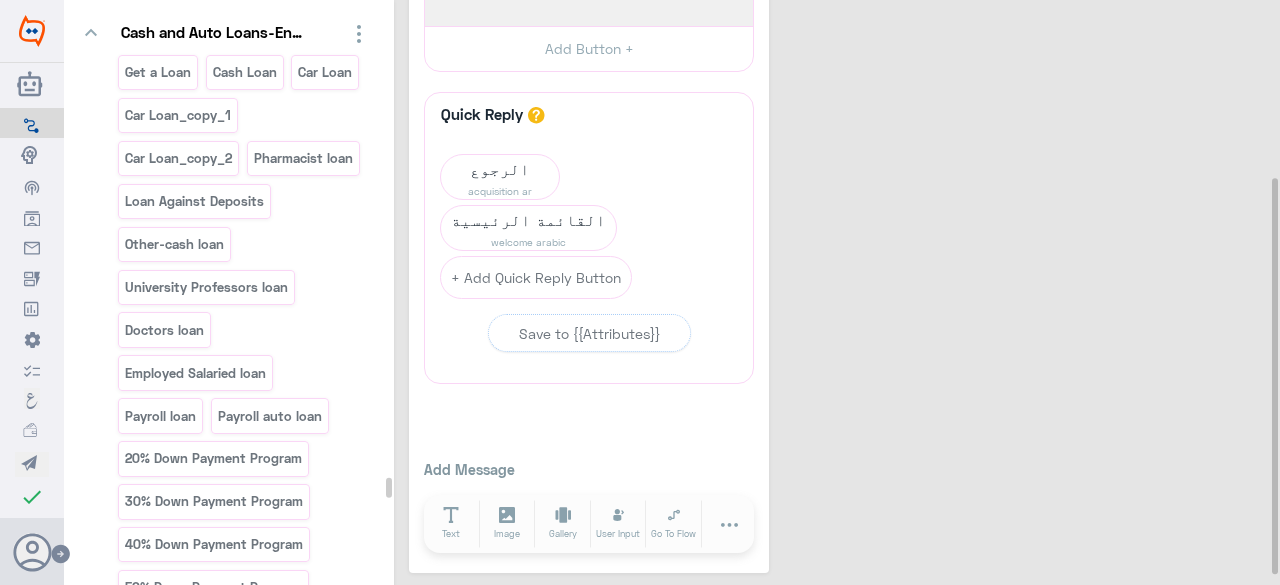 scroll, scrollTop: 0, scrollLeft: 0, axis: both 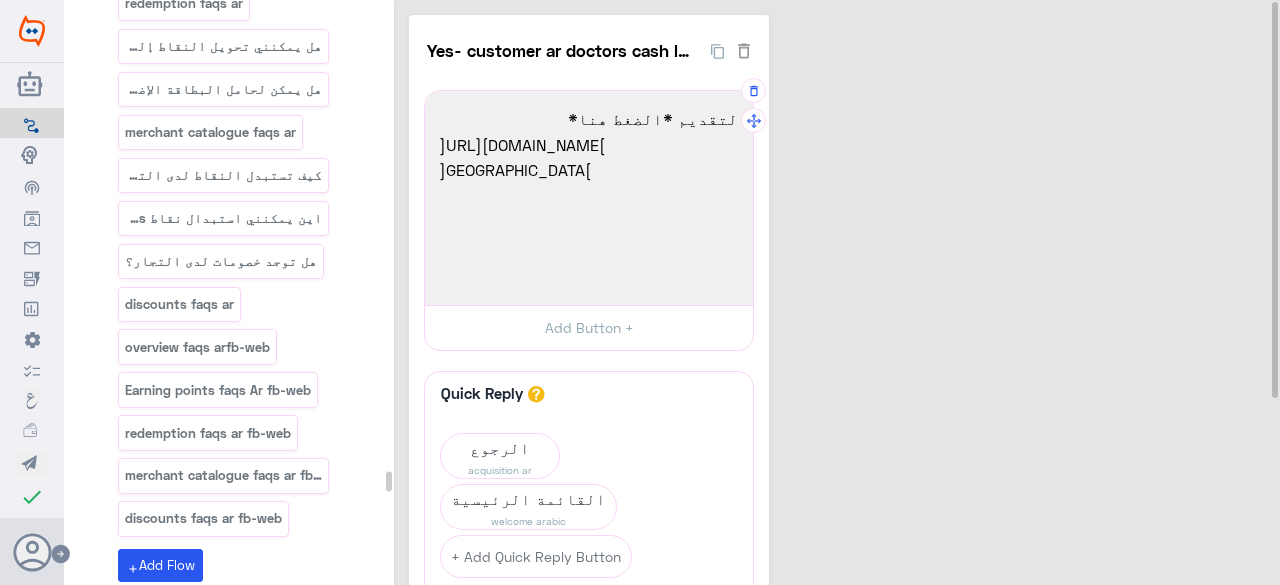 click on "Doctors loan" at bounding box center [165, 930] 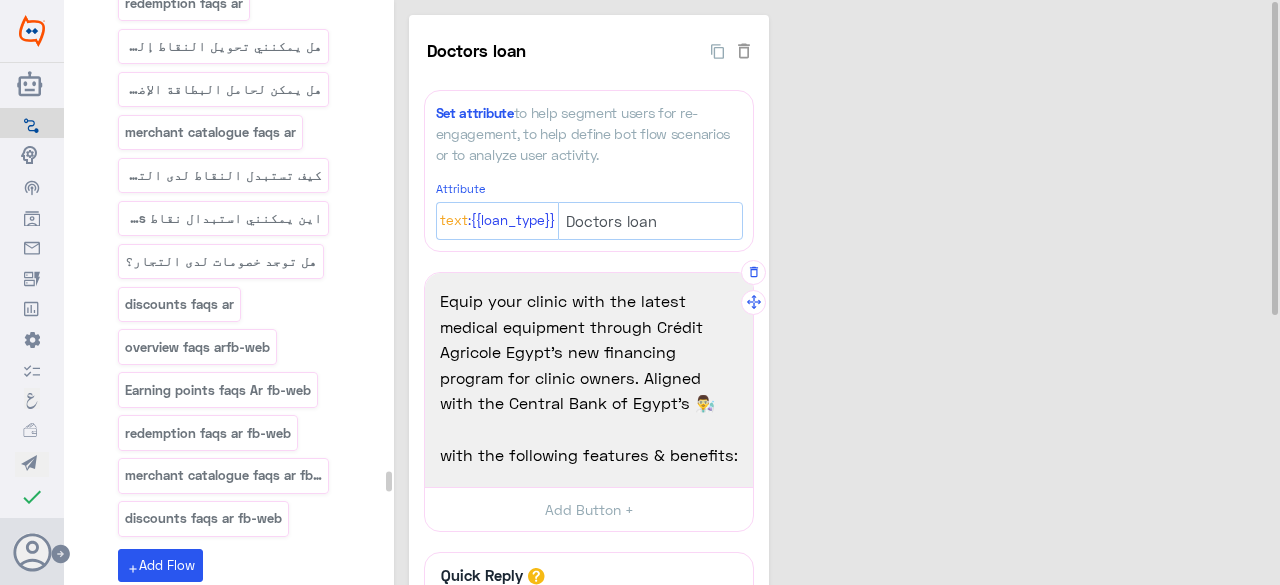 click on "Equip your clinic with the latest medical equipment through Crédit Agricole Egypt’s new financing program for clinic owners. Aligned with the Central Bank of Egypt’s 👨‍🔬
with the following features & benefits:
•Loan amounts up to 3,500,000 EGP💰
• Flexible loan tenors from 12 months up to 5 years📅
• Minimum age of [DEMOGRAPHIC_DATA] years-old and a maximum of [DEMOGRAPHIC_DATA]
• Complementary life insurance at loan issuance
• Lowest interest rate 5% as per the CBE initiative
• Financing available exclusively for business use (medical equipment to clinics)
• Competitive monthly commission rate 0.15% (HDB commission)
• Egyptian nationality🇪🇬
Required Documents:
• Valid National ID
• Recent residence utility bill
• Syndicate card
• Valid Performa Invoice / Original Commercial Invoice at disbursement
• Last 12 months Bank Statement or 2 years financial statements or tax declaration" at bounding box center [589, 380] 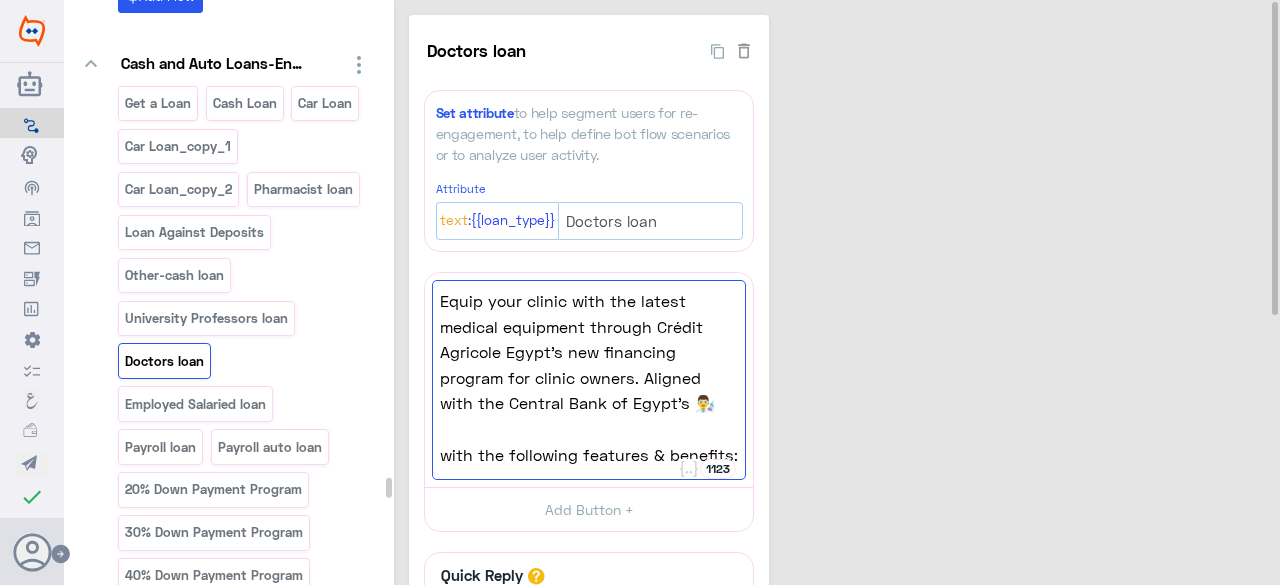 scroll, scrollTop: 45355, scrollLeft: 0, axis: vertical 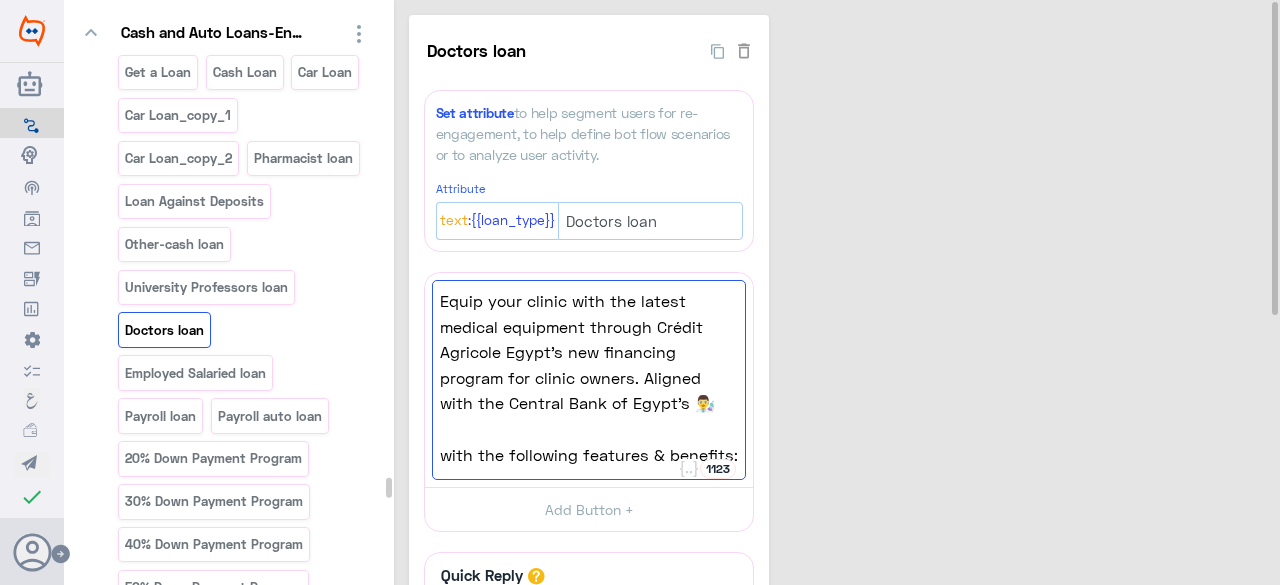 click on "قرض الاطباء" at bounding box center (163, 1256) 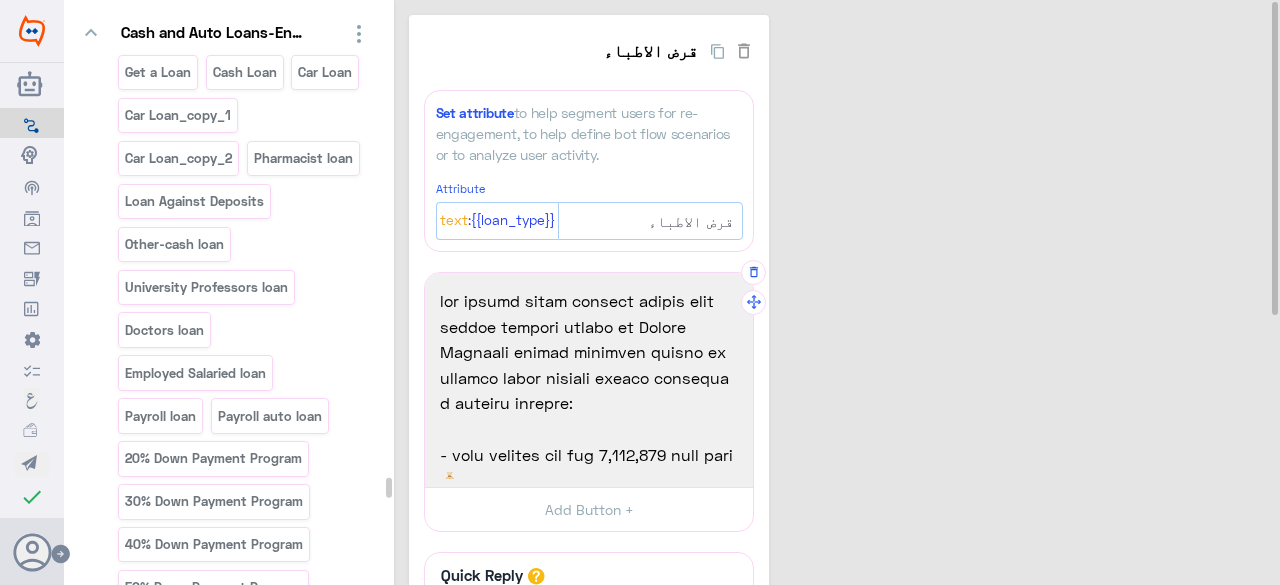 click on "- مبلغ التمويل يصل إلى 3,500,000 جنيه مصري💰" at bounding box center [589, 492] 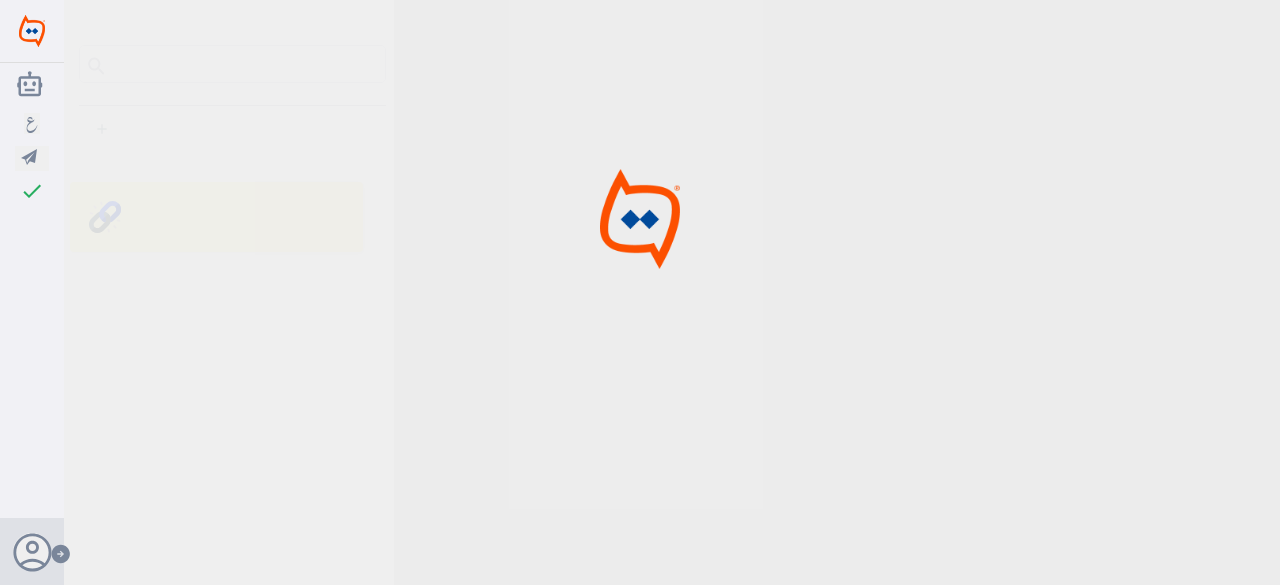 scroll, scrollTop: 0, scrollLeft: 0, axis: both 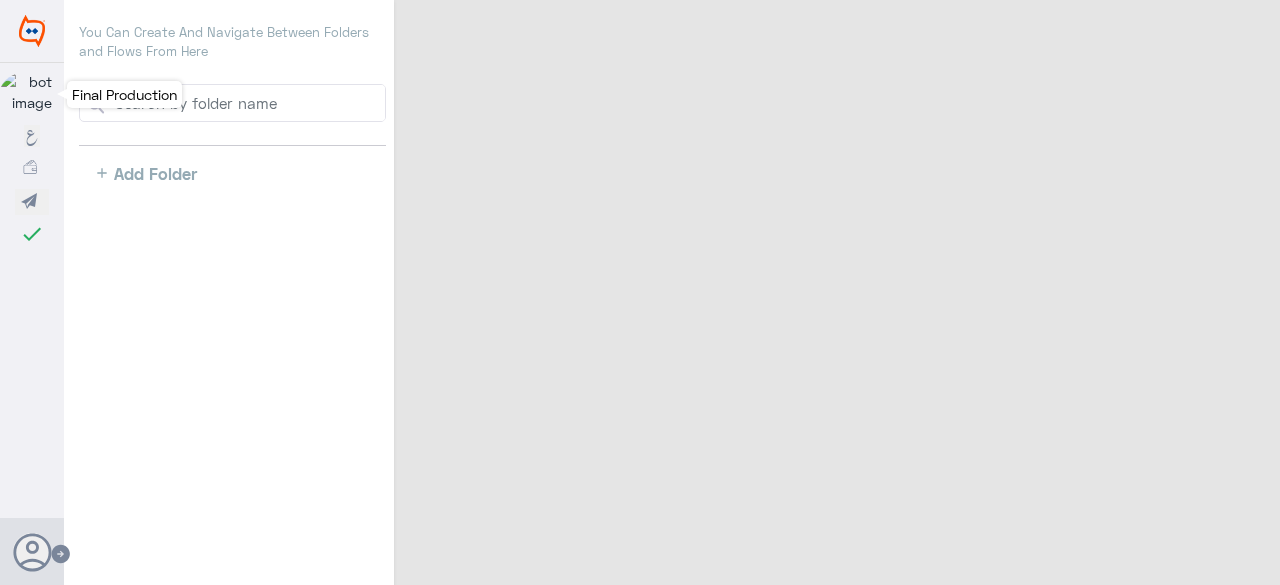 click 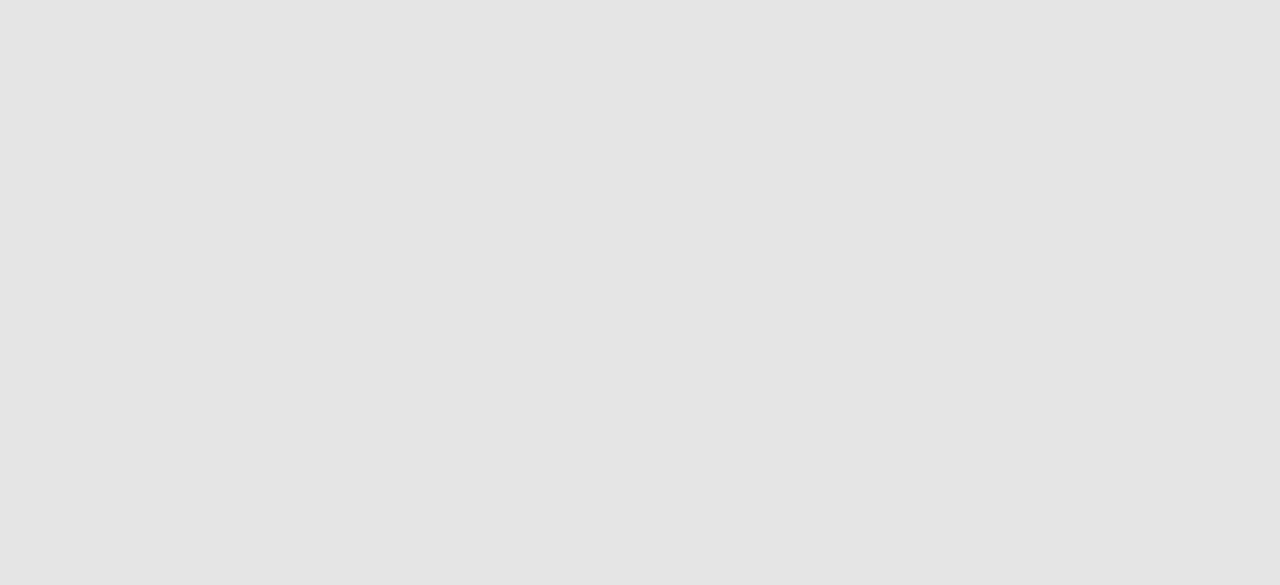 scroll, scrollTop: 0, scrollLeft: 0, axis: both 